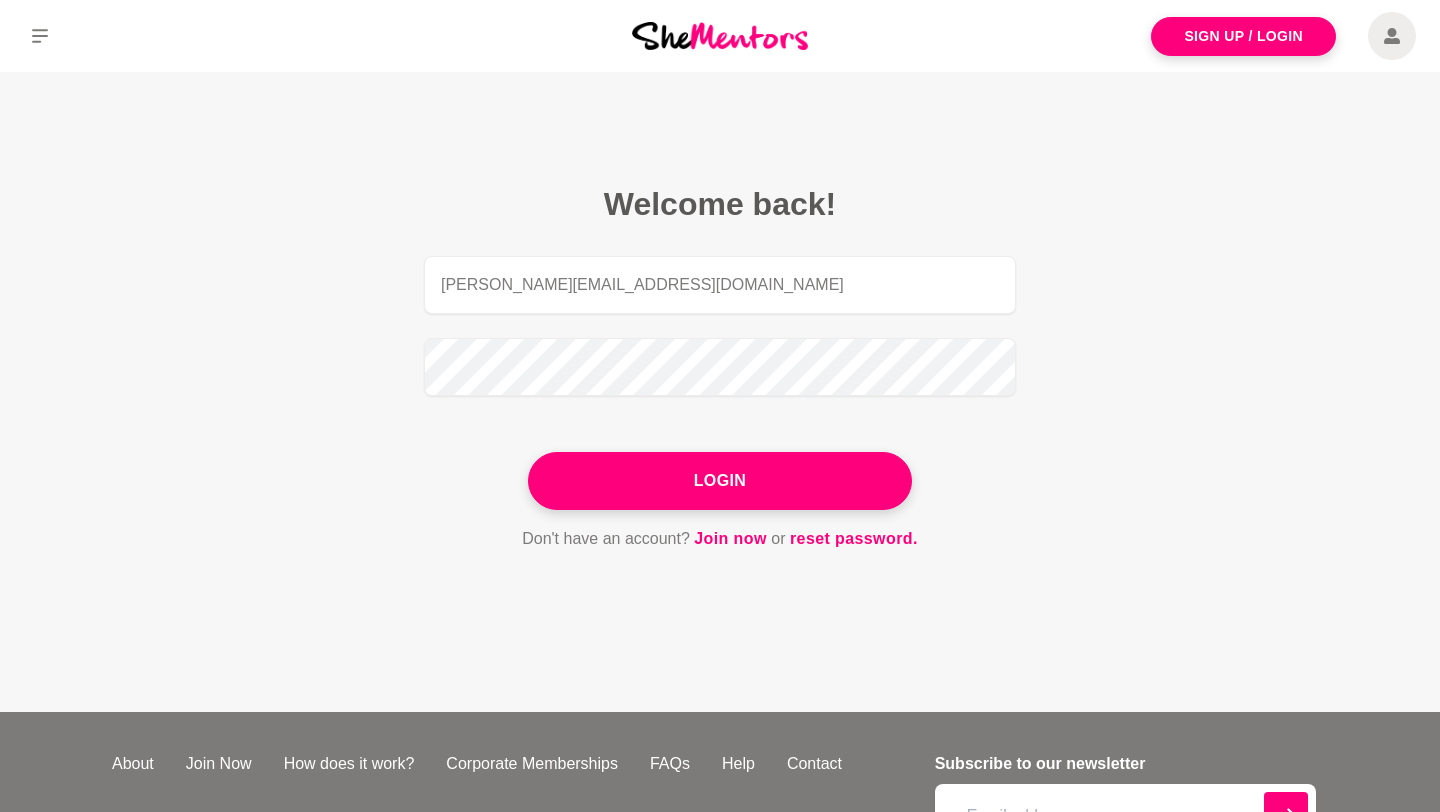 scroll, scrollTop: 0, scrollLeft: 0, axis: both 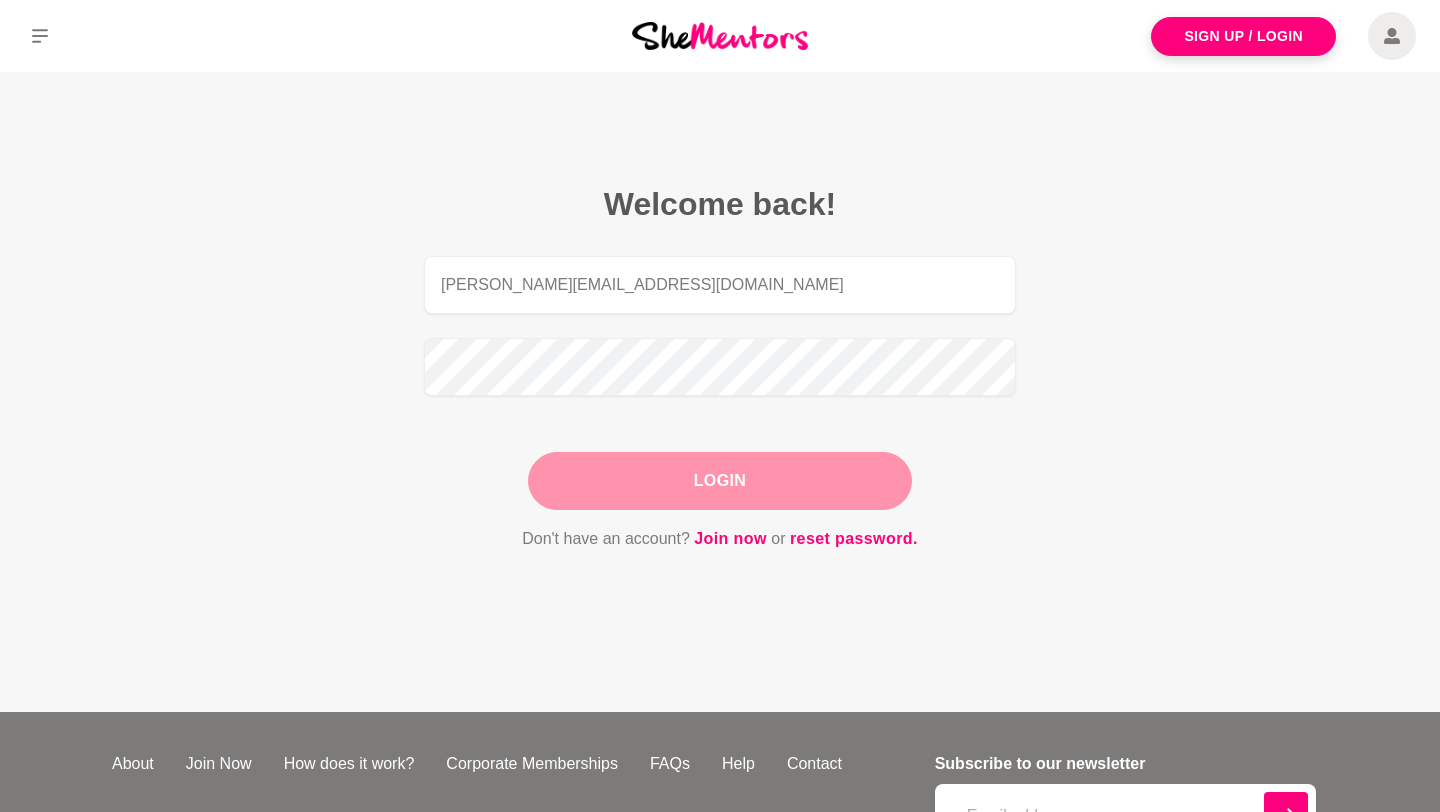 click on "Login" at bounding box center [720, 481] 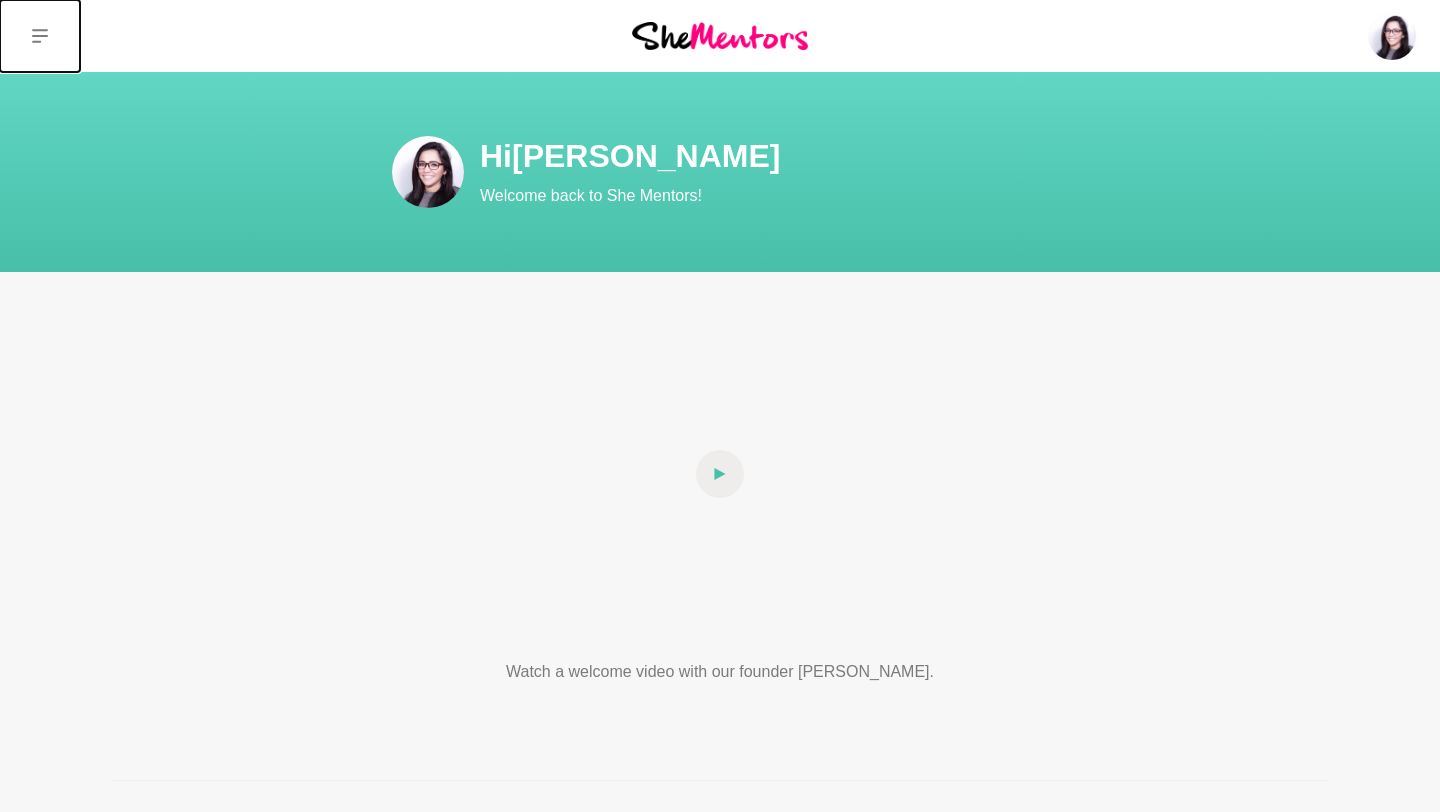 click 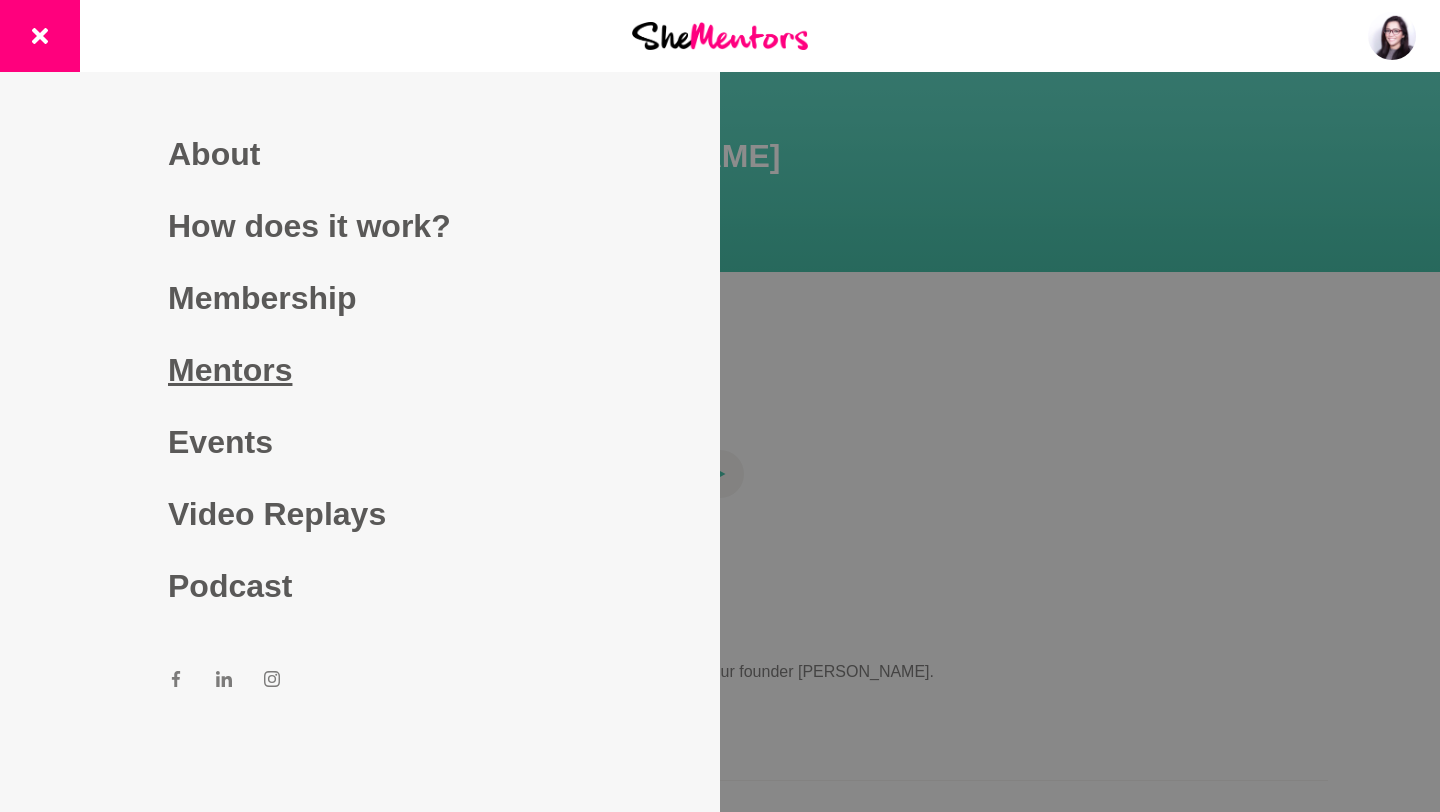click on "Mentors" at bounding box center [360, 370] 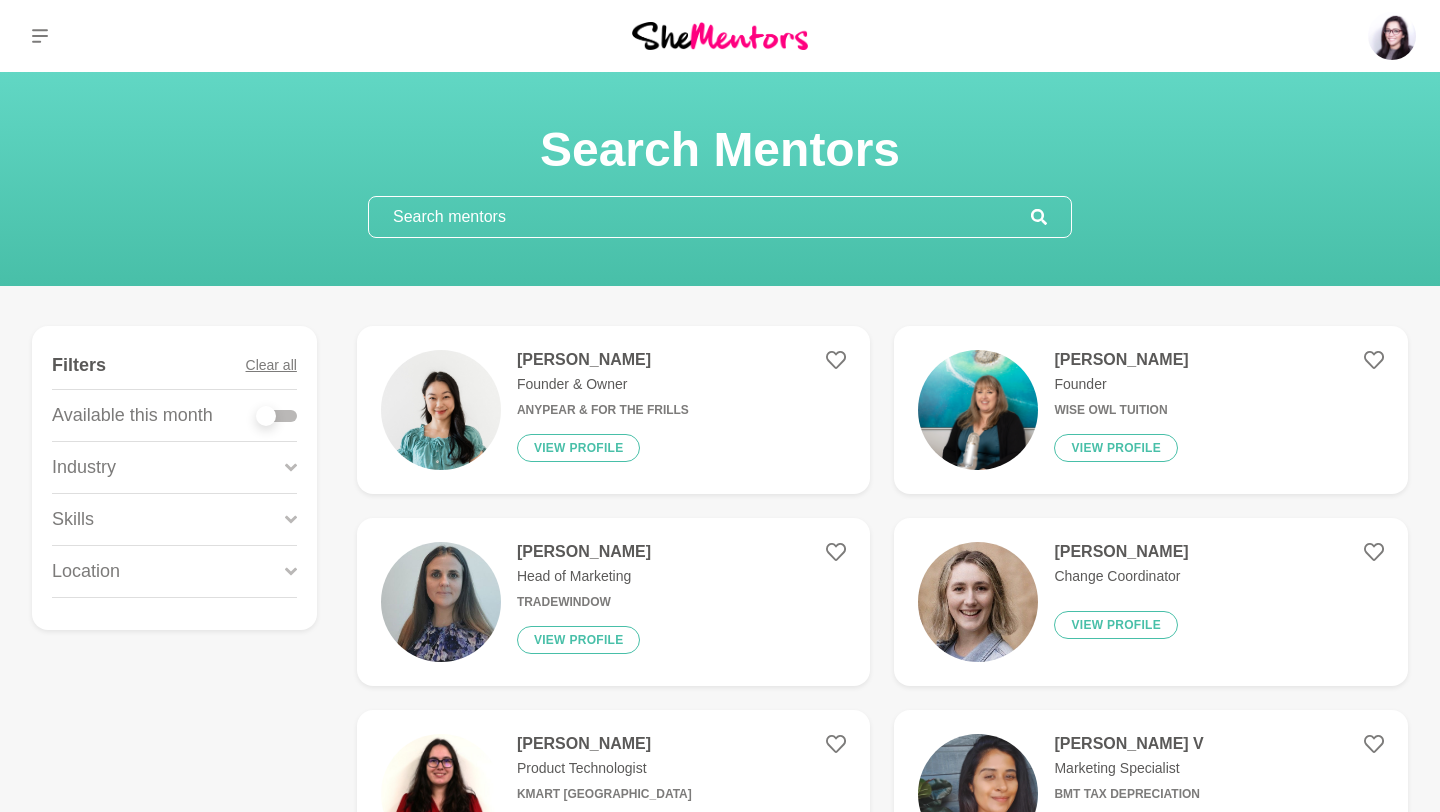 click at bounding box center (700, 217) 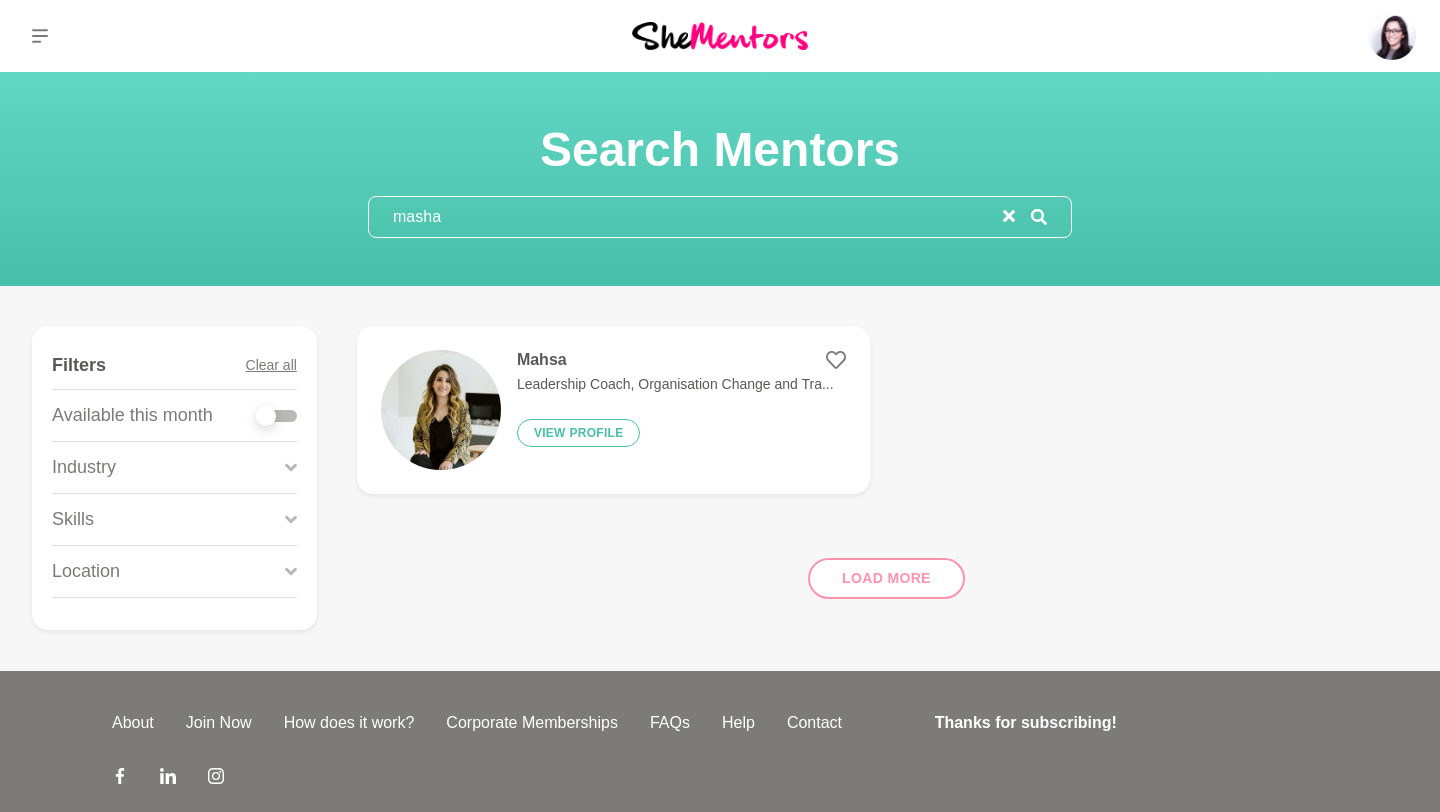 type on "masha" 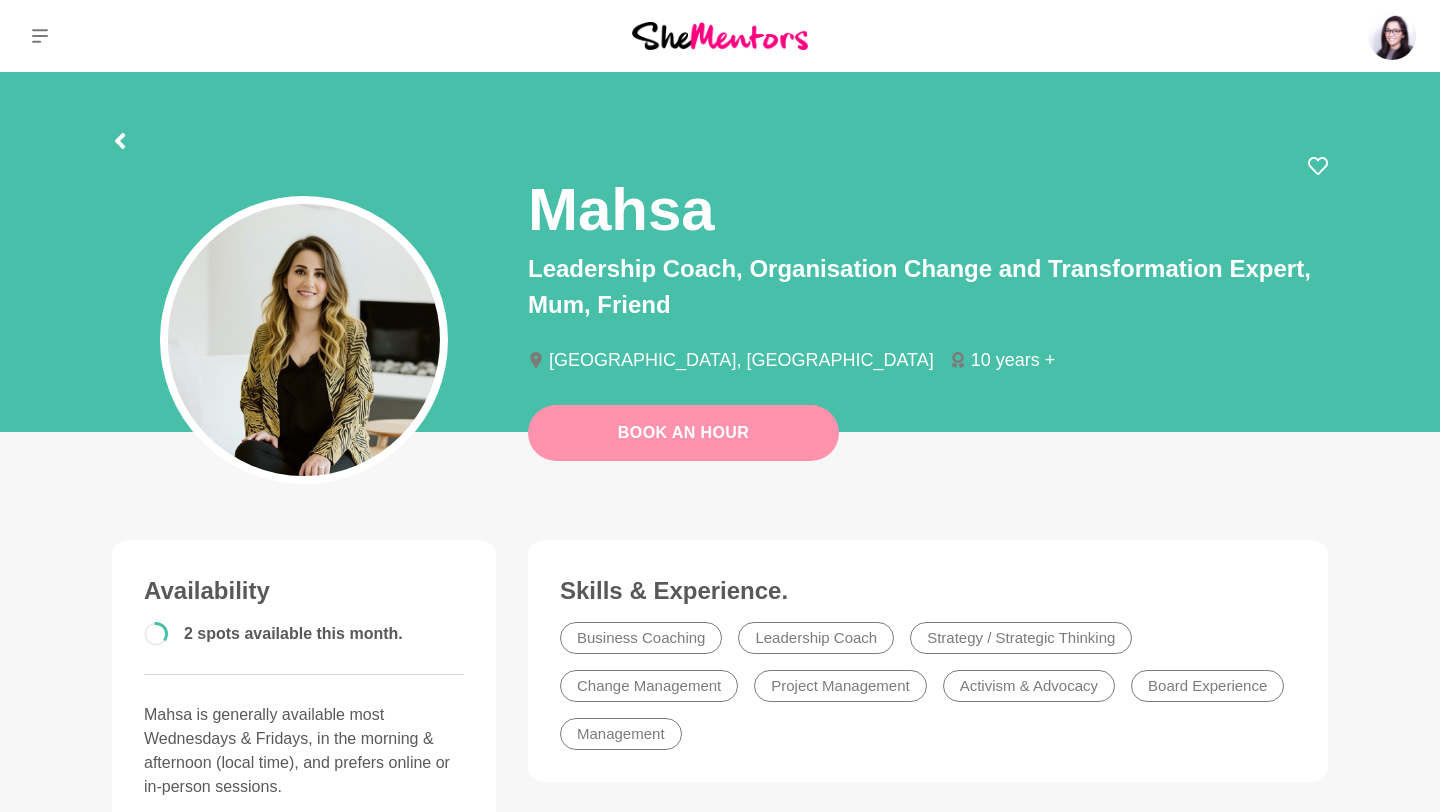 click on "Book An Hour" at bounding box center [683, 433] 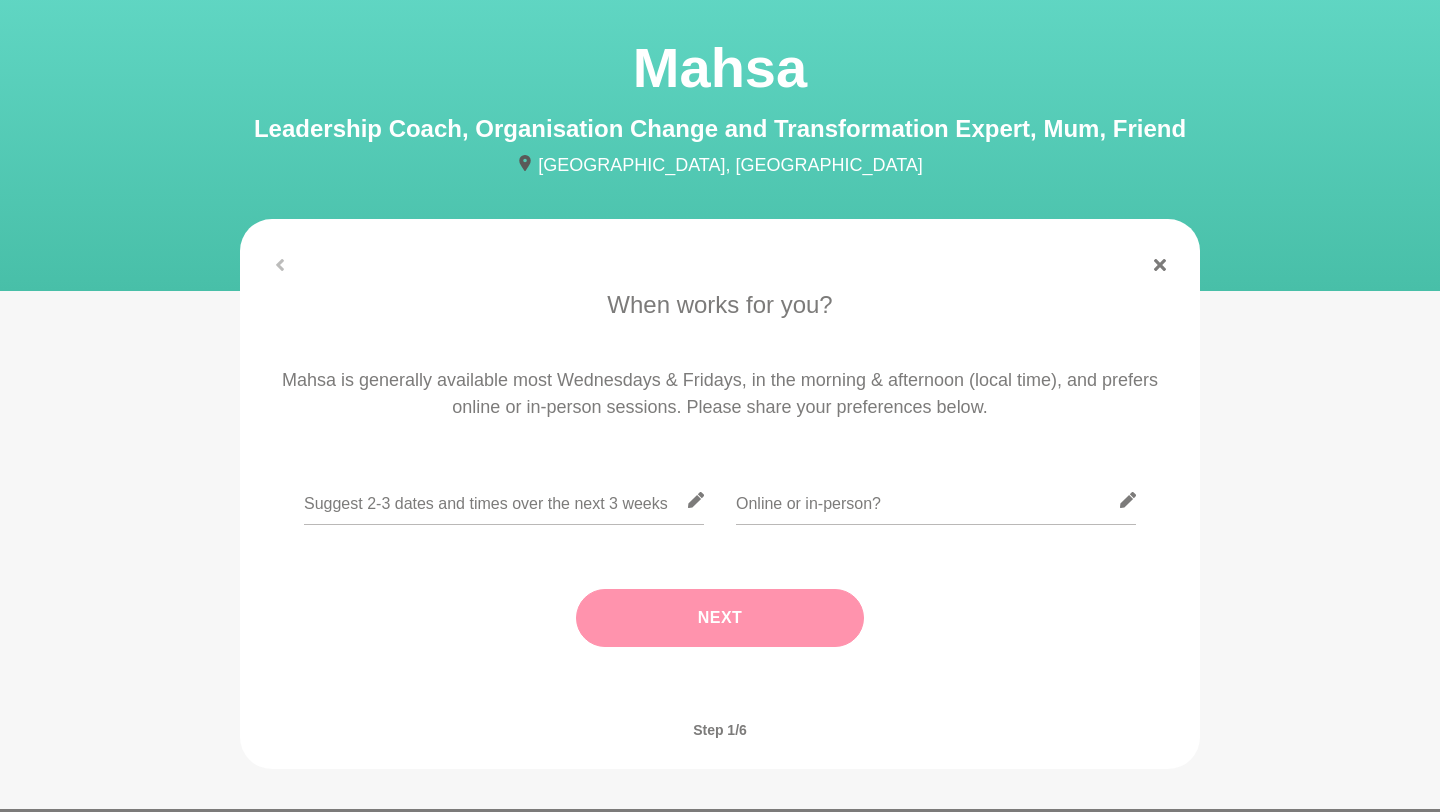 scroll, scrollTop: 94, scrollLeft: 0, axis: vertical 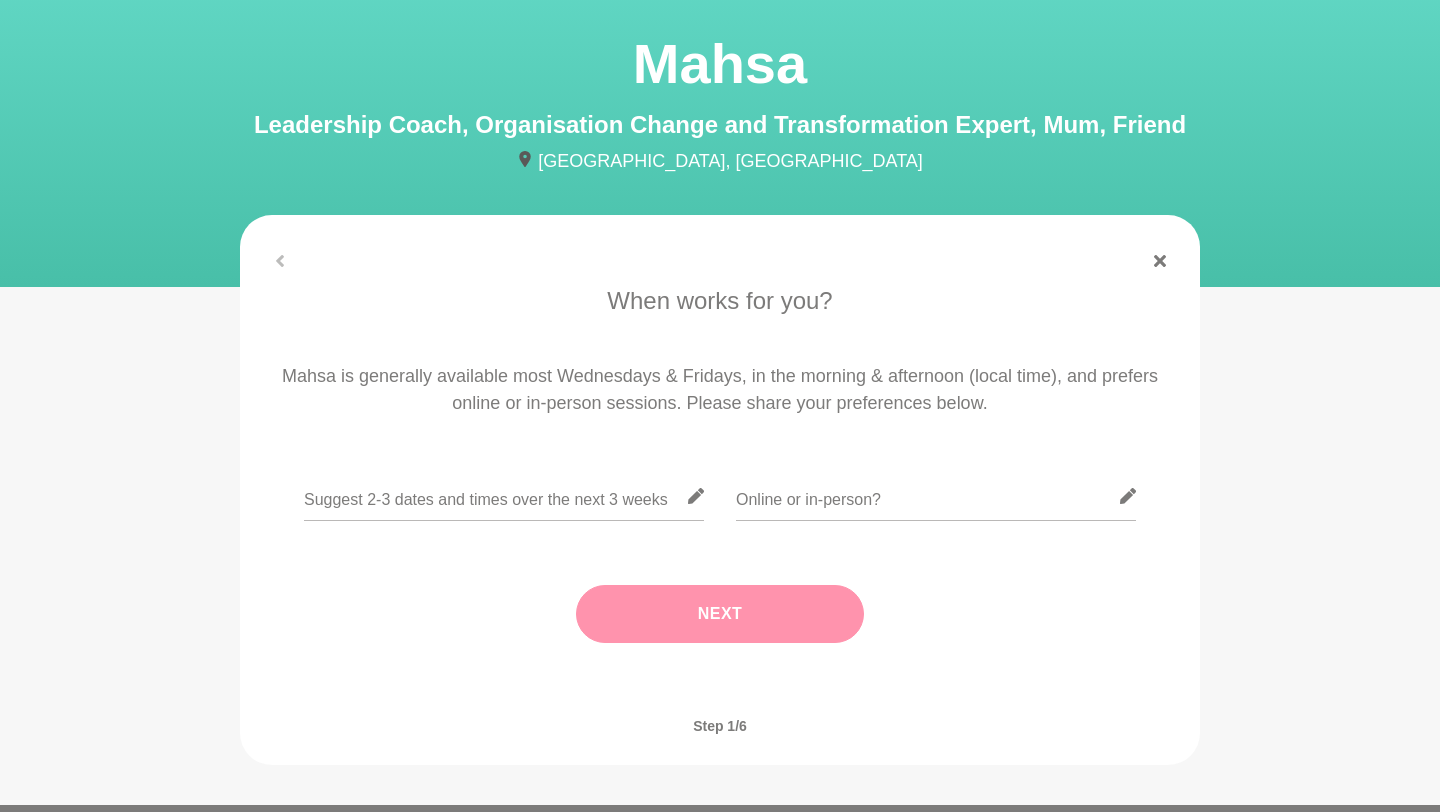 click on "Mahsa Leadership Coach, Organisation Change and Transformation Expert, Mum, Friend   Beecroft, Australia When works for you? Mahsa is generally available most Wednesdays & Fridays, in the morning & afternoon (local time), and prefers online or in-person sessions. Please share your preferences below. Next Where are you based? Next What would you like to connect about? Let's do coffee Let's collaborate I need tips Let's talk shop Next What do you need help with? Business Coaching Leadership Coach Strategy / Strategic Thinking Change Management Project Management Activism & Advocacy Board Experience Management Next What are you hoping to get out of this session? Next Step 1/6 Next" at bounding box center (720, 391) 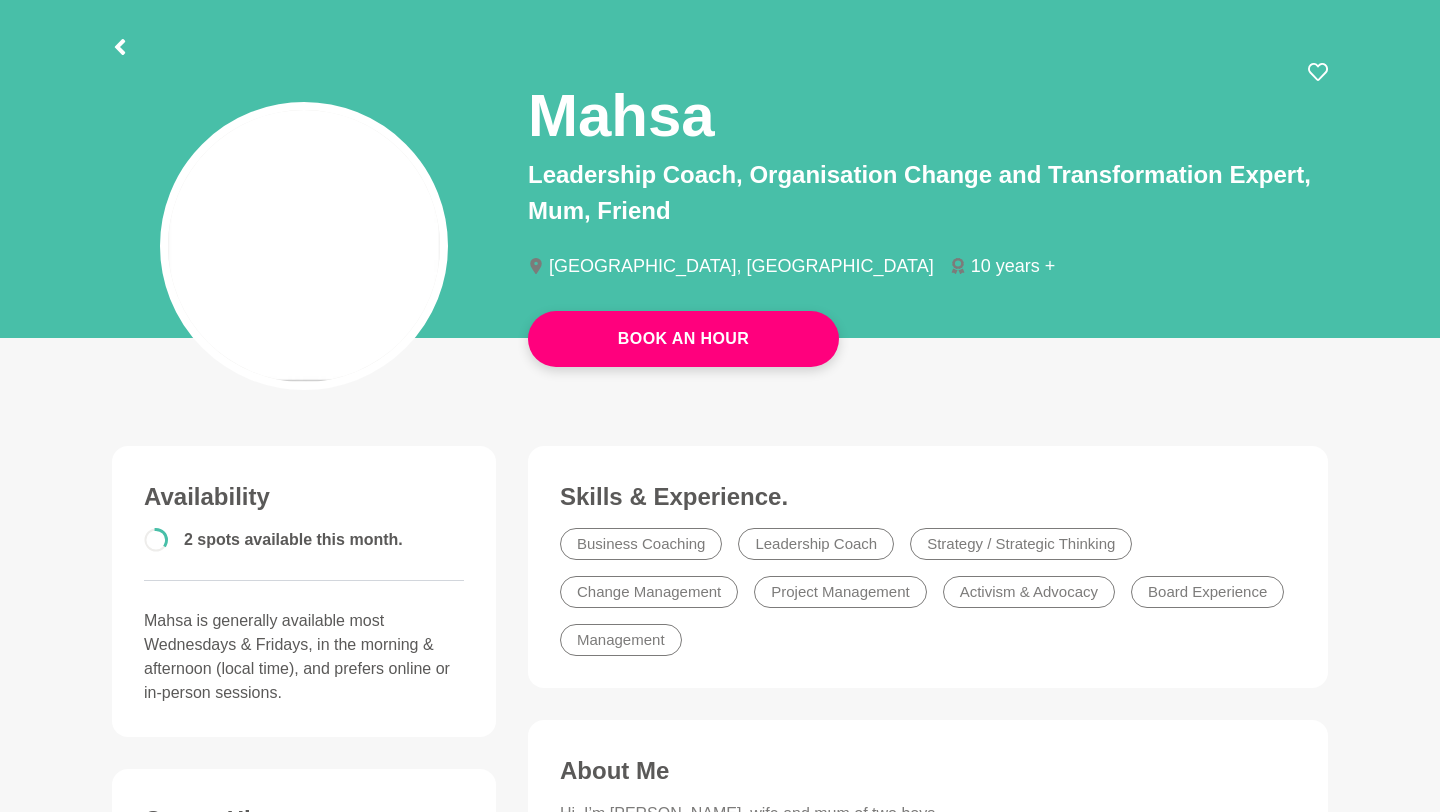 scroll, scrollTop: 0, scrollLeft: 0, axis: both 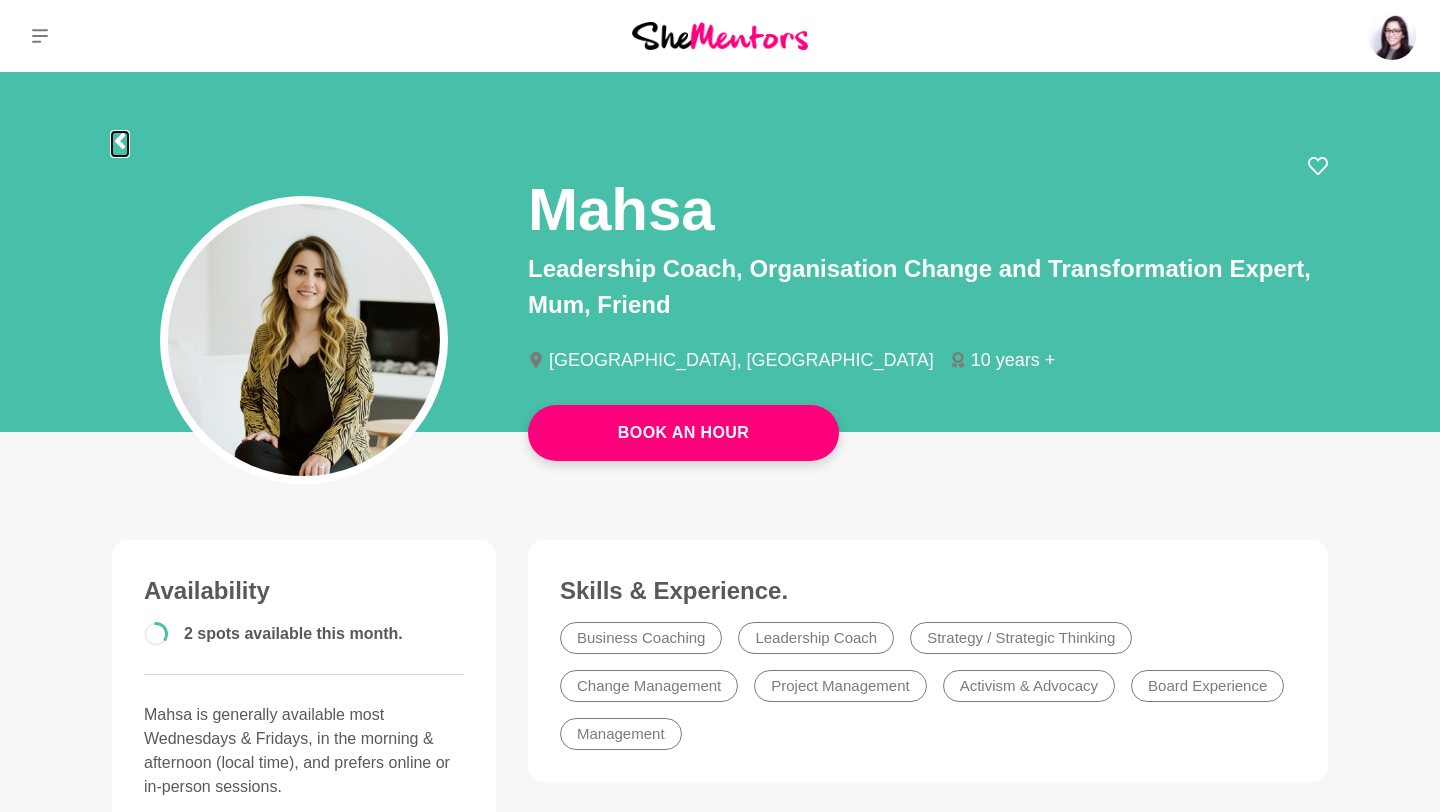 click 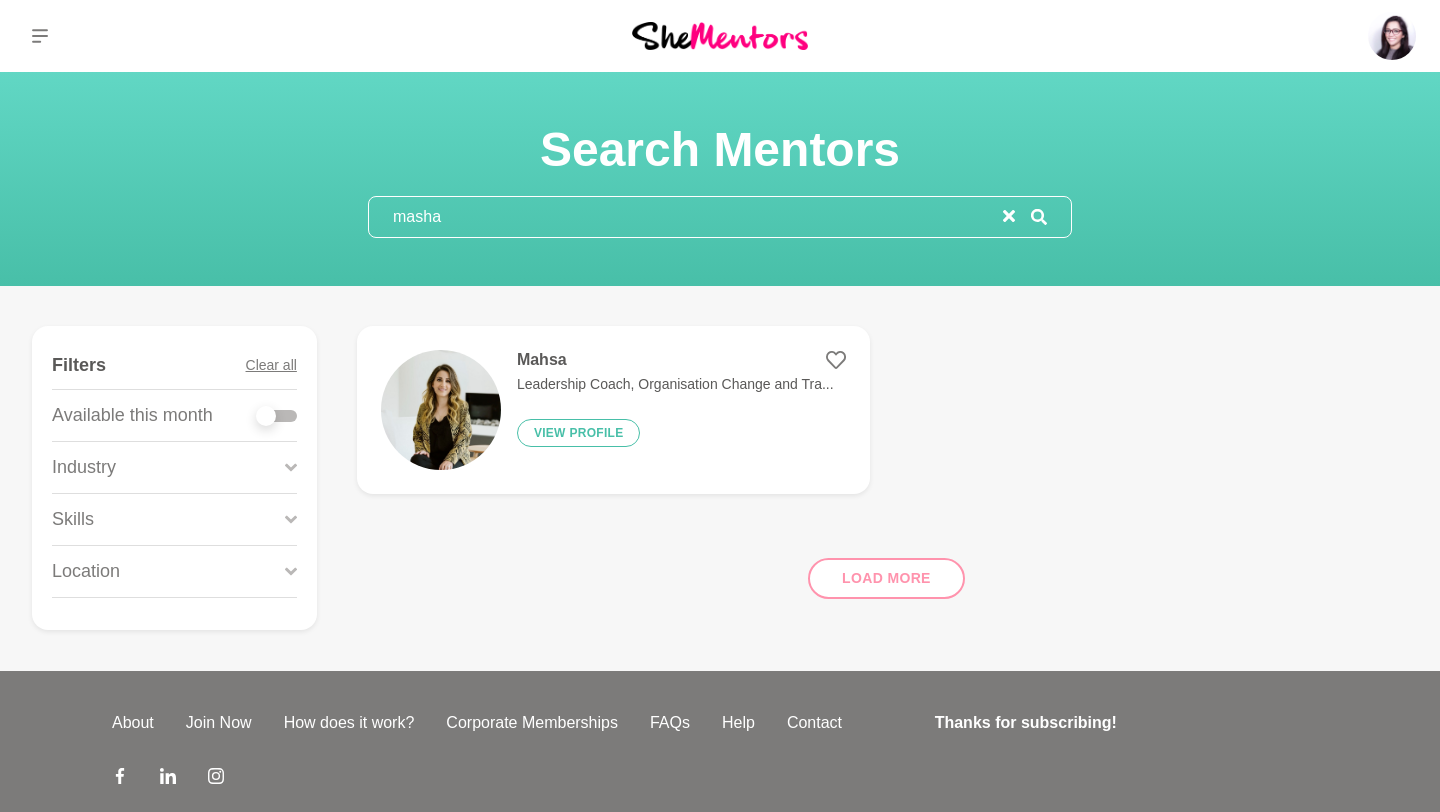 click on "Industry" at bounding box center [174, 467] 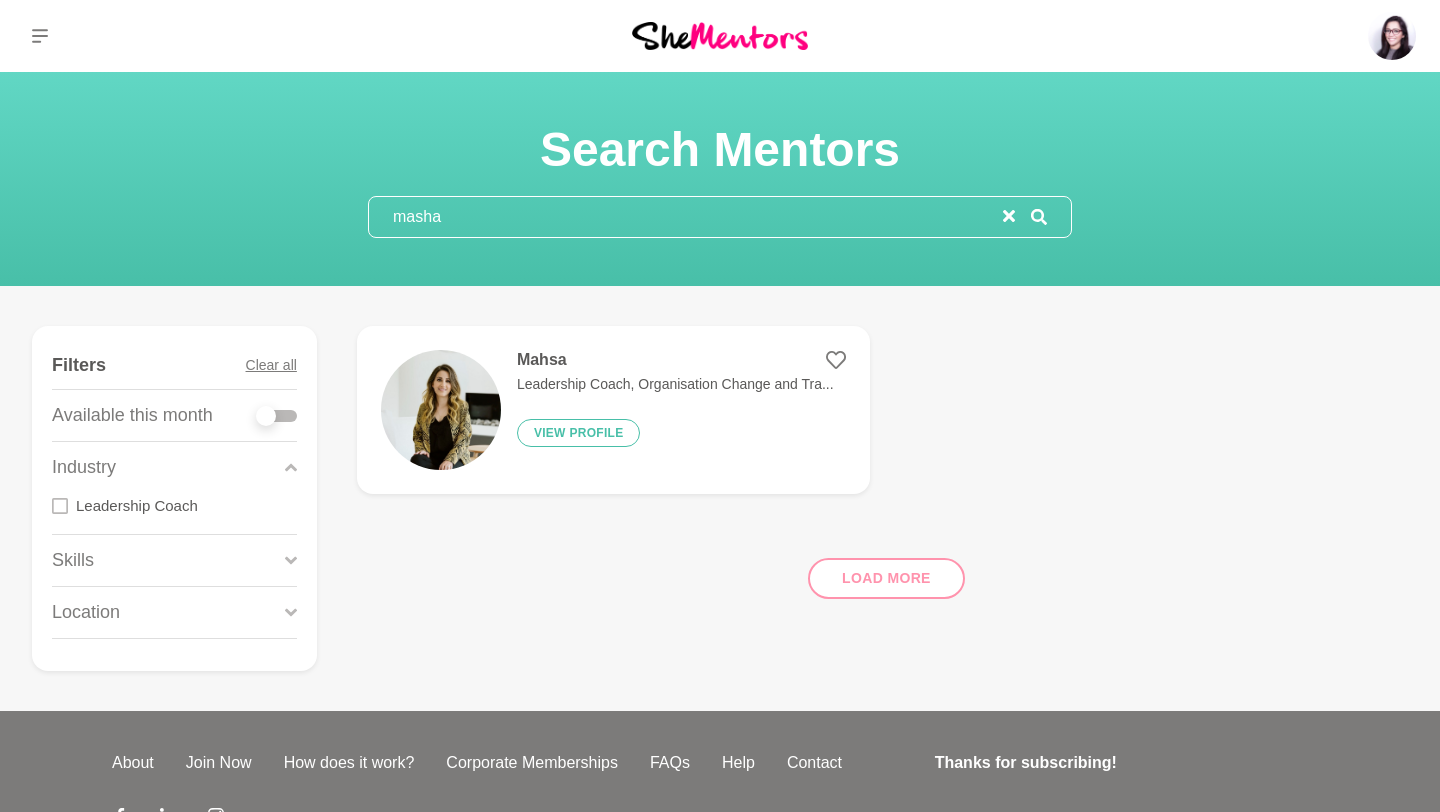 click on "Skills" at bounding box center [174, 560] 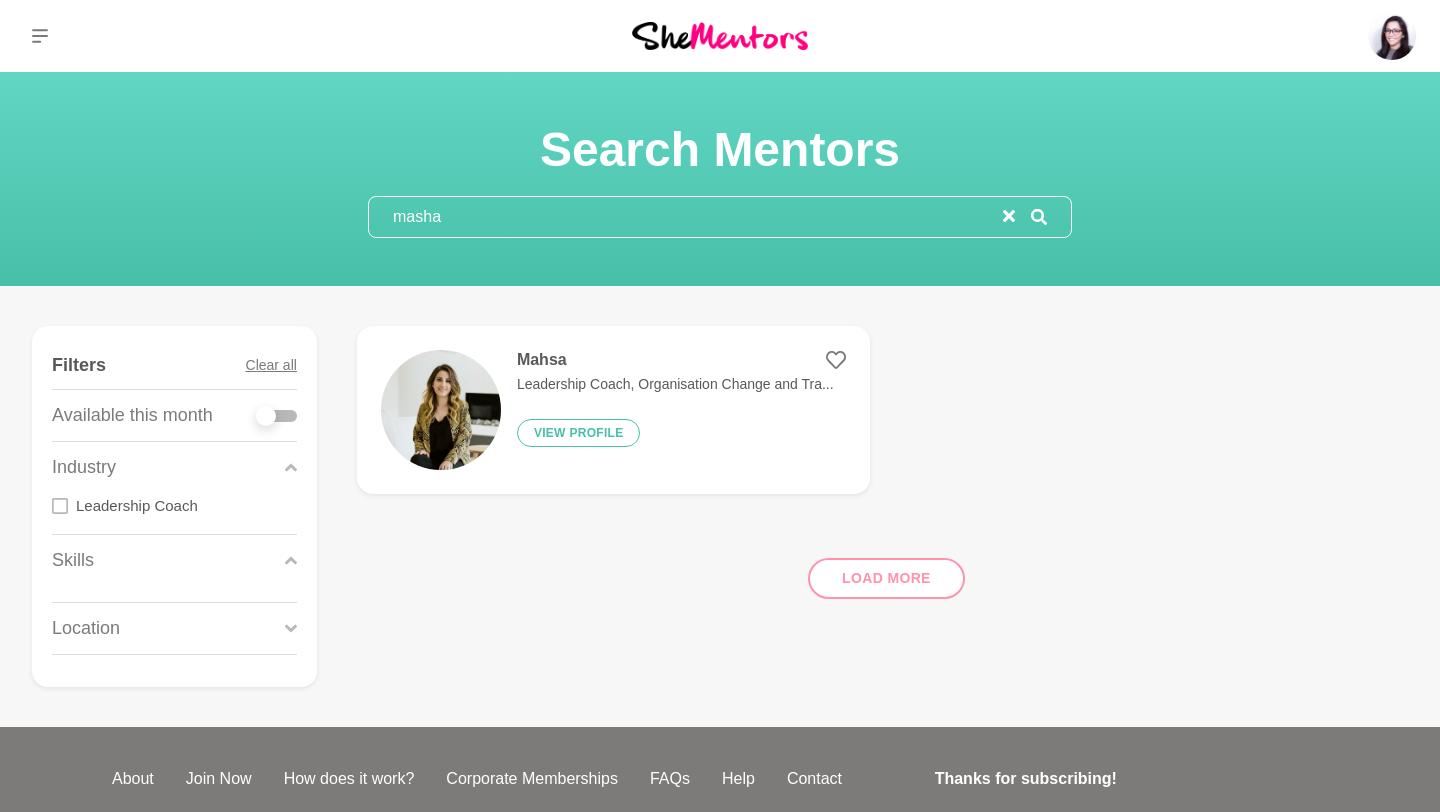 type on "mash" 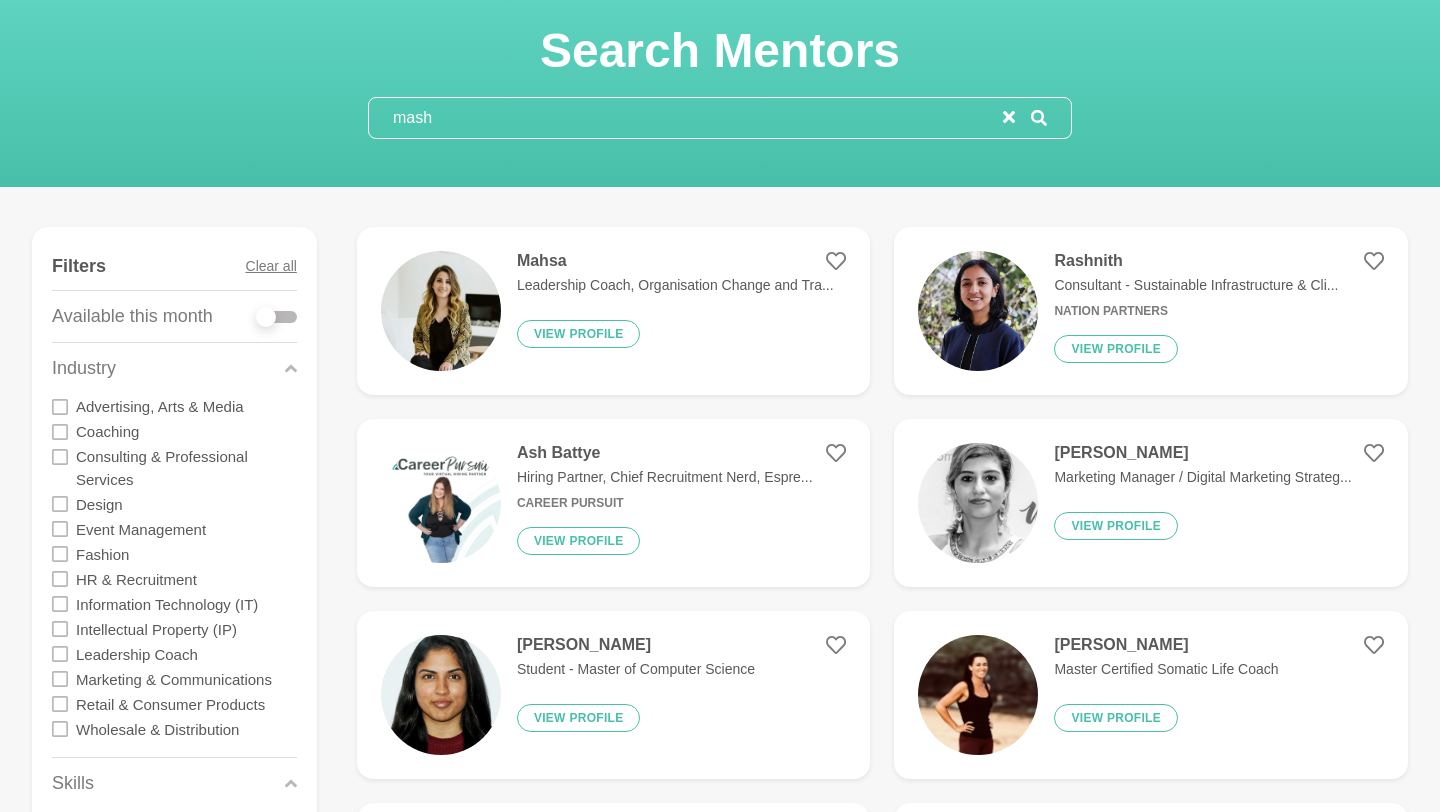 scroll, scrollTop: 0, scrollLeft: 0, axis: both 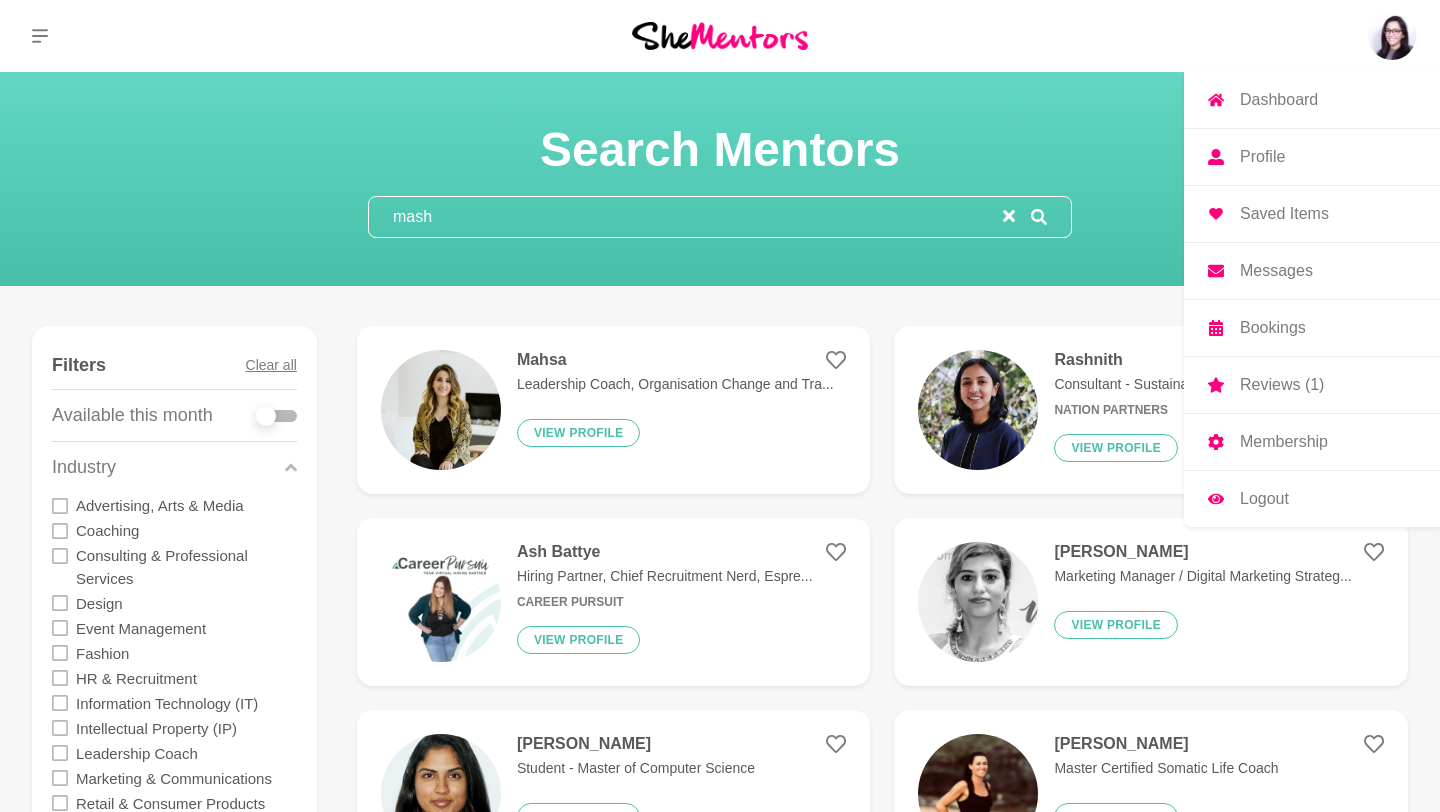 click on "Profile" at bounding box center (1262, 157) 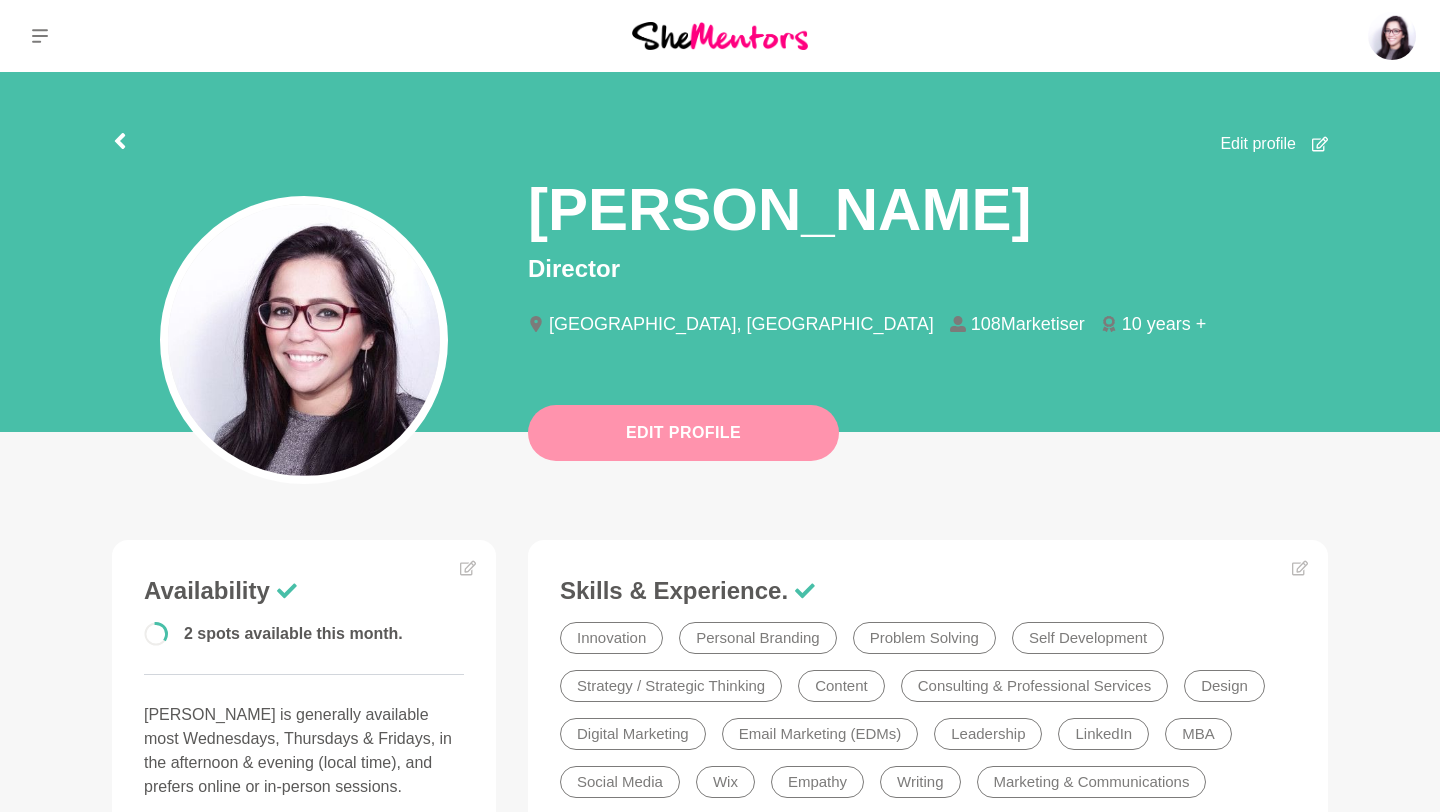 click on "Edit Profile" at bounding box center (683, 433) 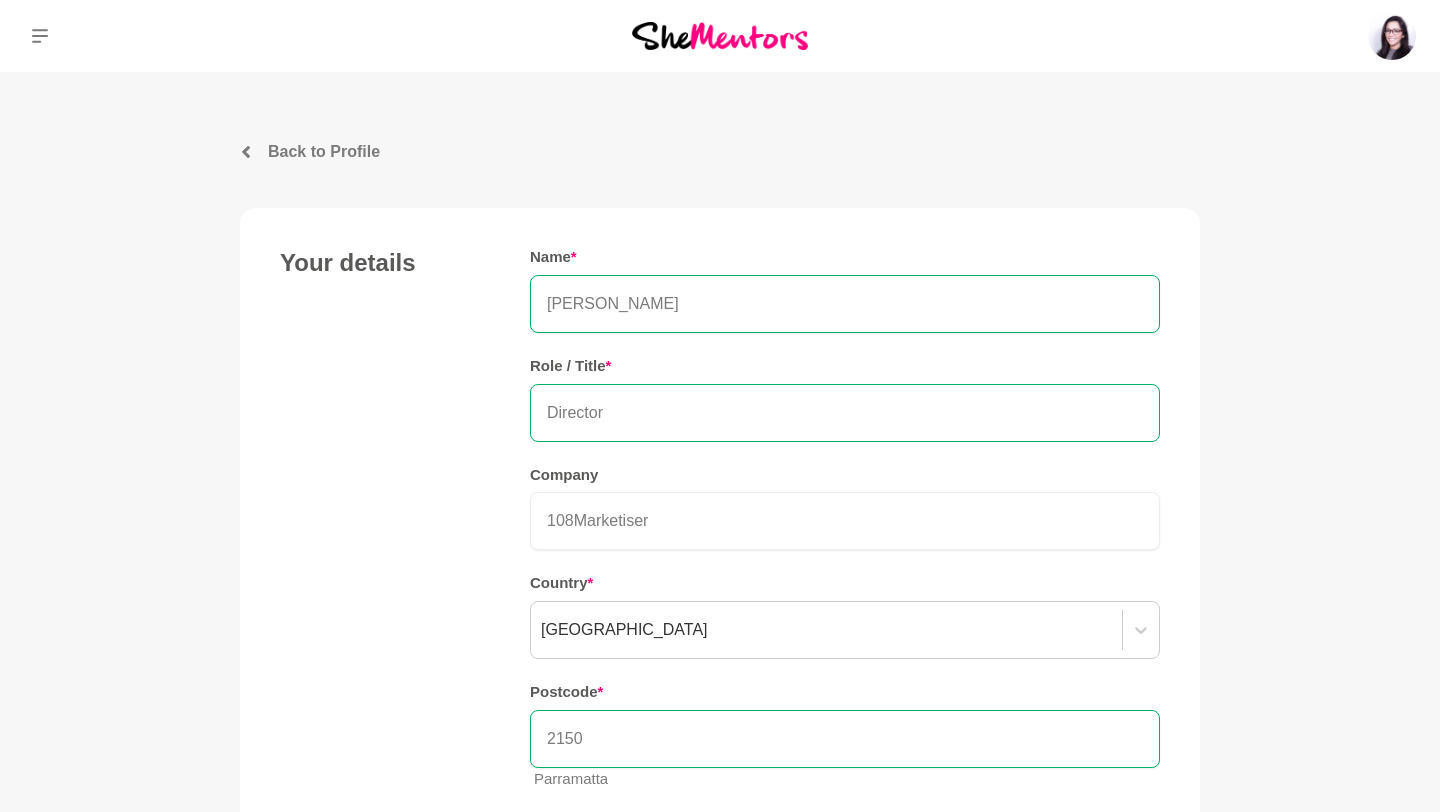 click on "Director" at bounding box center (845, 413) 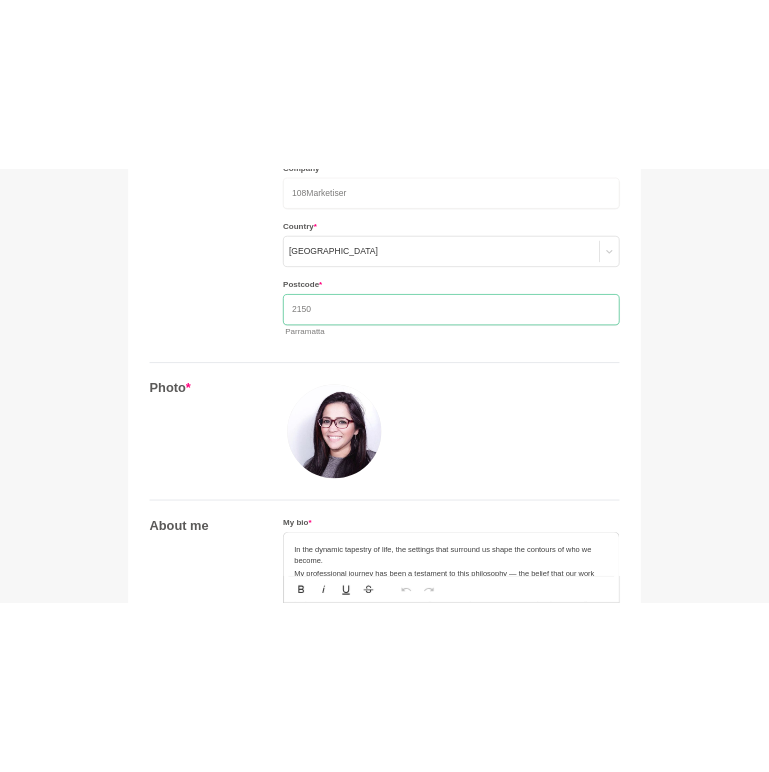 scroll, scrollTop: 583, scrollLeft: 0, axis: vertical 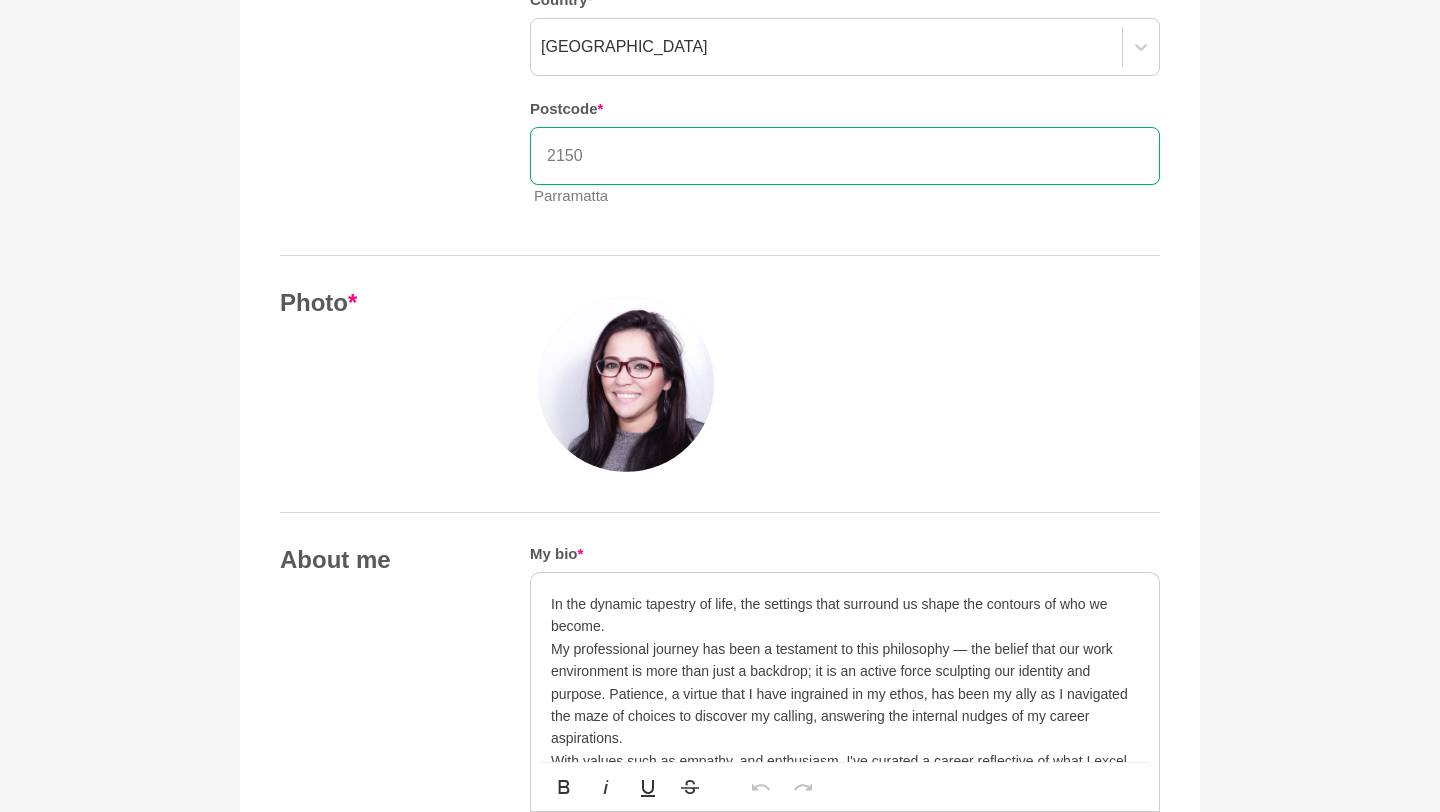 type on "AI powered marketing for service businesses" 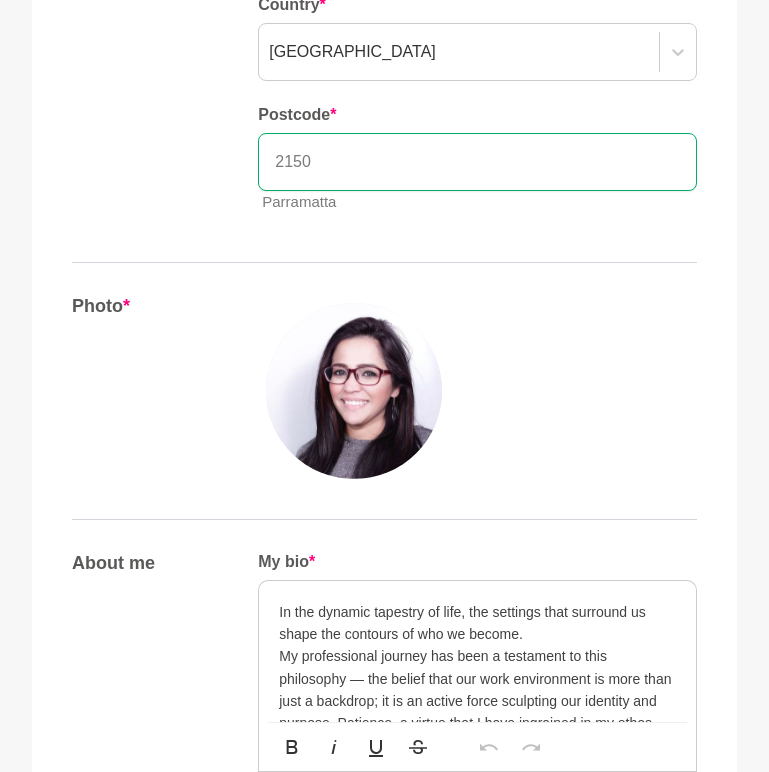 click at bounding box center [354, 391] 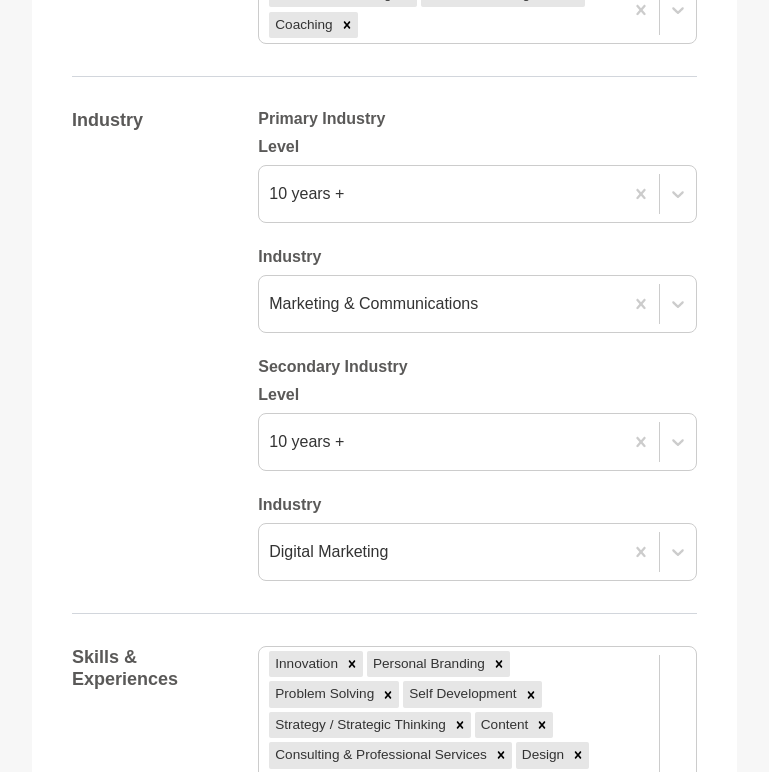 scroll, scrollTop: 2523, scrollLeft: 0, axis: vertical 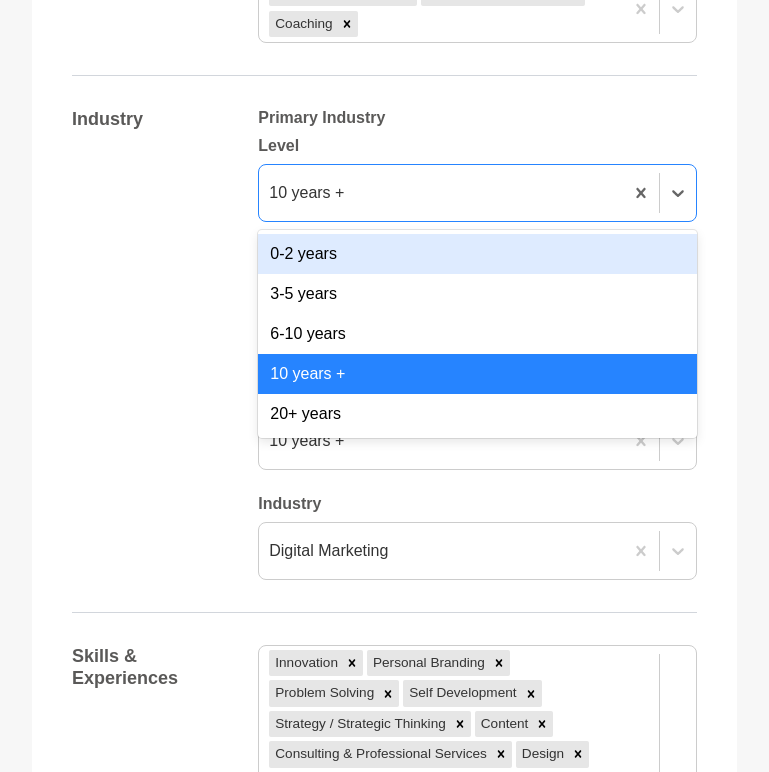 click on "10 years +" at bounding box center (441, 193) 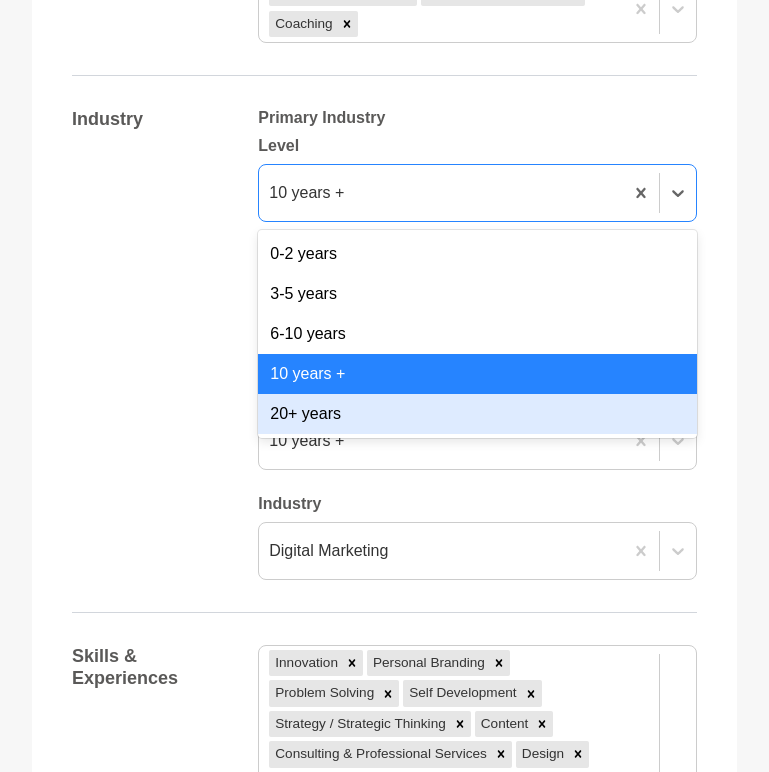 click on "20+ years" at bounding box center [477, 414] 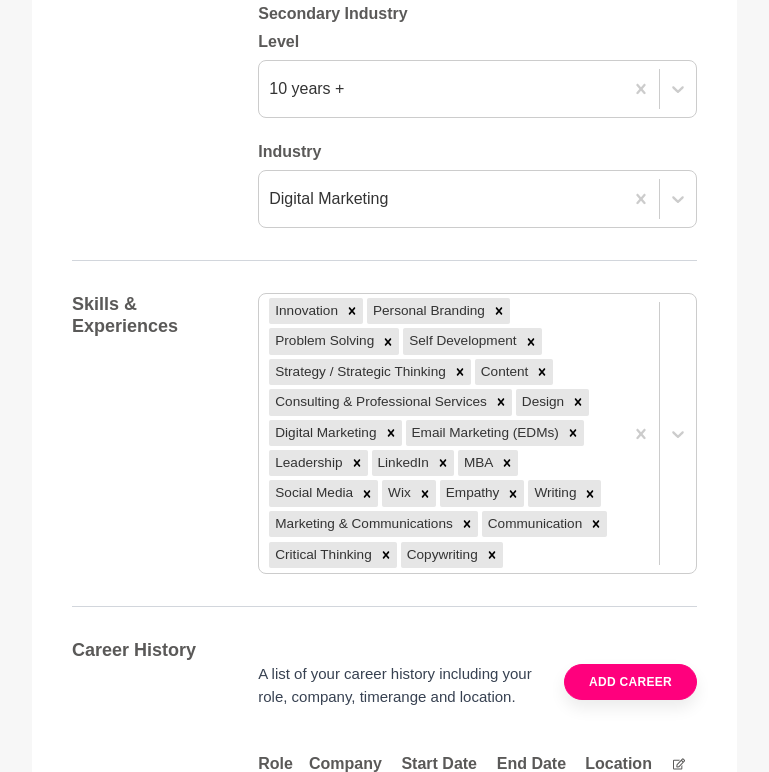 scroll, scrollTop: 2886, scrollLeft: 0, axis: vertical 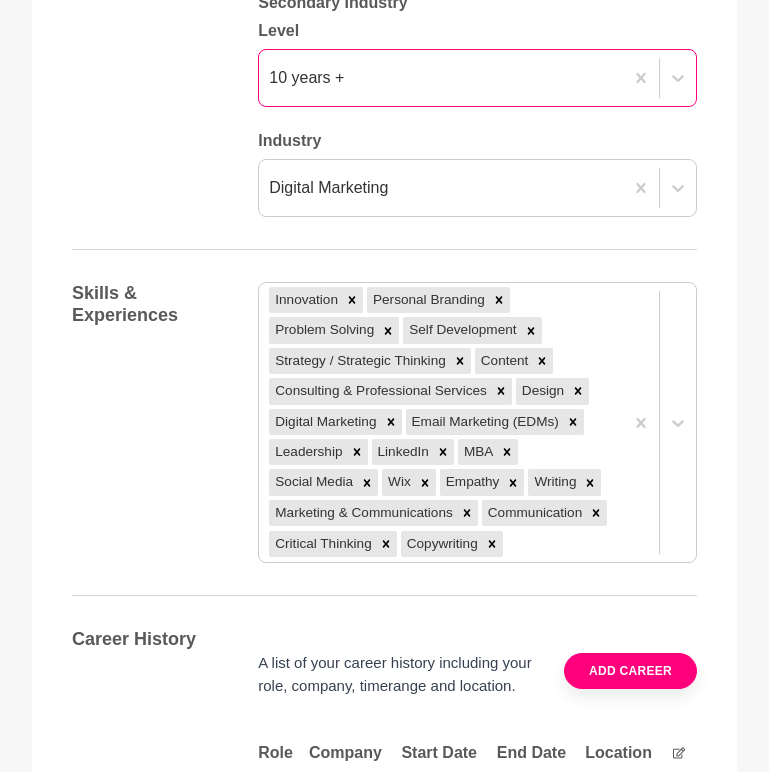 click on "10 years +" at bounding box center [441, 78] 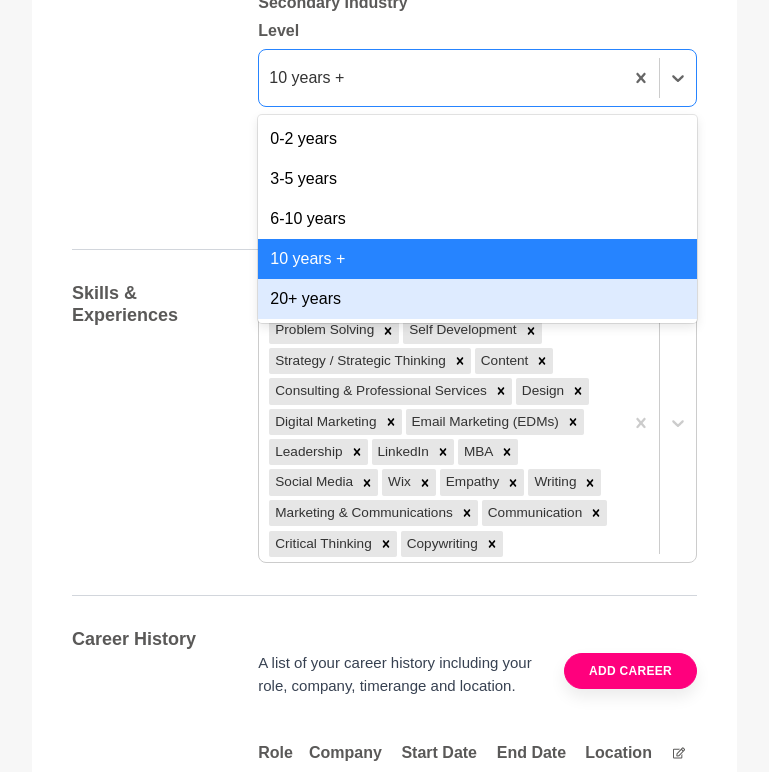 click on "20+ years" at bounding box center (477, 299) 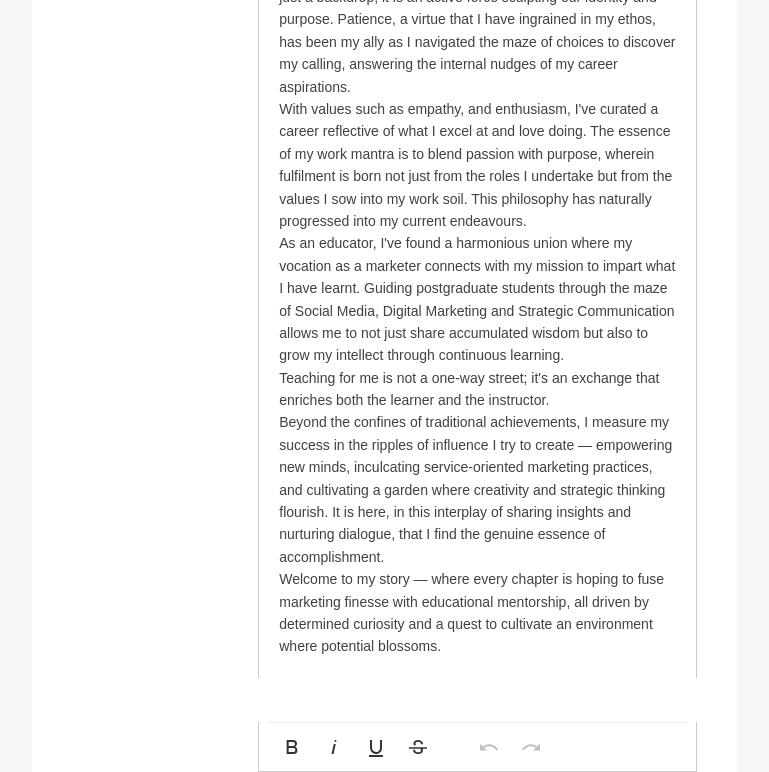 scroll, scrollTop: 1111, scrollLeft: 0, axis: vertical 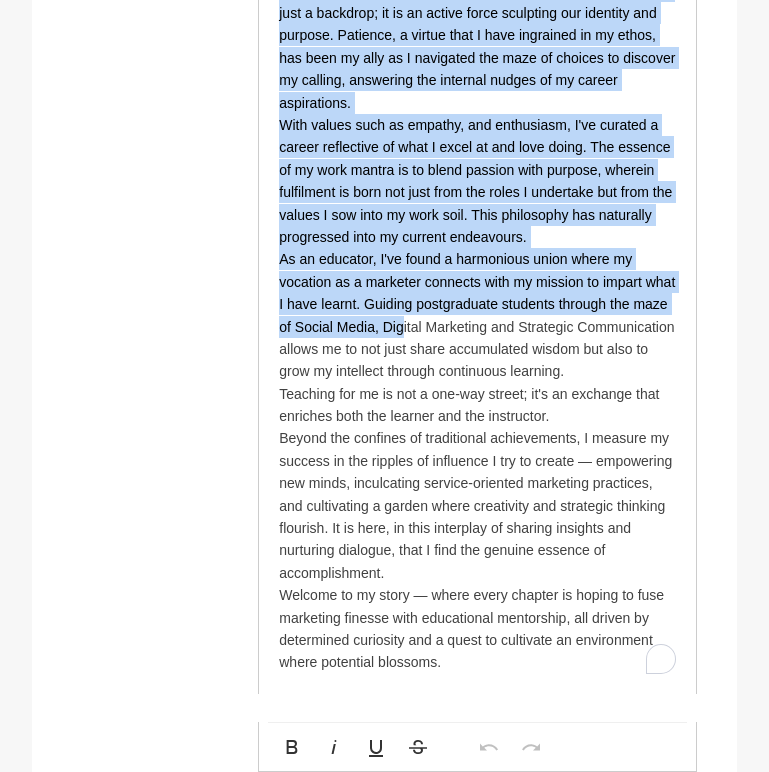 drag, startPoint x: 277, startPoint y: 183, endPoint x: 401, endPoint y: 590, distance: 425.47034 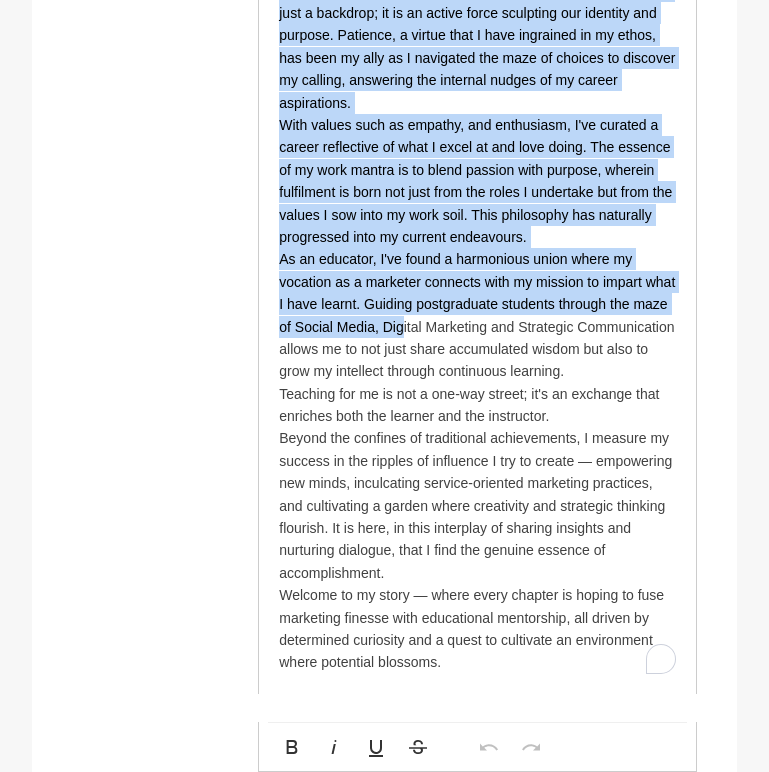 click on "In the dynamic tapestry of life, the settings that surround us shape the contours of who we become. My professional journey has been a testament to this philosophy — the belief that our work environment is more than just a backdrop; it is an active force sculpting our identity and purpose. Patience, a virtue that I have ingrained in my ethos, has been my ally as I navigated the maze of choices to discover my calling, answering the internal nudges of my career aspirations. With values such as empathy, and enthusiasm, I've curated a career reflective of what I excel at and love doing. The essence of my work mantra is to blend passion with purpose, wherein fulfilment is born not just from the roles I undertake but from the values I sow into my work soil. This philosophy has naturally progressed into my current endeavours. Teaching for me is not a one-way street; it's an exchange that enriches both the learner and the instructor." at bounding box center [477, 293] 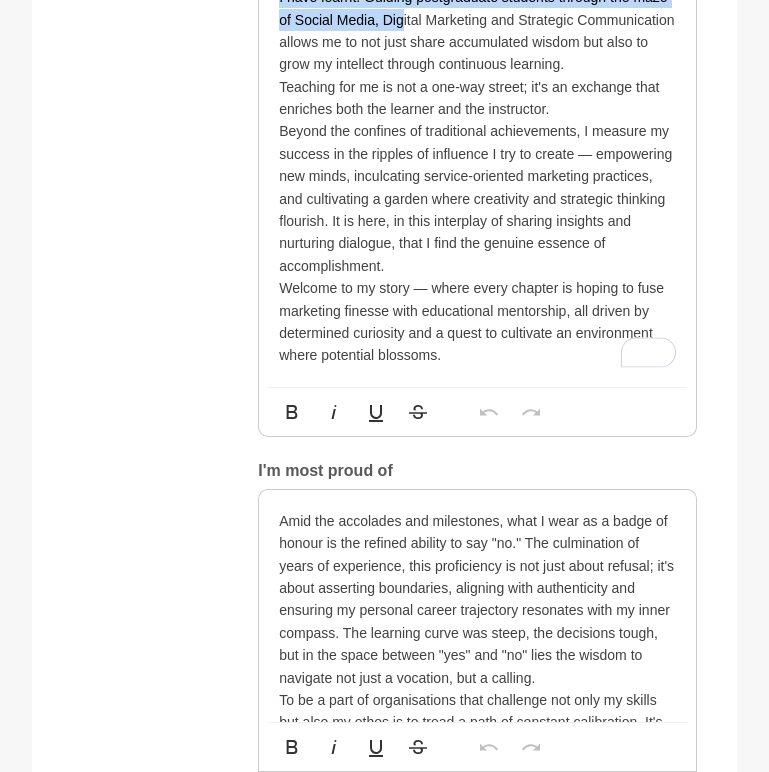 scroll, scrollTop: 1454, scrollLeft: 0, axis: vertical 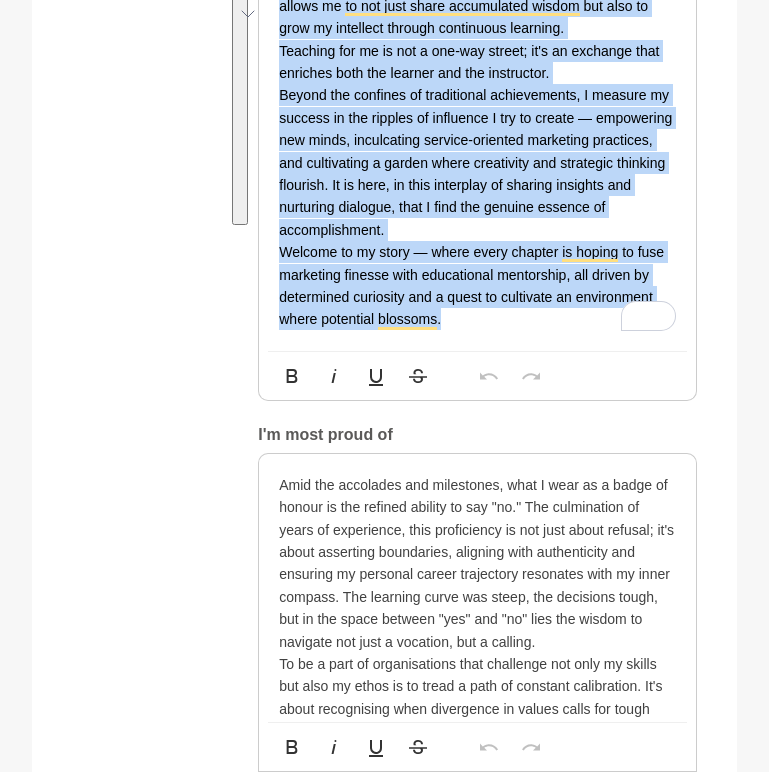 click on "Welcome to my story — where every chapter is hoping to fuse marketing finesse with educational mentorship, all driven by determined curiosity and a quest to cultivate an environment where potential blossoms." at bounding box center [477, 286] 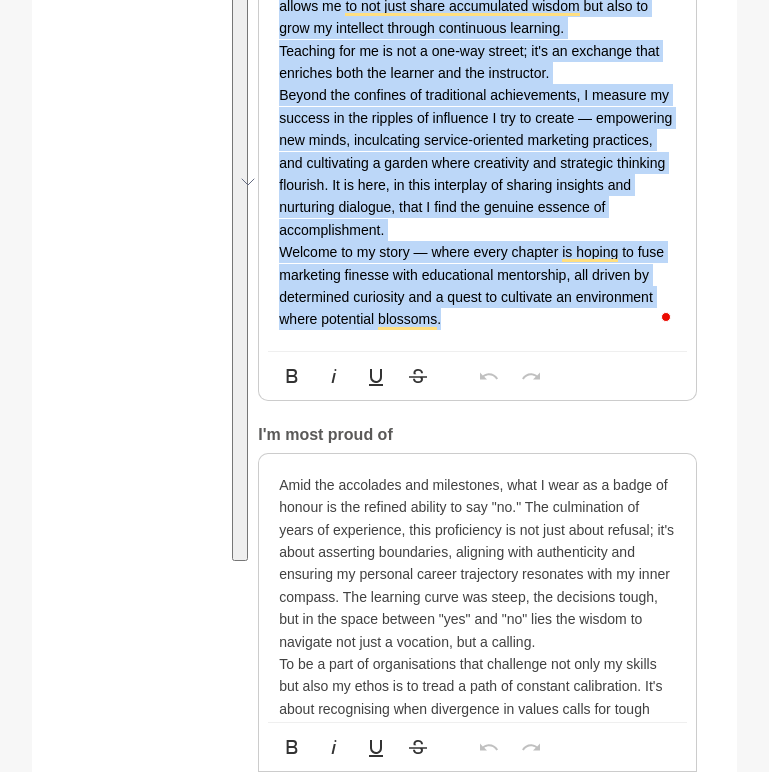 copy on "In the dynamic tapestry of life, the settings that surround us shape the contours of who we become. My professional journey has been a testament to this philosophy — the belief that our work environment is more than just a backdrop; it is an active force sculpting our identity and purpose. Patience, a virtue that I have ingrained in my ethos, has been my ally as I navigated the maze of choices to discover my calling, answering the internal nudges of my career aspirations. With values such as empathy, and enthusiasm, I've curated a career reflective of what I excel at and love doing. The essence of my work mantra is to blend passion with purpose, wherein fulfilment is born not just from the roles I undertake but from the values I sow into my work soil. This philosophy has naturally progressed into my current endeavours. As an educator, I've found a harmonious union where my vocation as a marketer connects with my mission to impart what I have learnt. Guiding postgraduate students through the maze of Social ..." 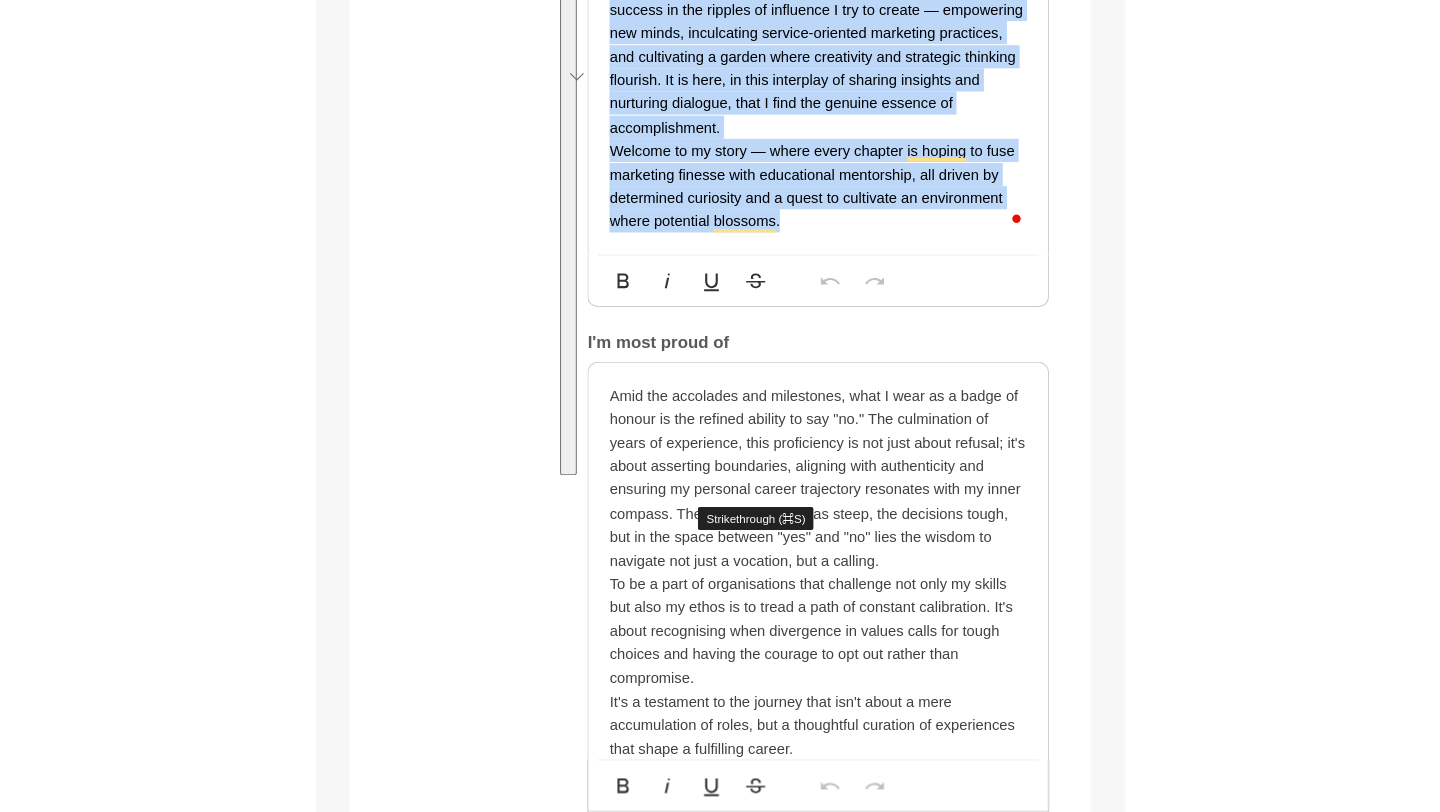 scroll, scrollTop: 1490, scrollLeft: 0, axis: vertical 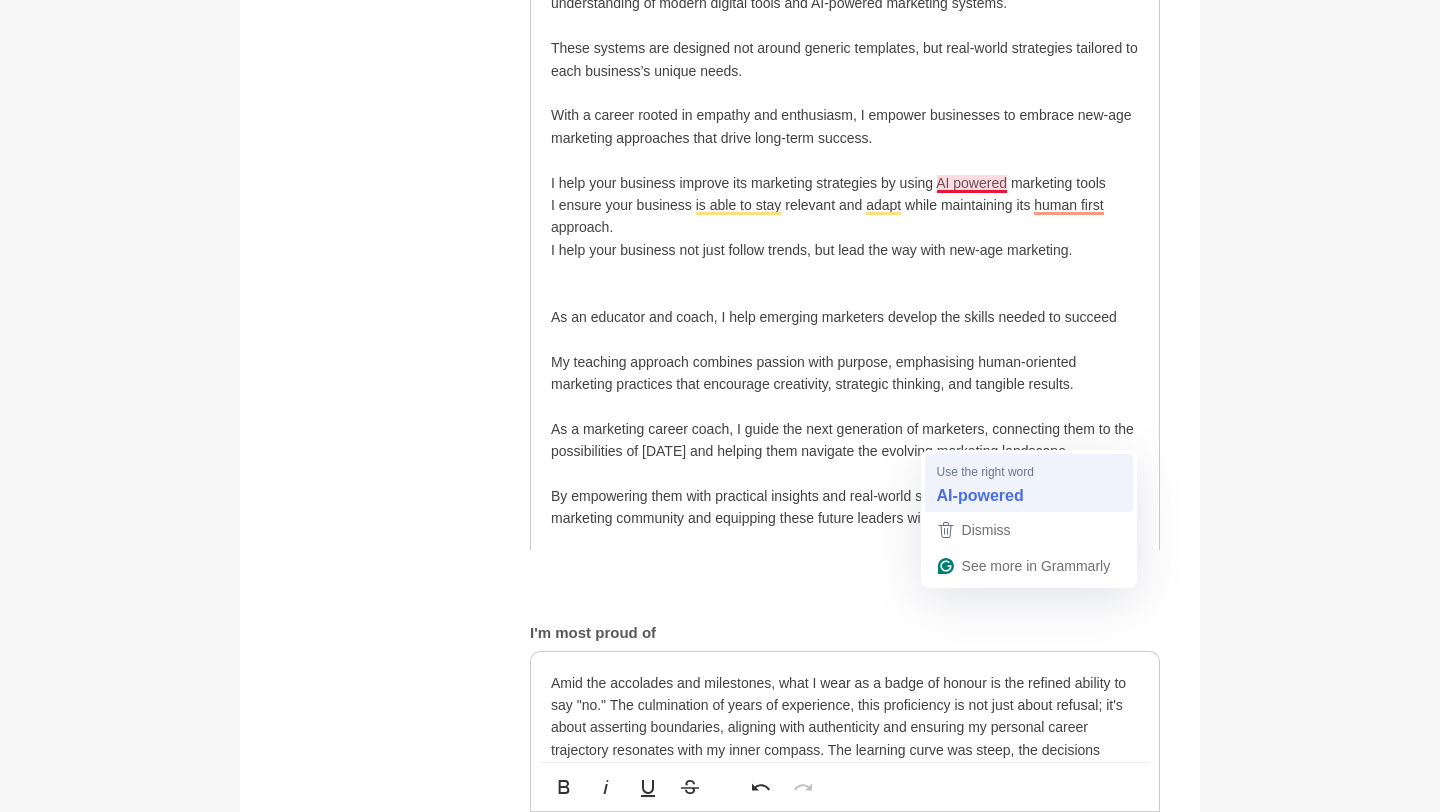 type 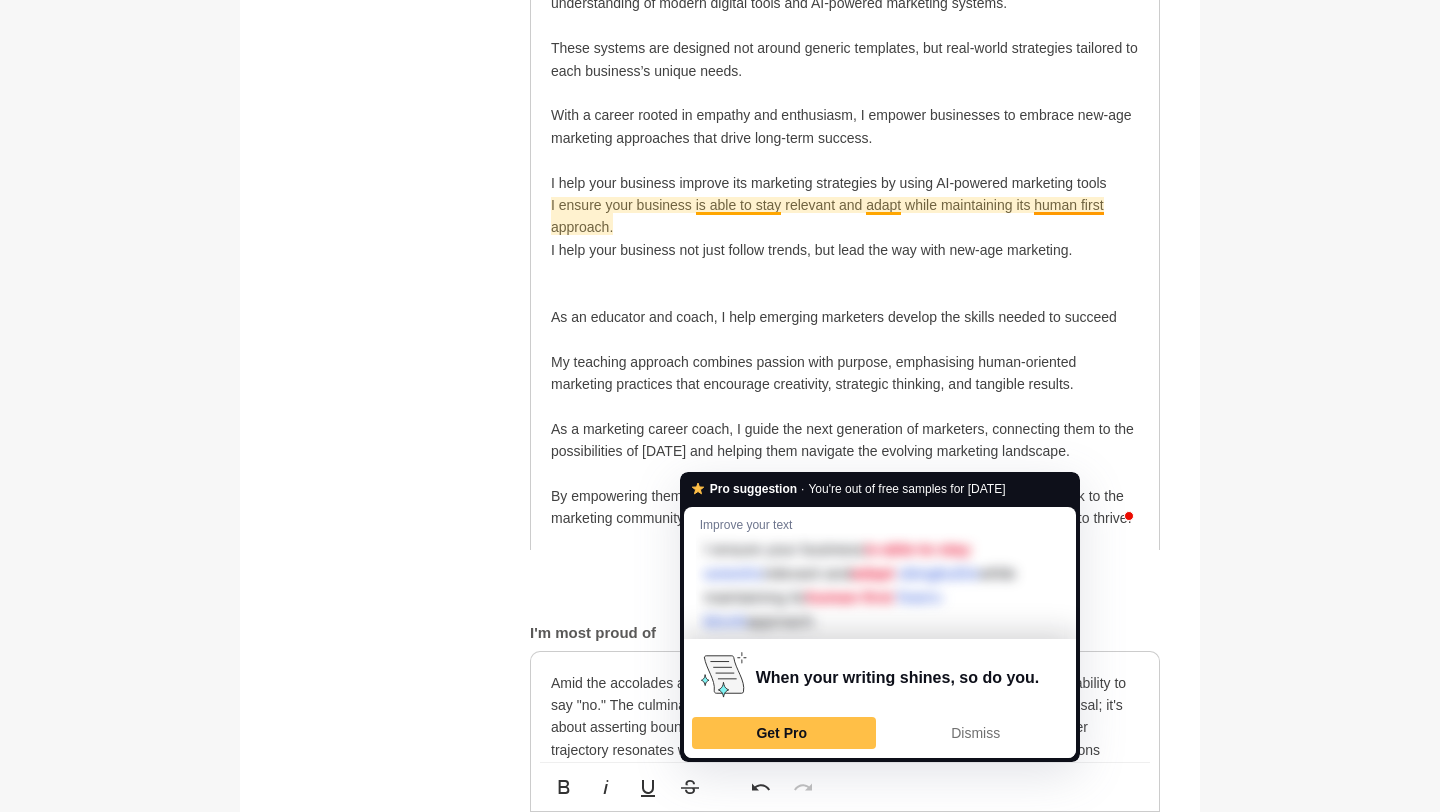 click on "With a career rooted in empathy and enthusiasm, I empower businesses to embrace new-age marketing approaches that drive long-term success." at bounding box center (845, 126) 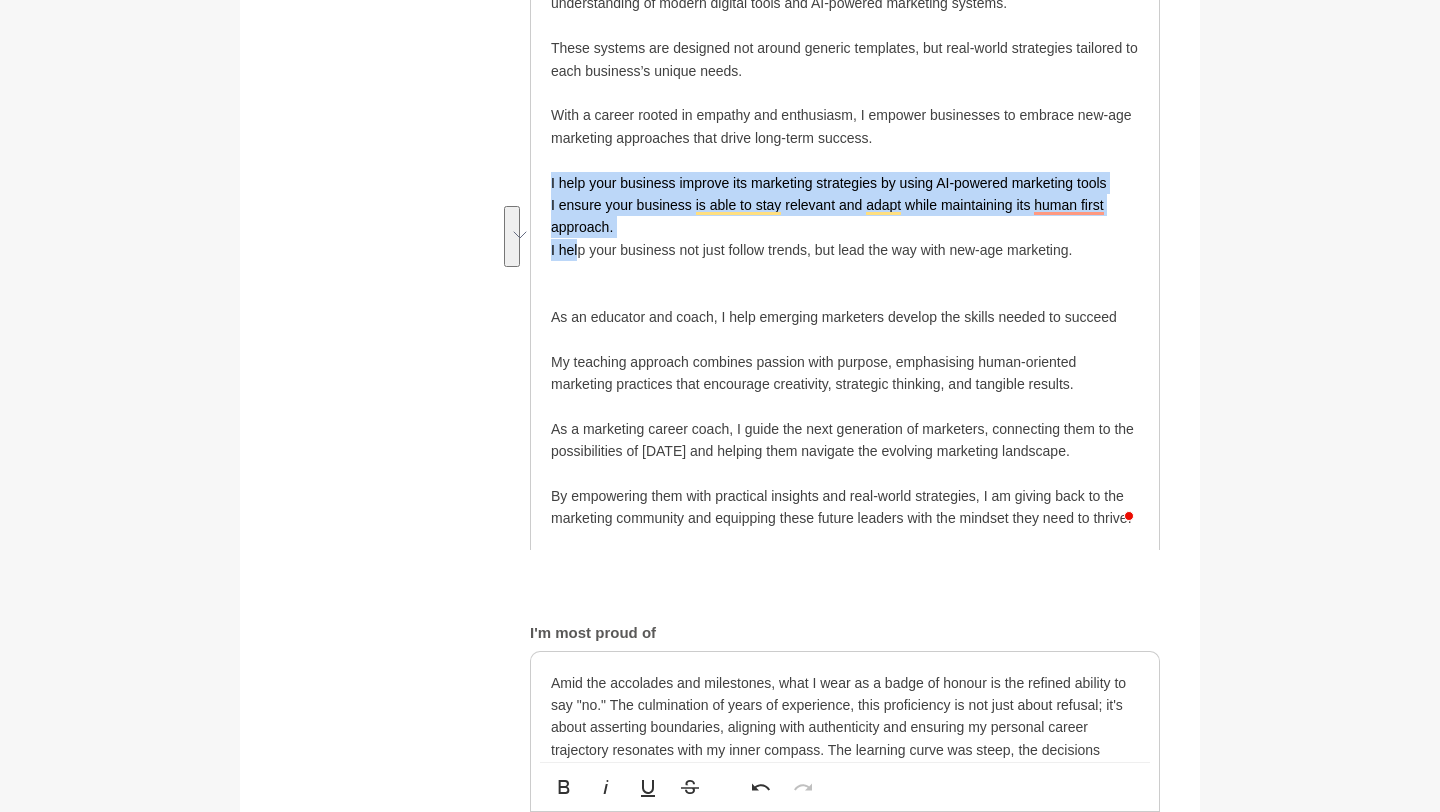 drag, startPoint x: 549, startPoint y: 433, endPoint x: 581, endPoint y: 504, distance: 77.87811 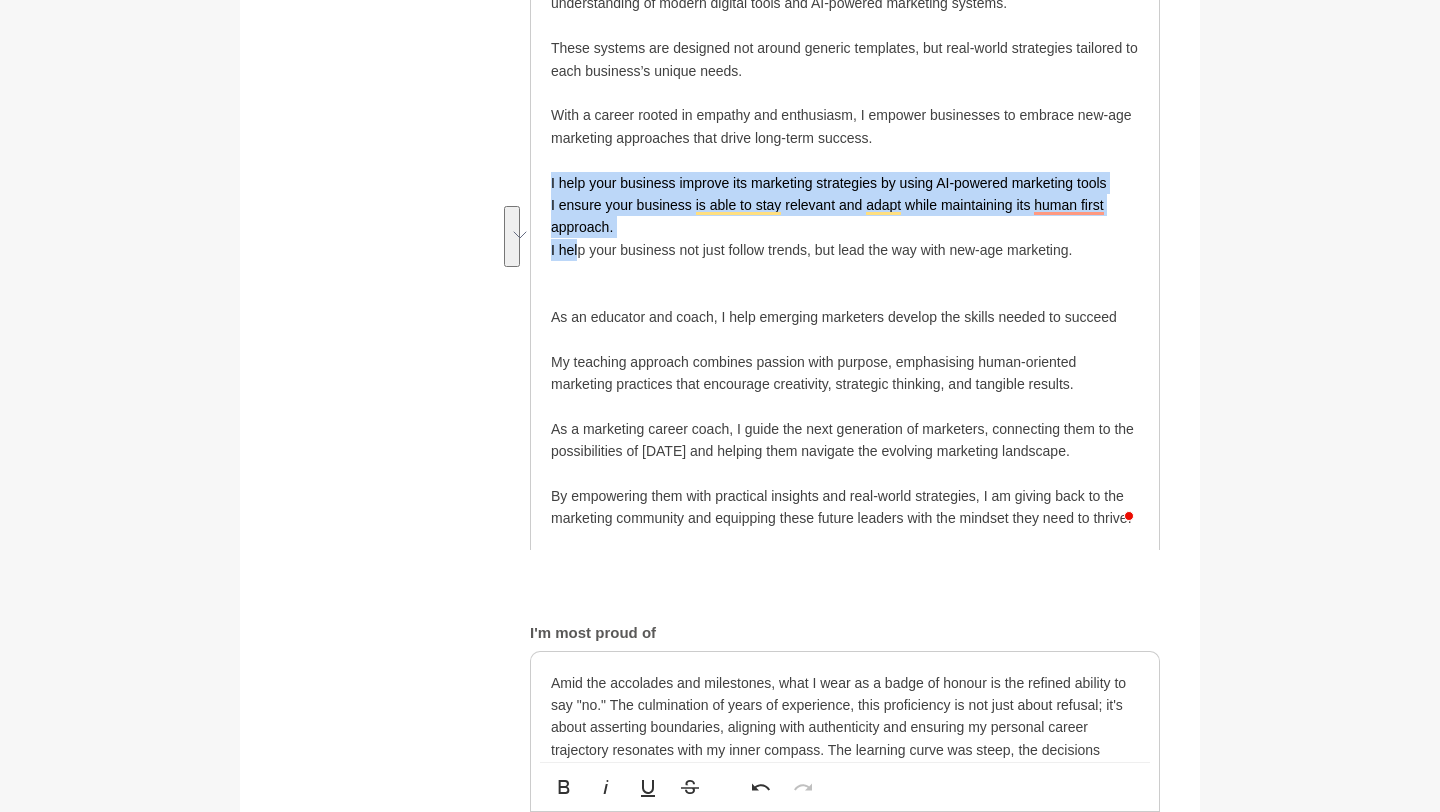 click on "I help service-based businesses thrive by blending strategic marketing with a deep understanding of modern digital tools and AI-powered marketing systems.  These systems are designed not around generic templates, but real-world strategies tailored to each business’s unique needs.  With a career rooted in empathy and enthusiasm, I empower businesses to embrace new-age marketing approaches that drive long-term success. I help your business improve its marketing strategies by using AI-powered marketing tools  I ensure your business is able to stay relevant and adapt while maintaining its human first approach. I help your business not just follow trends, but lead the way with new-age marketing. As an educator and coach, I help emerging marketers develop the skills needed to succeed My teaching approach combines passion with purpose, emphasising human-oriented marketing practices that encourage creativity, strategic thinking, and tangible results." at bounding box center [845, 250] 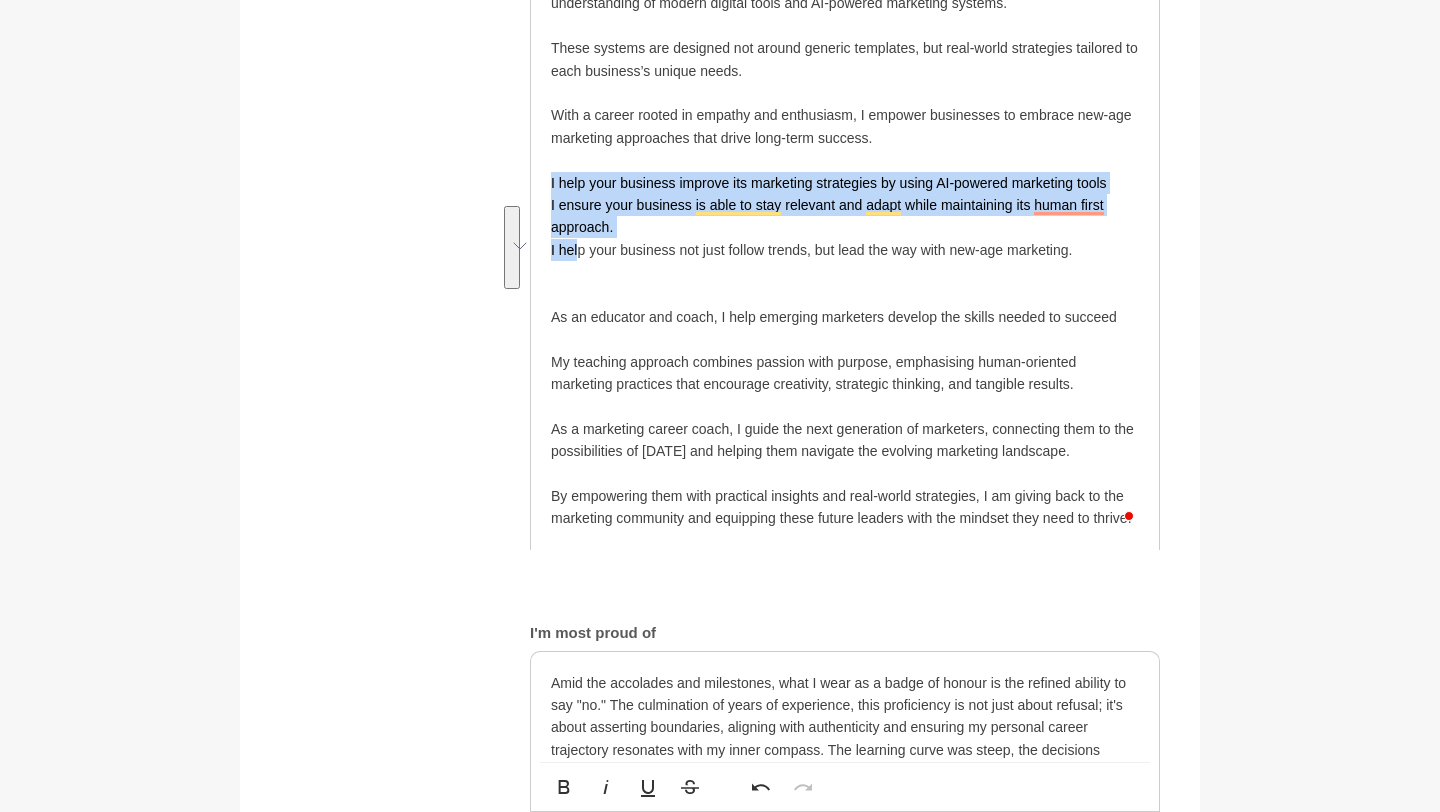 click on "I help your business not just follow trends, but lead the way with new-age marketing." at bounding box center [845, 250] 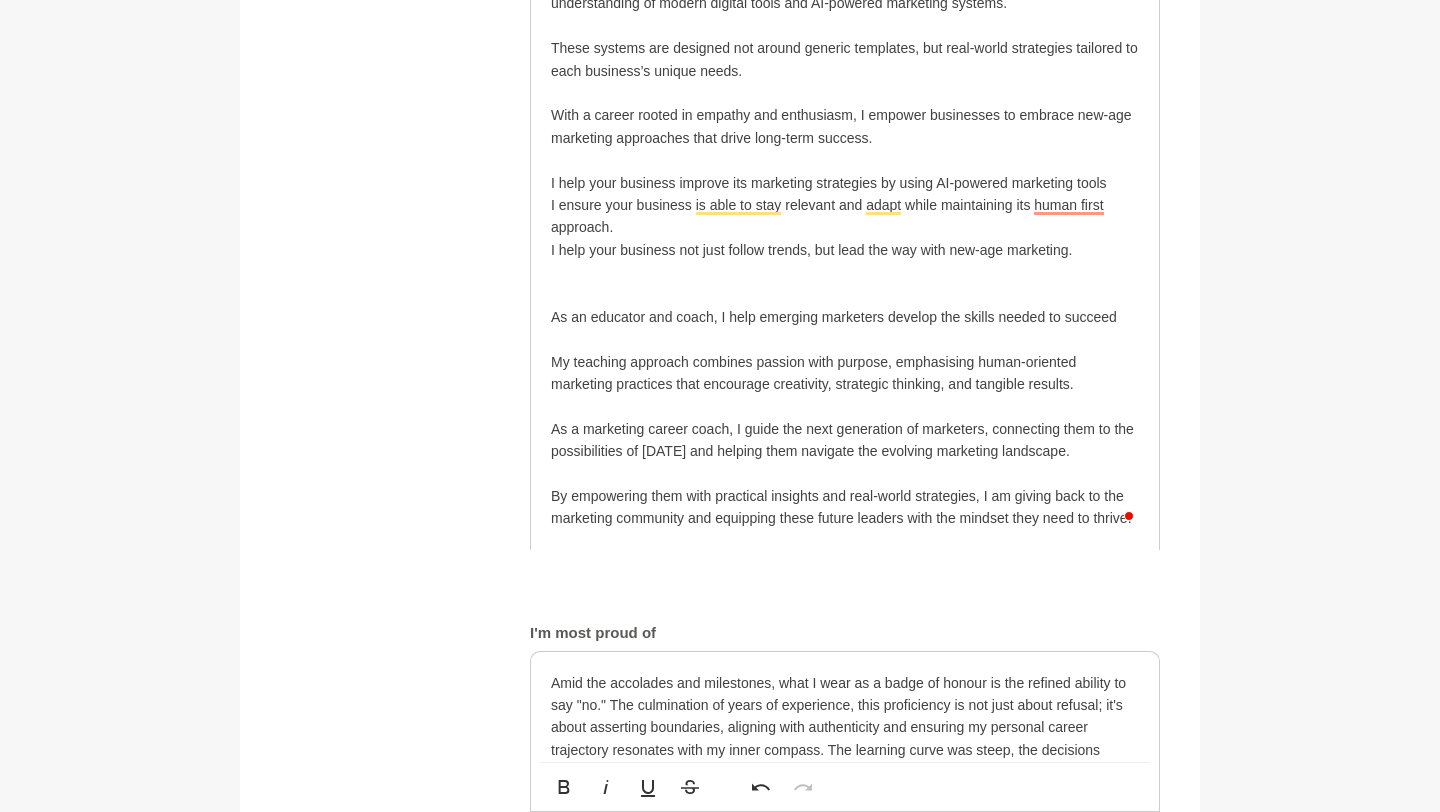 click on "I help your business improve its marketing strategies by using AI-powered marketing tools" at bounding box center (845, 183) 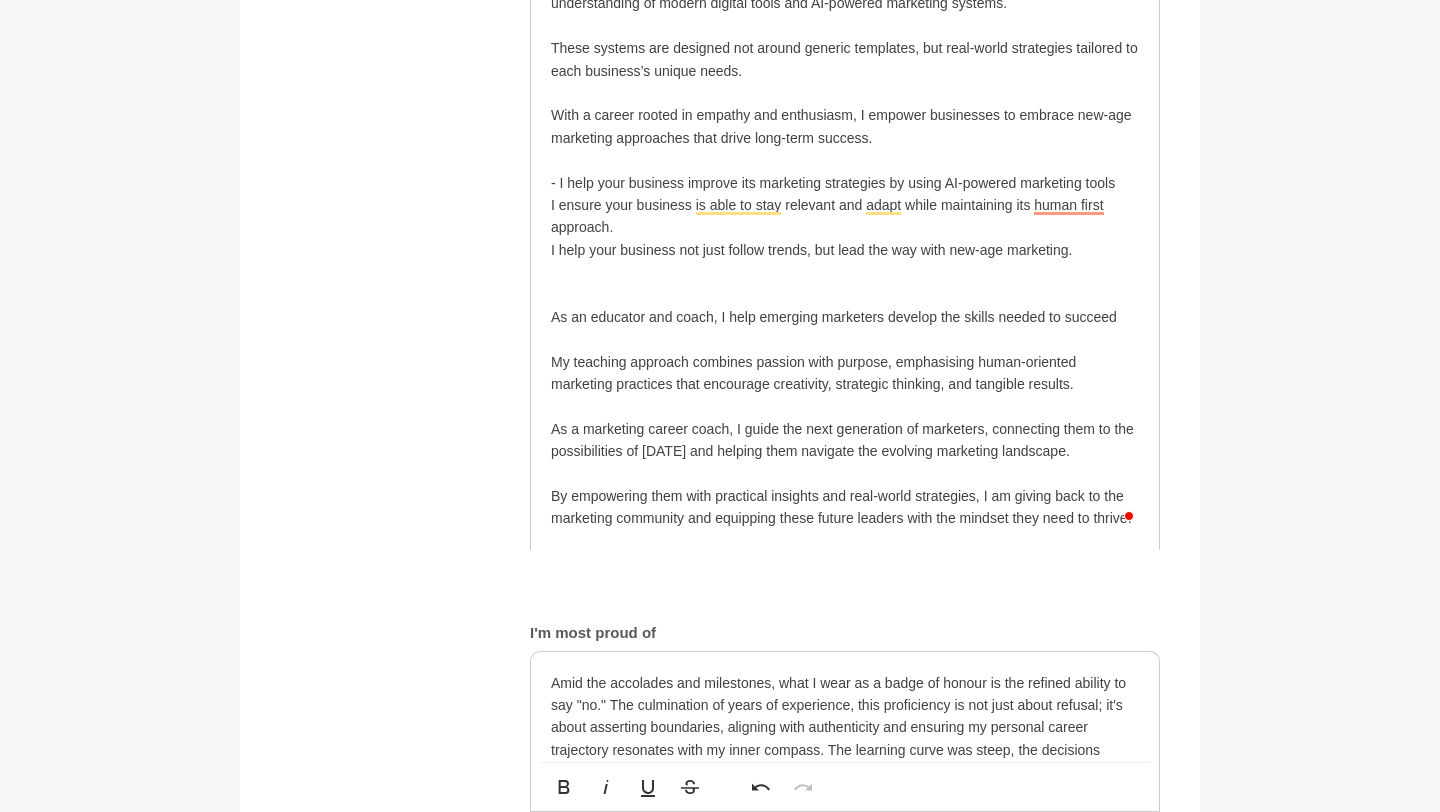 click on "I help service-based businesses thrive by blending strategic marketing with a deep understanding of modern digital tools and AI-powered marketing systems.  These systems are designed not around generic templates, but real-world strategies tailored to each business’s unique needs.  With a career rooted in empathy and enthusiasm, I empower businesses to embrace new-age marketing approaches that drive long-term success. - I help your business improve its marketing strategies by using AI-powered marketing tools  I ensure your business is able to stay relevant and adapt while maintaining its human first approach. I help your business not just follow trends, but lead the way with new-age marketing. As an educator and coach, I help emerging marketers develop the skills needed to succeed My teaching approach combines passion with purpose, emphasising human-oriented marketing practices that encourage creativity, strategic thinking, and tangible results." at bounding box center [845, 250] 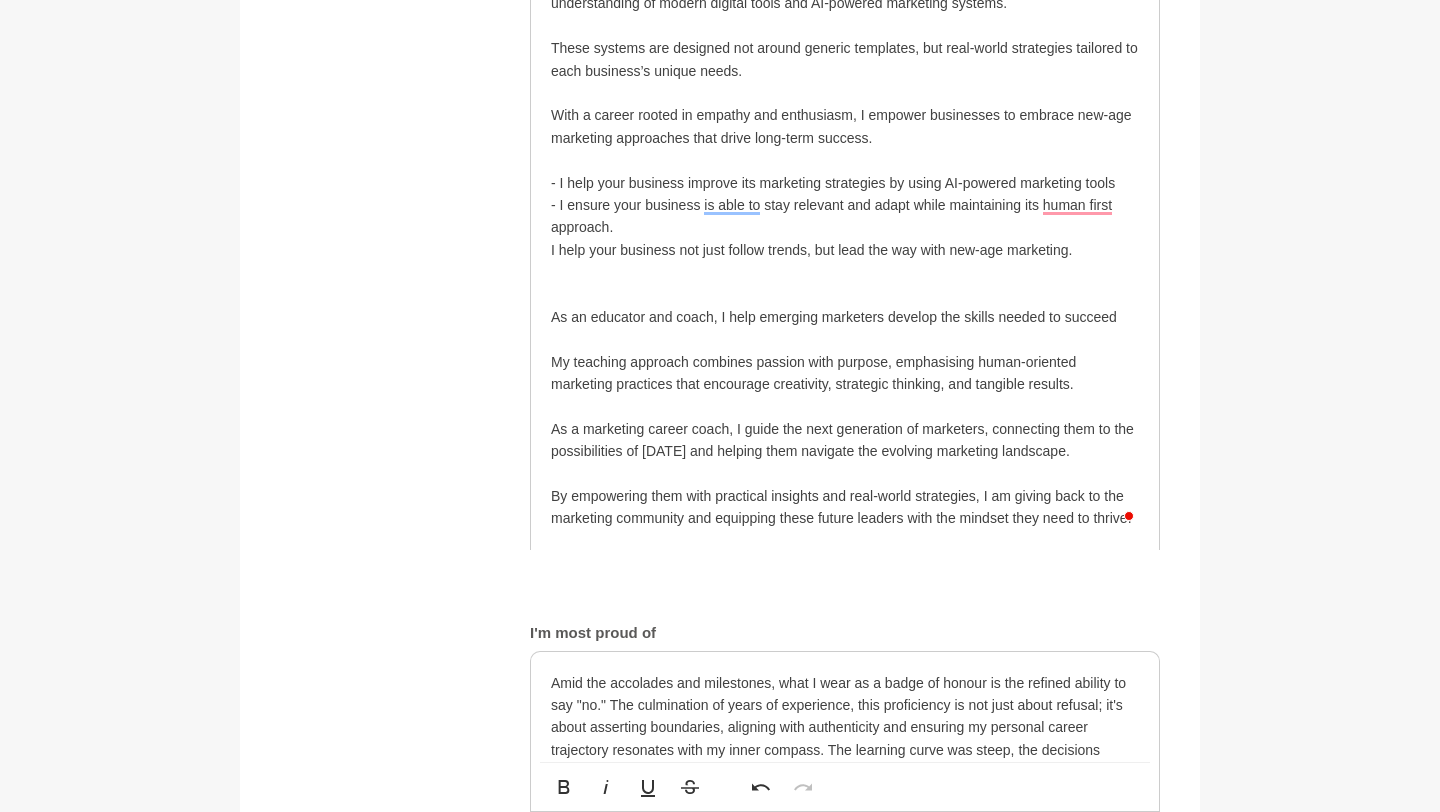 click on "- I ensure your business is able to stay relevant and adapt while maintaining its human first approach." at bounding box center (845, 216) 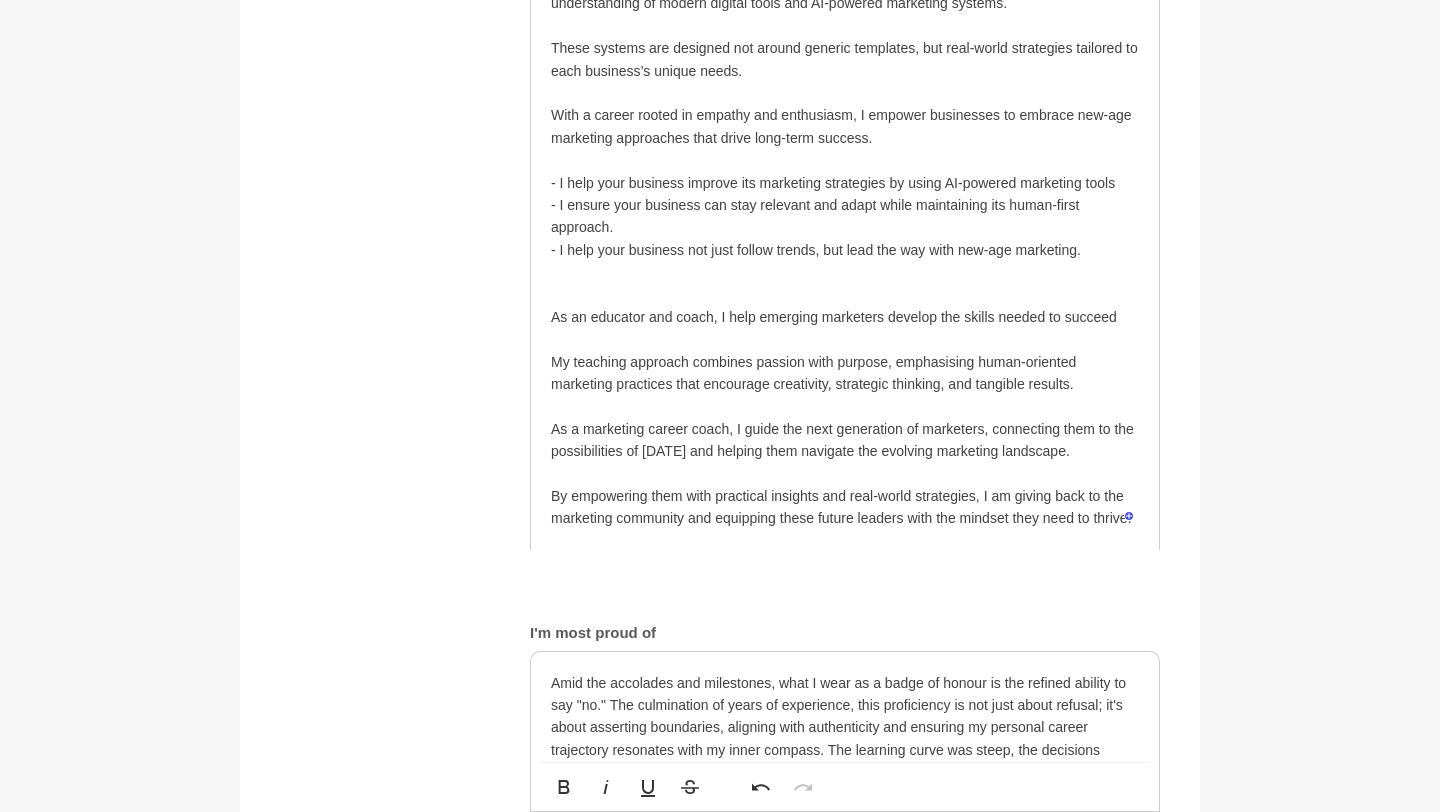 scroll, scrollTop: 1068, scrollLeft: 0, axis: vertical 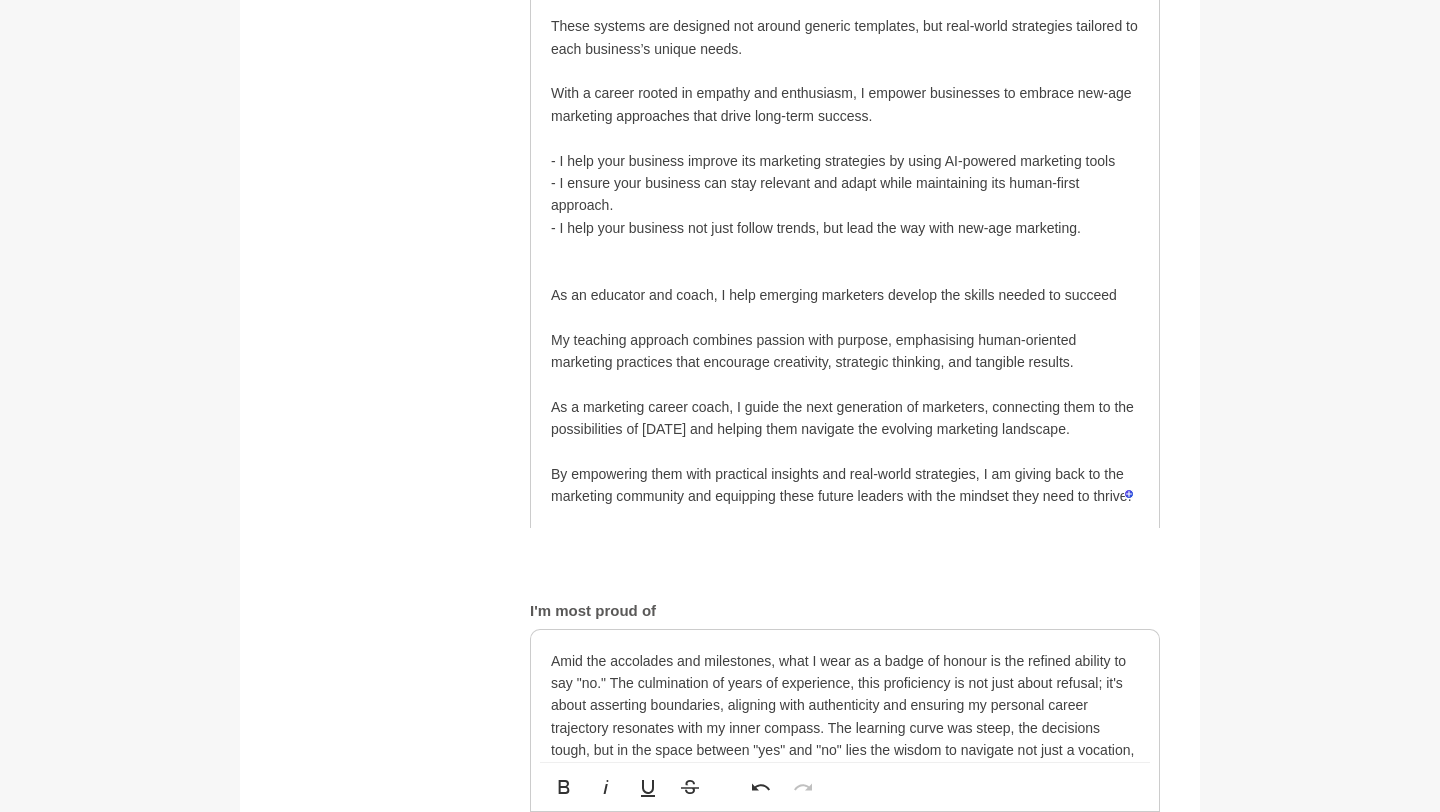 click on "- I help your business improve its marketing strategies by using AI-powered marketing tools" at bounding box center [845, 161] 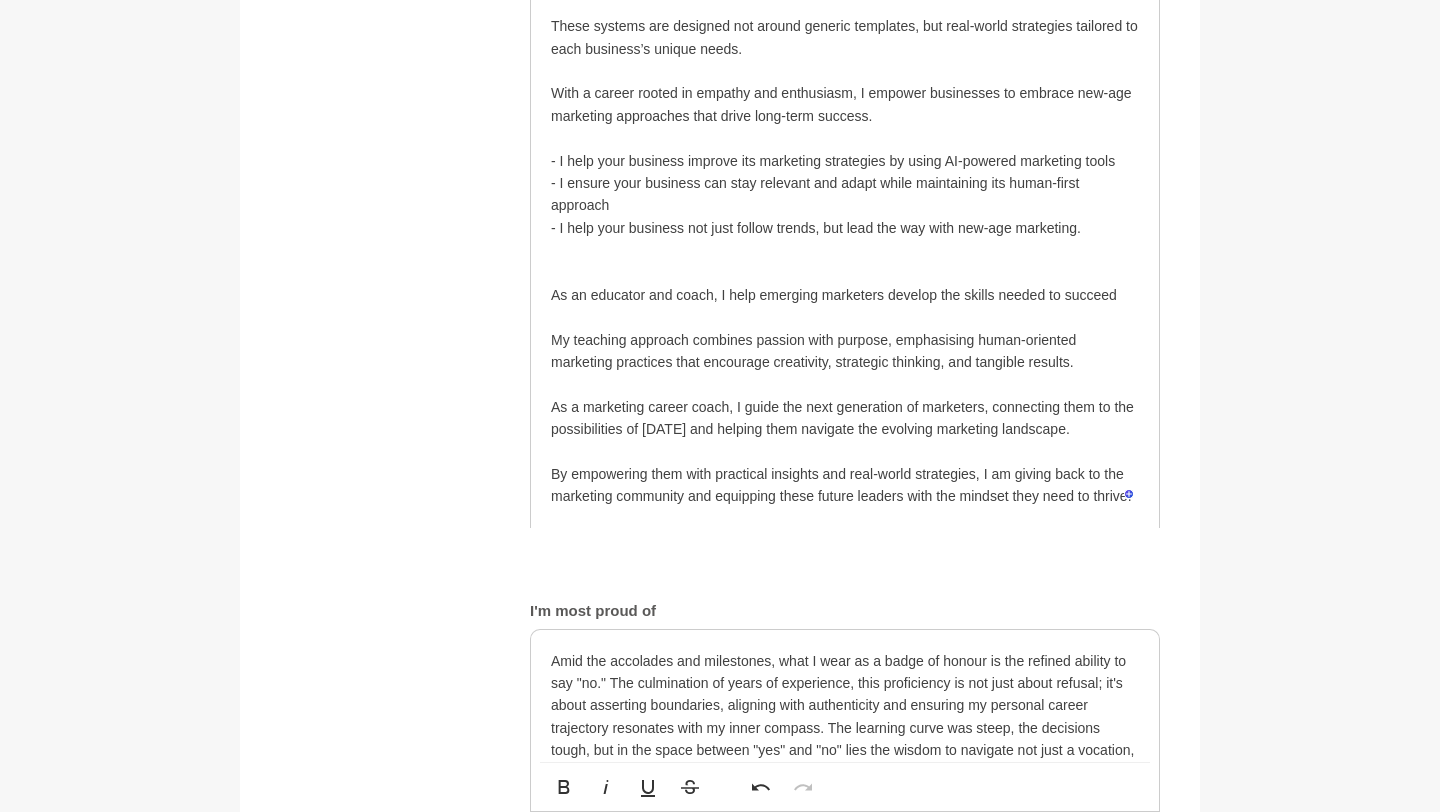 click on "- I help your business not just follow trends, but lead the way with new-age marketing." at bounding box center (845, 228) 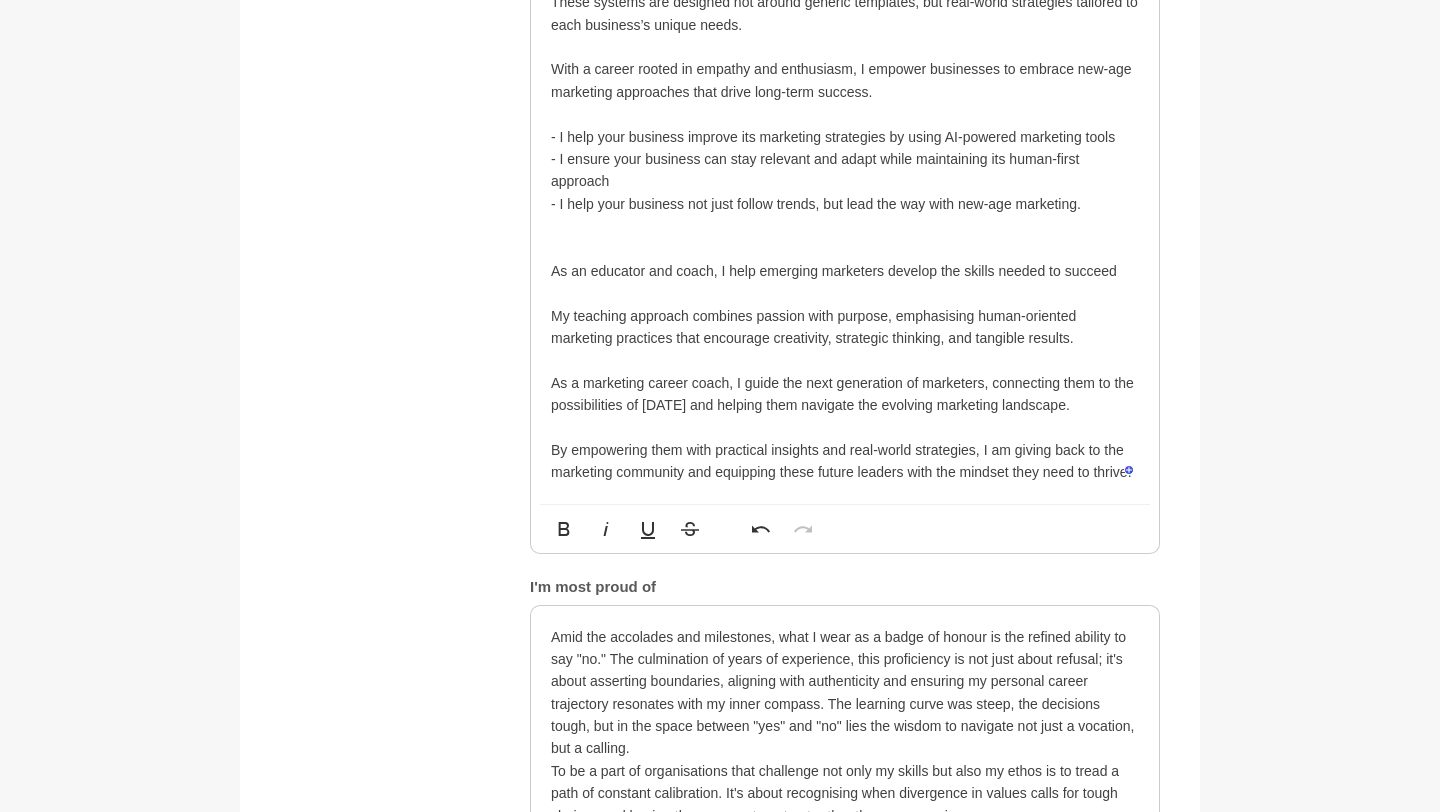 scroll, scrollTop: 1099, scrollLeft: 0, axis: vertical 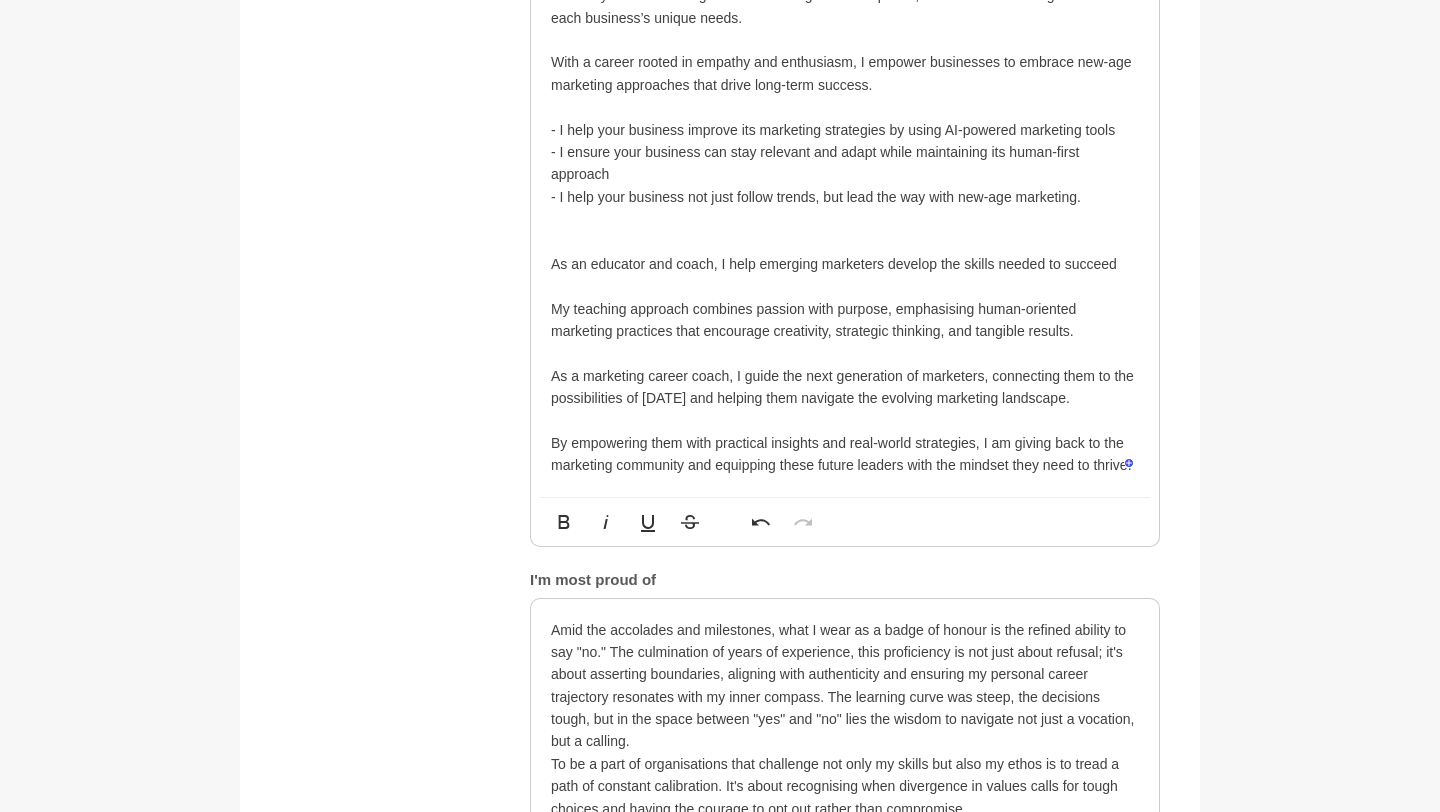 click on "I help service-based businesses thrive by blending strategic marketing with a deep understanding of modern digital tools and AI-powered marketing systems." at bounding box center [845, -61] 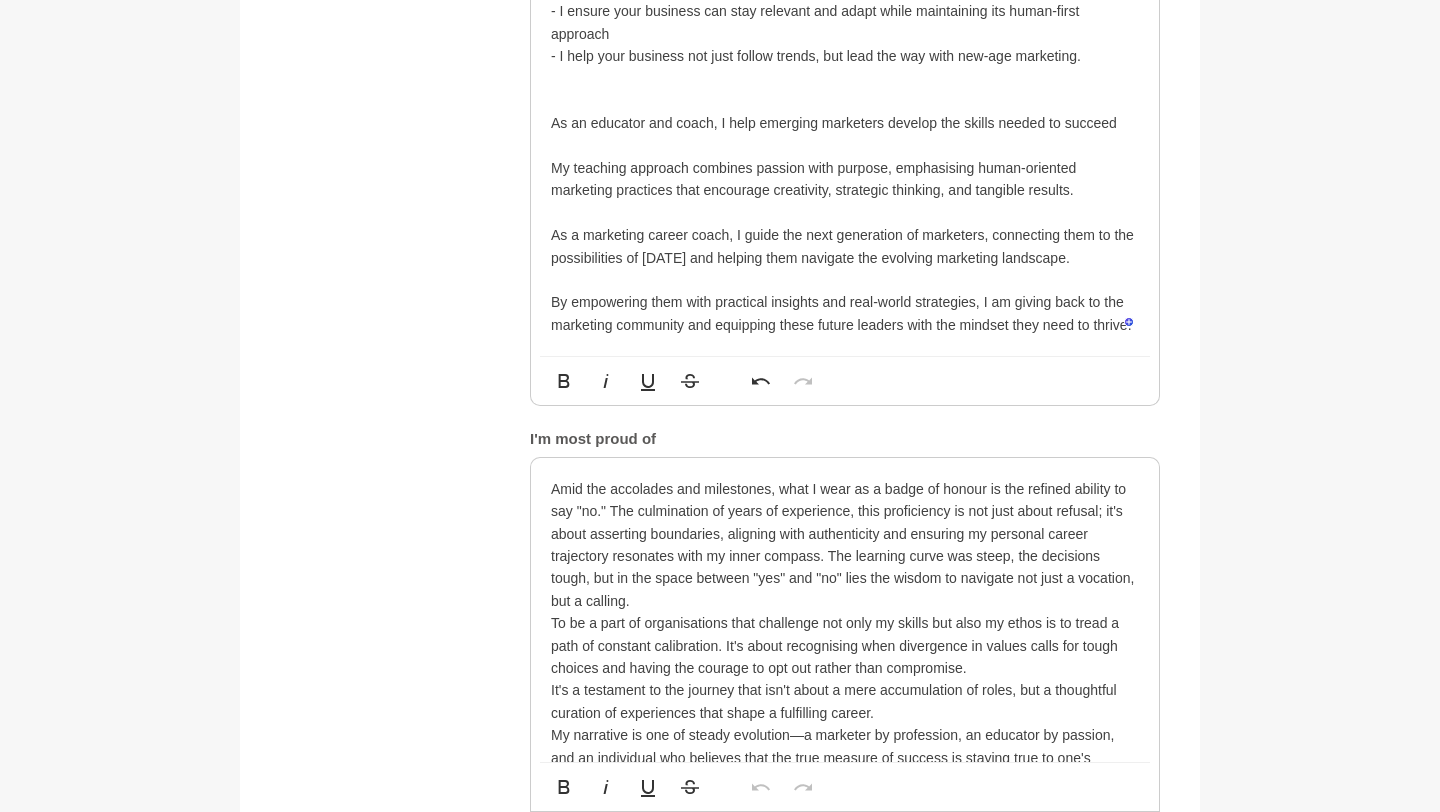 scroll, scrollTop: 1272, scrollLeft: 0, axis: vertical 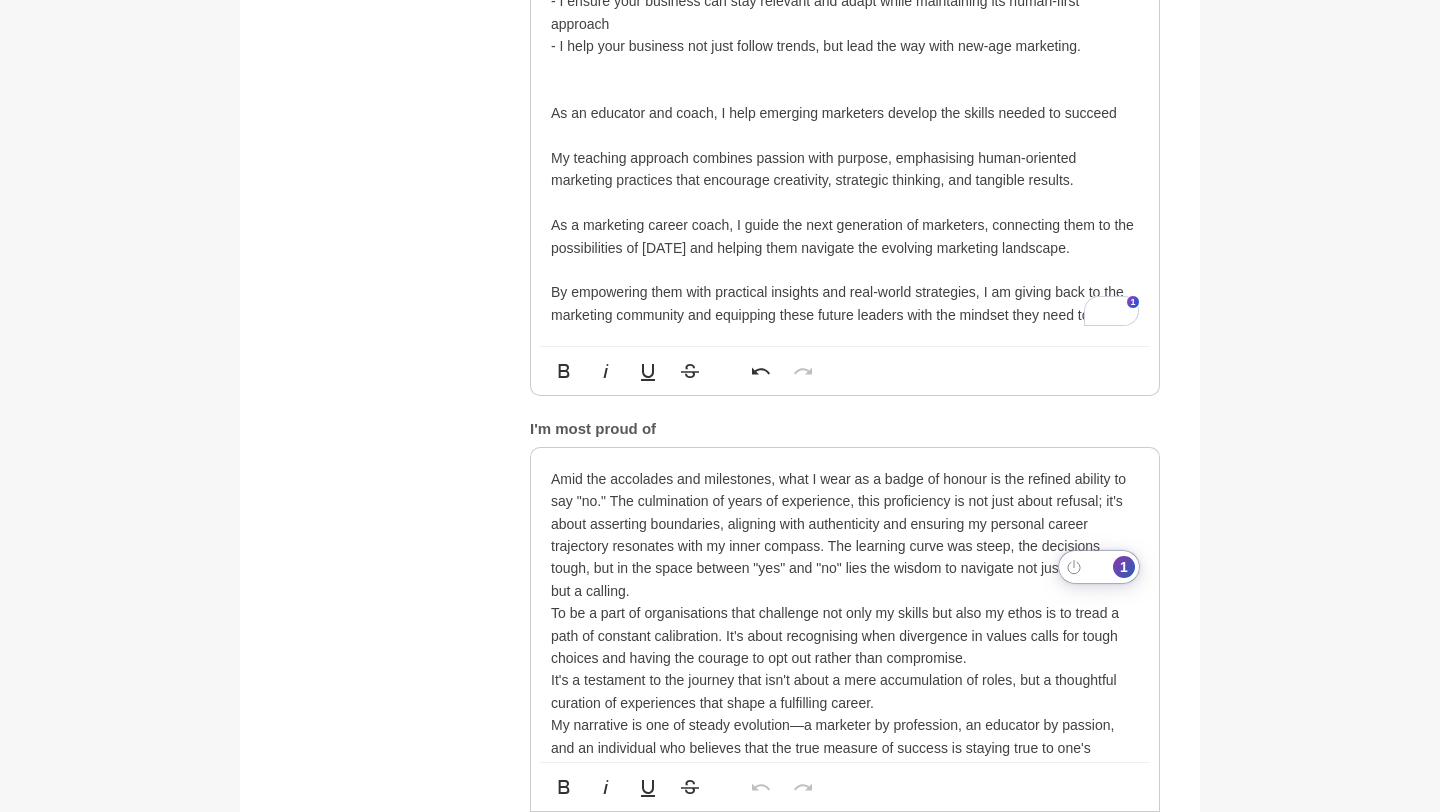 click on "By empowering them with practical insights and real-world strategies, I am giving back to the marketing community and equipping these future leaders with the mindset they need to thrive." at bounding box center (845, 303) 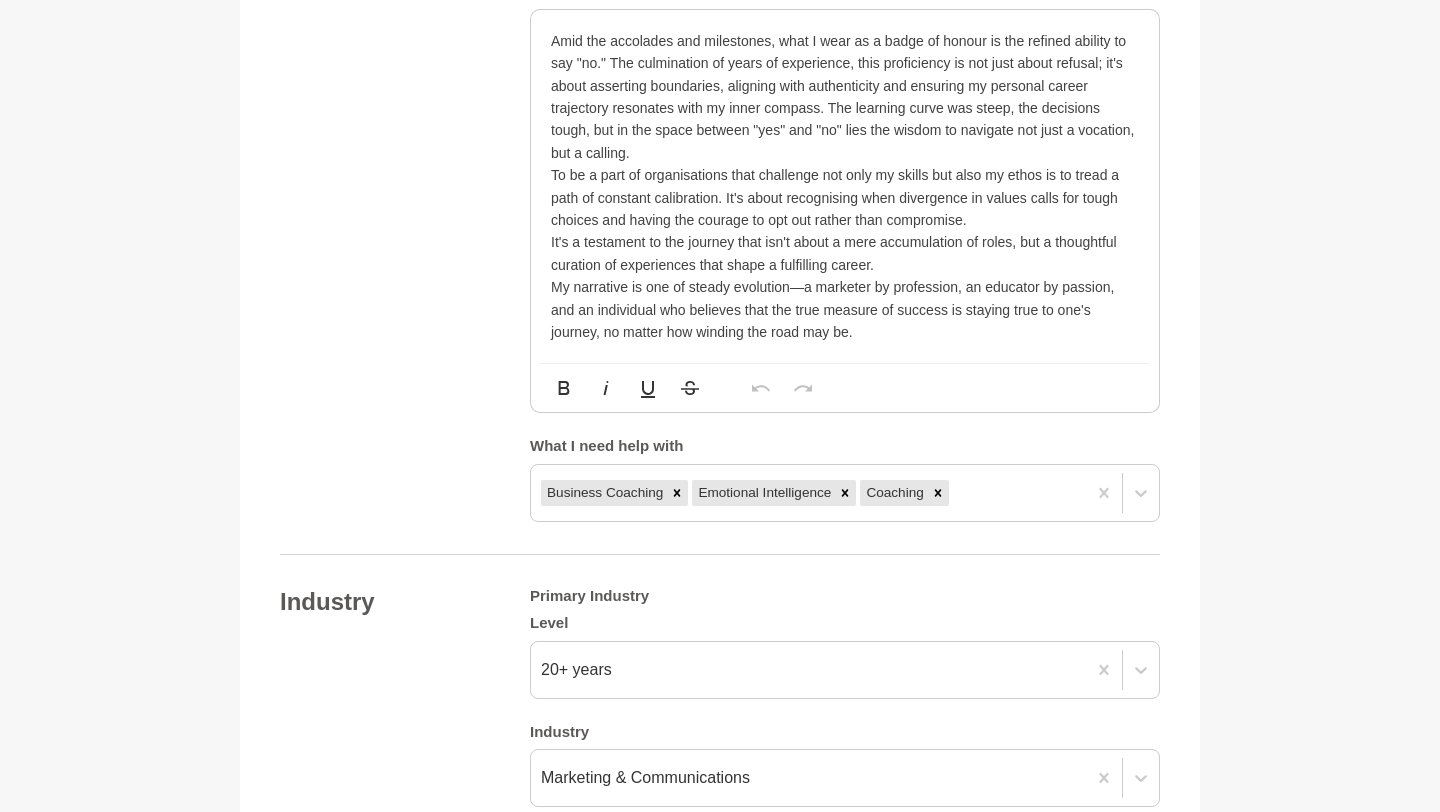 scroll, scrollTop: 1711, scrollLeft: 0, axis: vertical 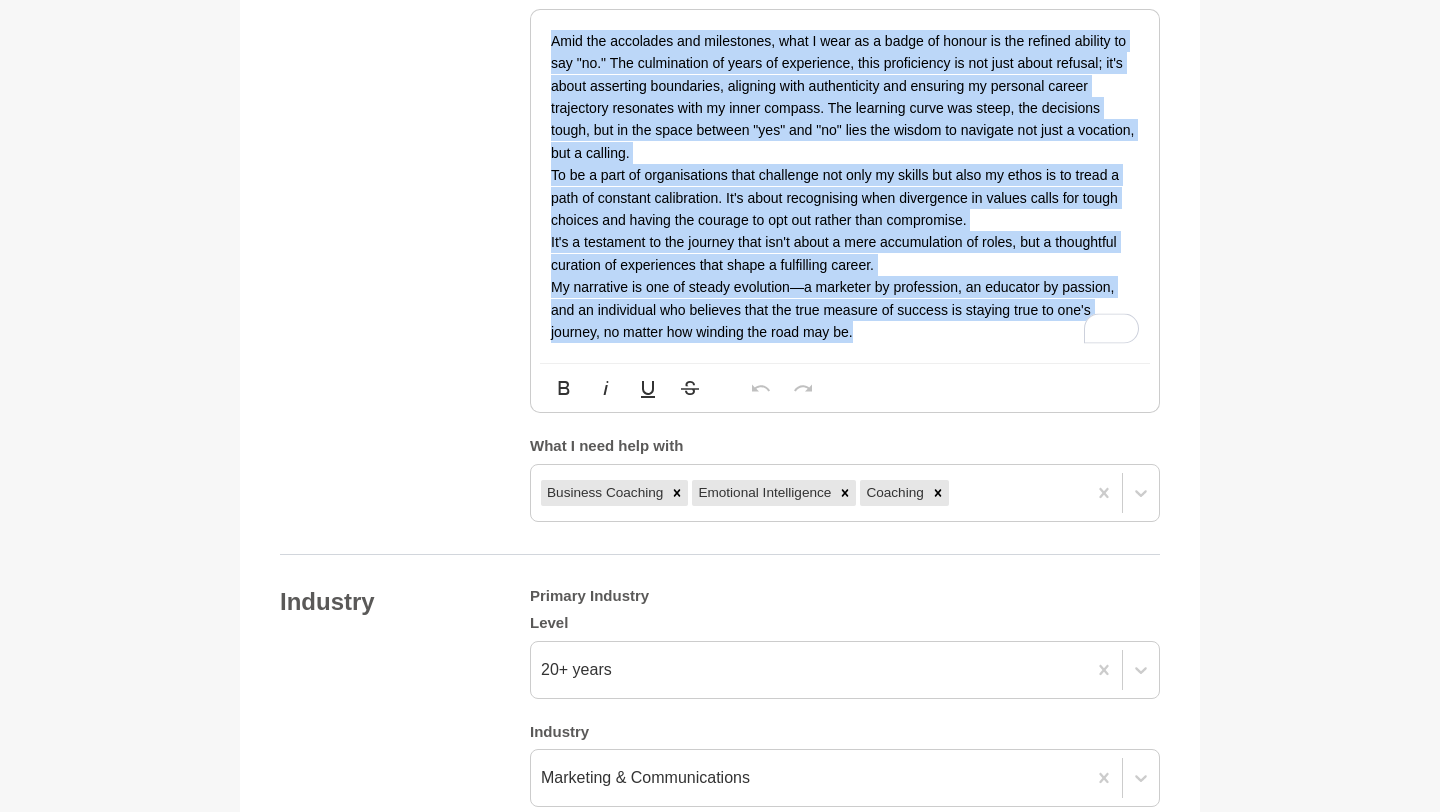 drag, startPoint x: 551, startPoint y: 295, endPoint x: 862, endPoint y: 597, distance: 433.50317 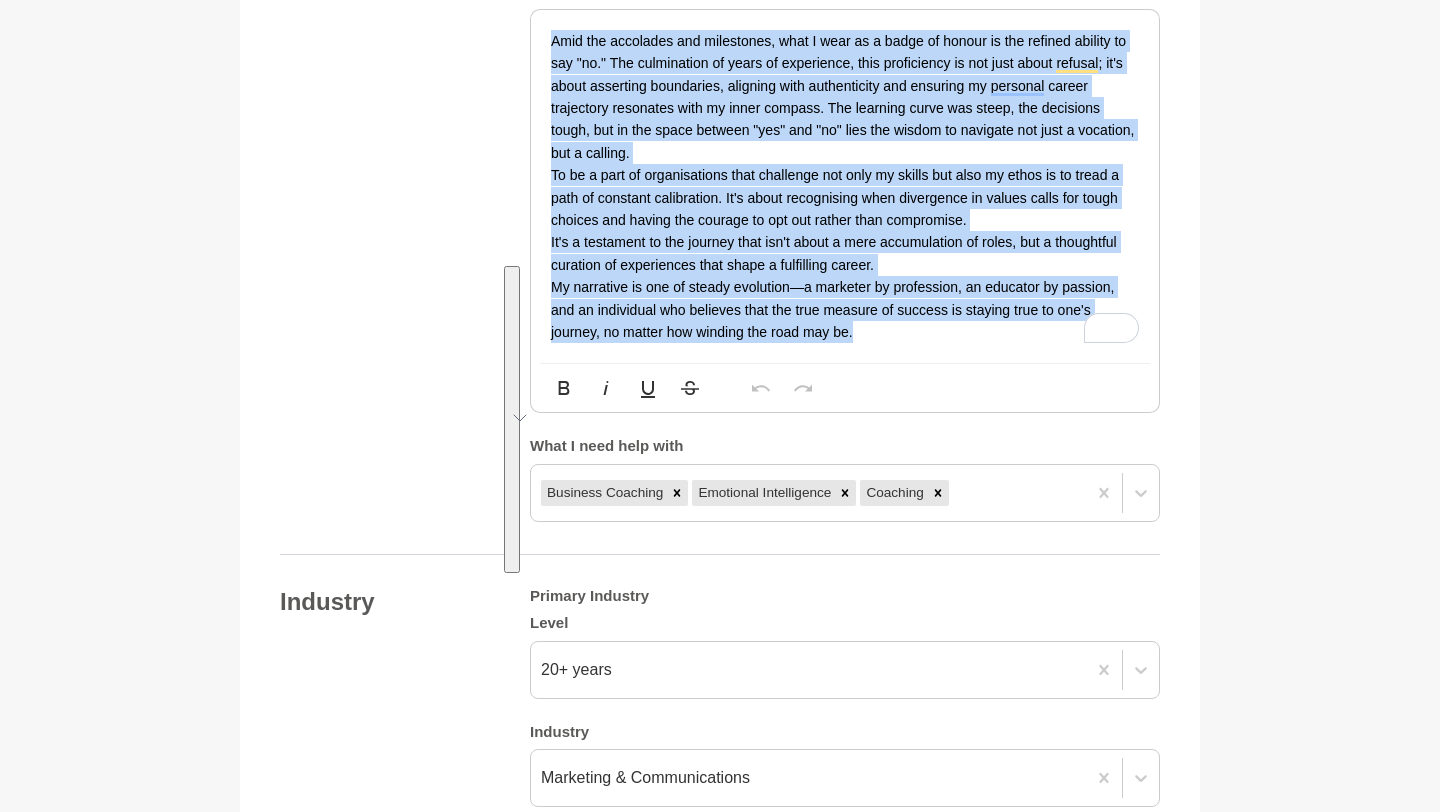 copy on "Amid the accolades and milestones, what I wear as a badge of honour is the refined ability to say "no." The culmination of years of experience, this proficiency is not just about refusal; it's about asserting boundaries, aligning with authenticity and ensuring my personal career trajectory resonates with my inner compass. The learning curve was steep, the decisions tough, but in the space between "yes" and "no" lies the wisdom to navigate not just a vocation, but a calling. To be a part of organisations that challenge not only my skills but also my ethos is to tread a path of constant calibration. It's about recognising when divergence in values calls for tough choices and having the courage to opt out rather than compromise. It's a testament to the journey that isn't about a mere accumulation of roles, but a thoughtful curation of experiences that shape a fulfilling career. My narrative is one of steady evolution—a marketer by profession, an educator by passion, and an individual who believes that the tru..." 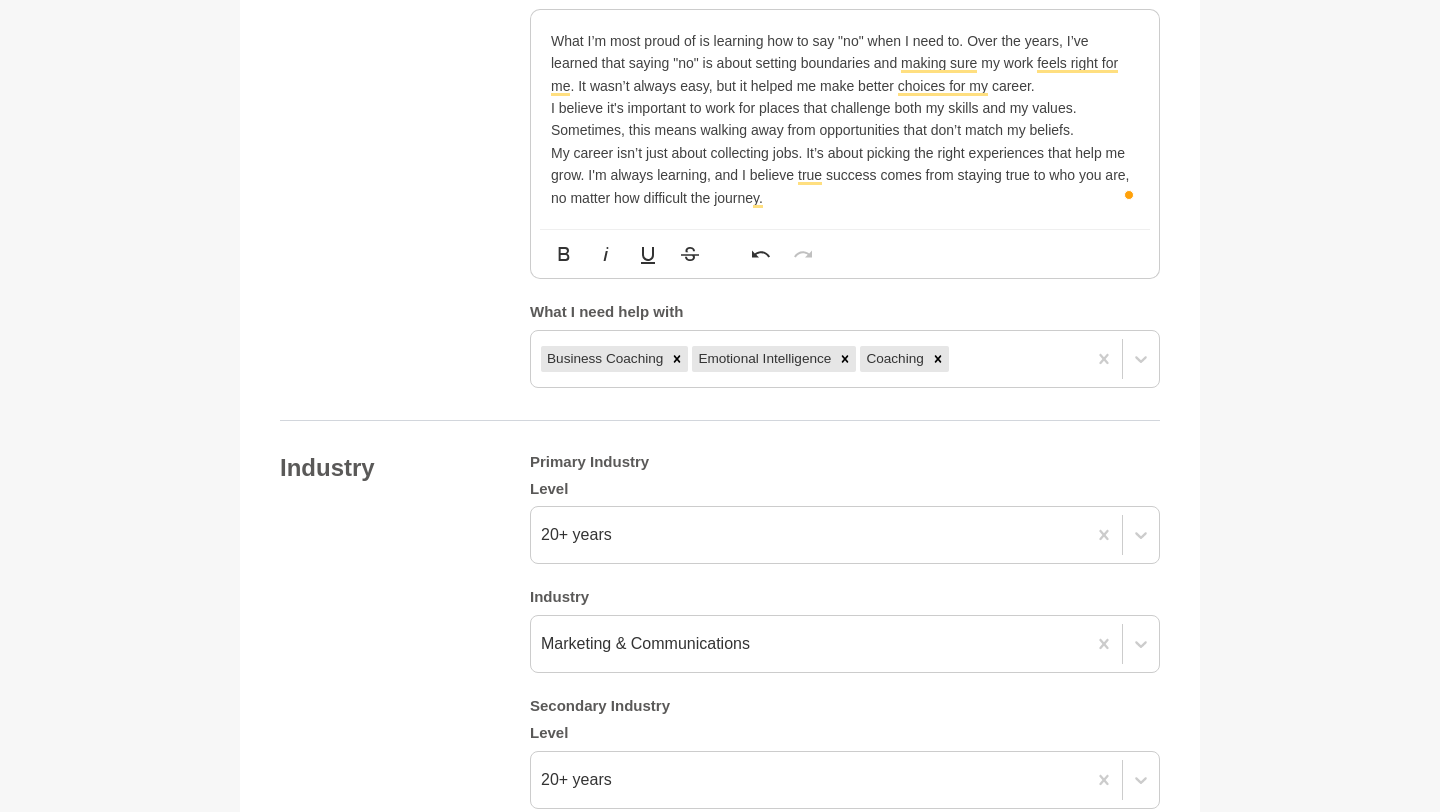 click on "What I’m most proud of is learning how to say "no" when I need to. Over the years, I’ve learned that saying "no" is about setting boundaries and making sure my work feels right for me. It wasn’t always easy, but it helped me make better choices for my career." at bounding box center (845, -661) 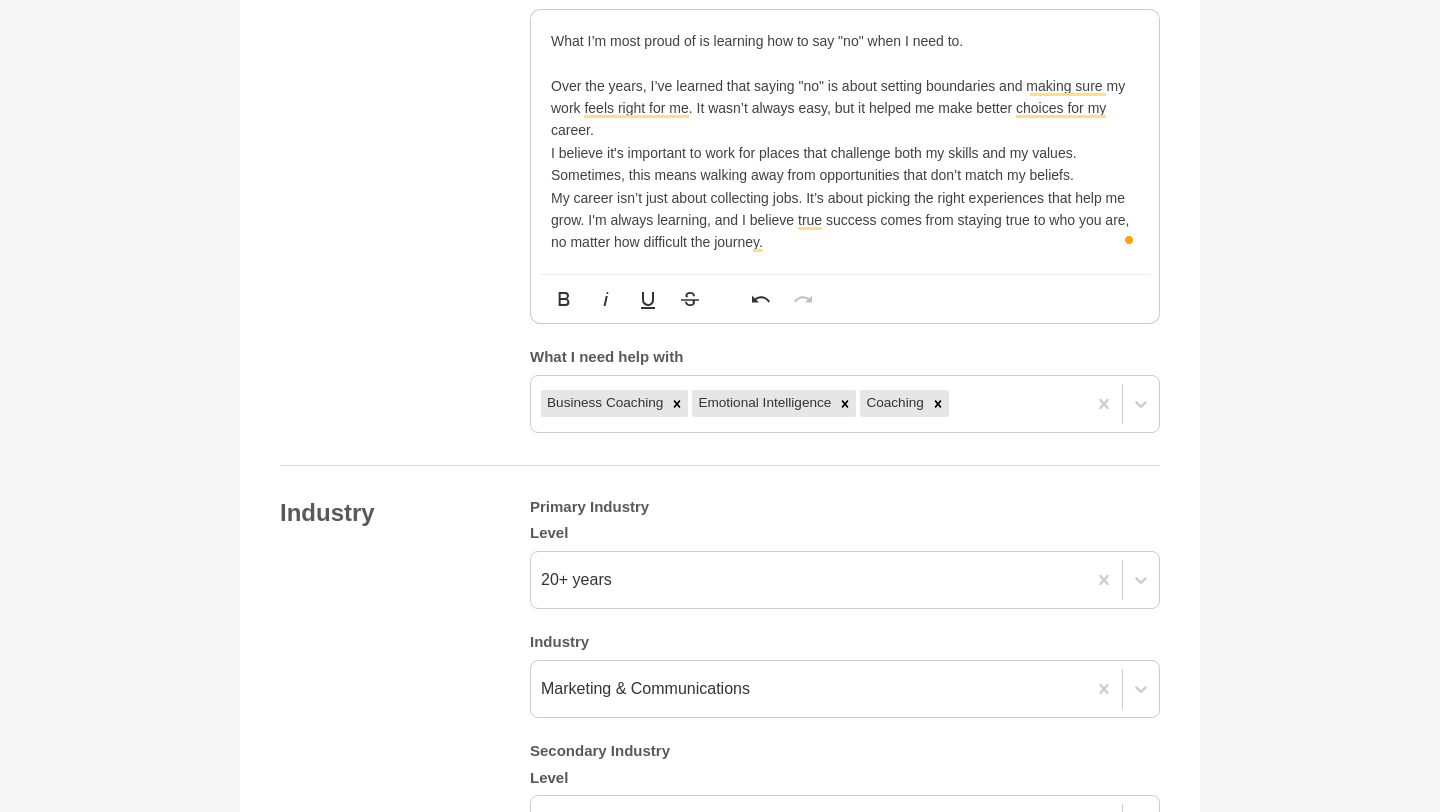 click on "Over the years, I’ve learned that saying "no" is about setting boundaries and making sure my work feels right for me. It wasn’t always easy, but it helped me make better choices for my career." at bounding box center [845, 108] 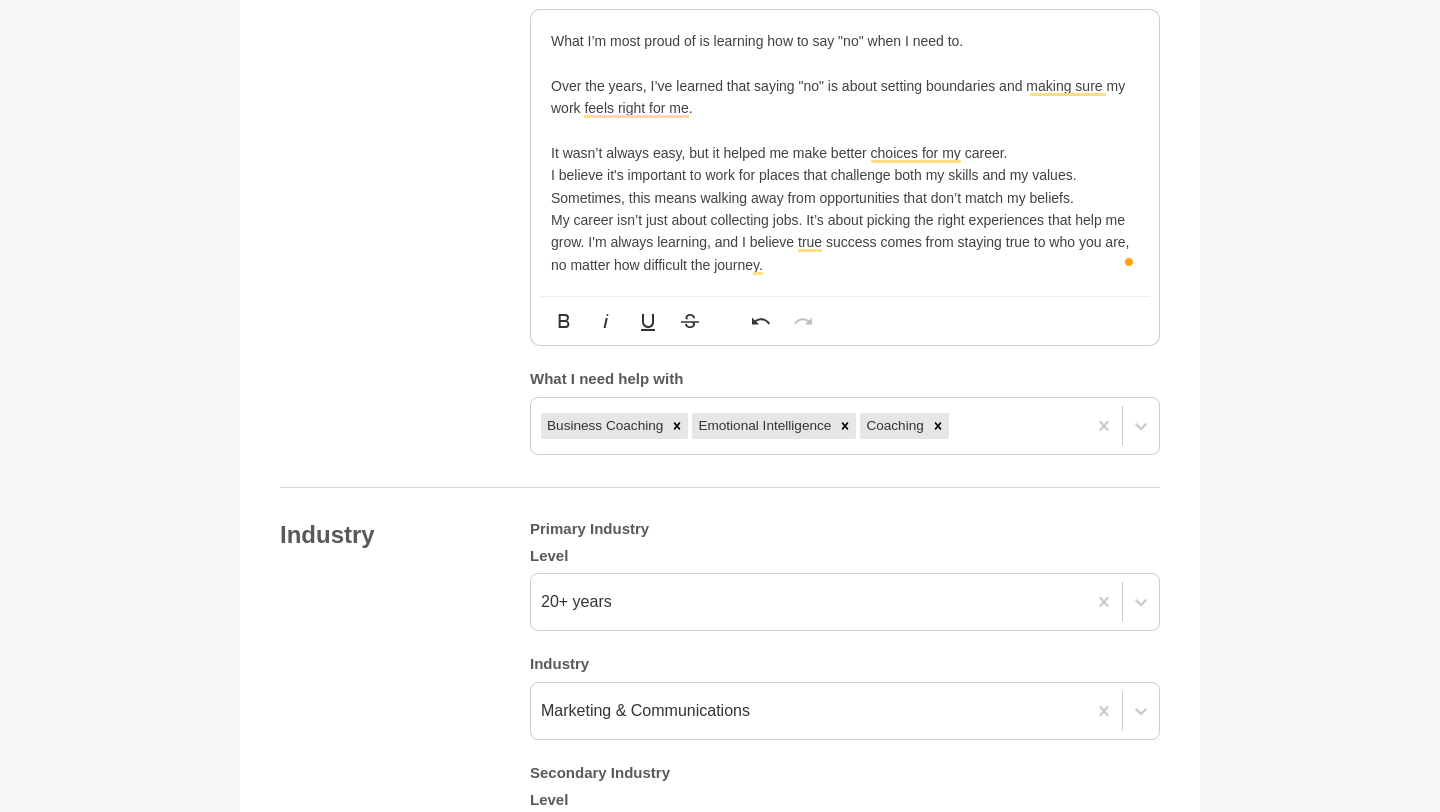 click on "It wasn’t always easy, but it helped me make better choices for my career." at bounding box center [845, 153] 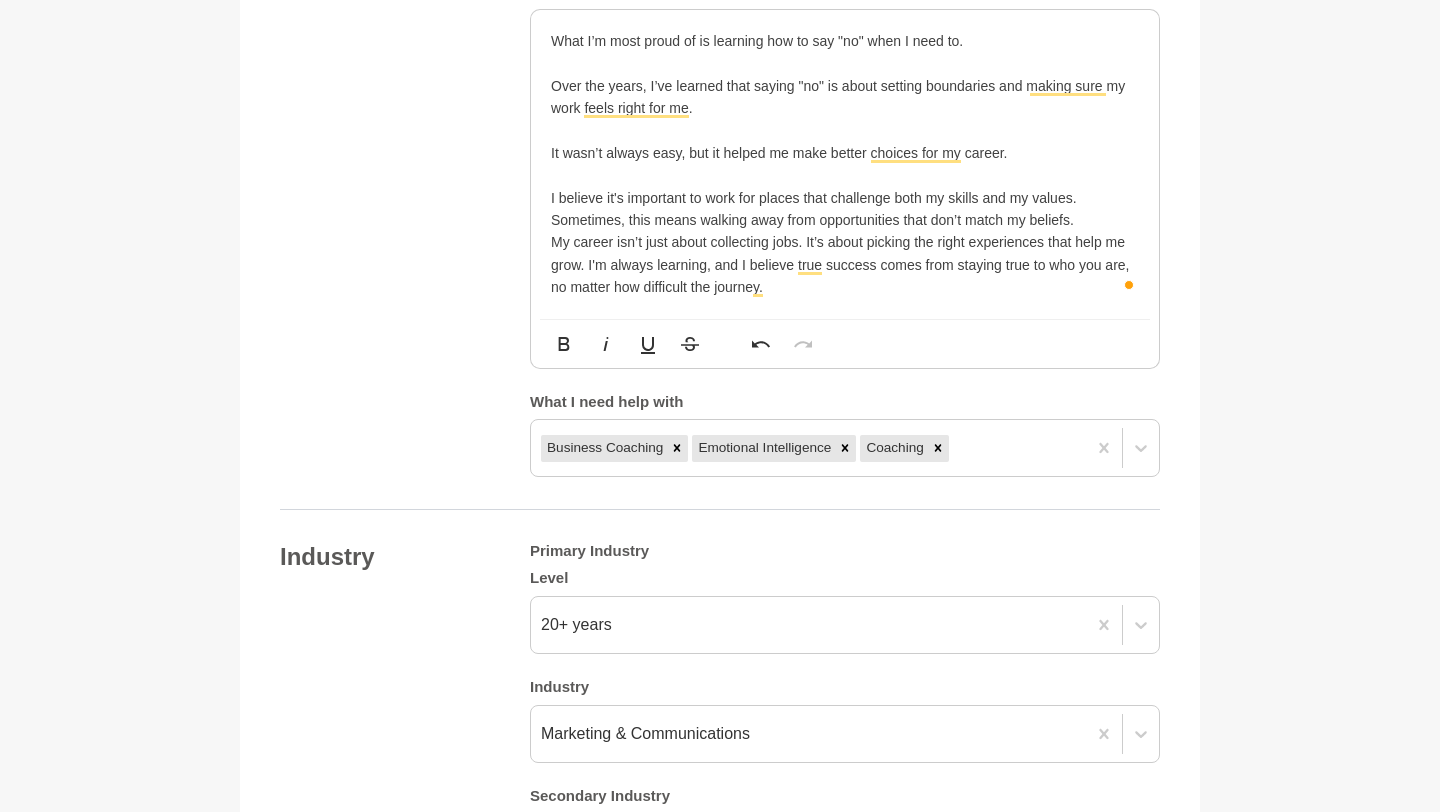 click on "I believe it's important to work for places that challenge both my skills and my values. Sometimes, this means walking away from opportunities that don’t match my beliefs." at bounding box center (845, 209) 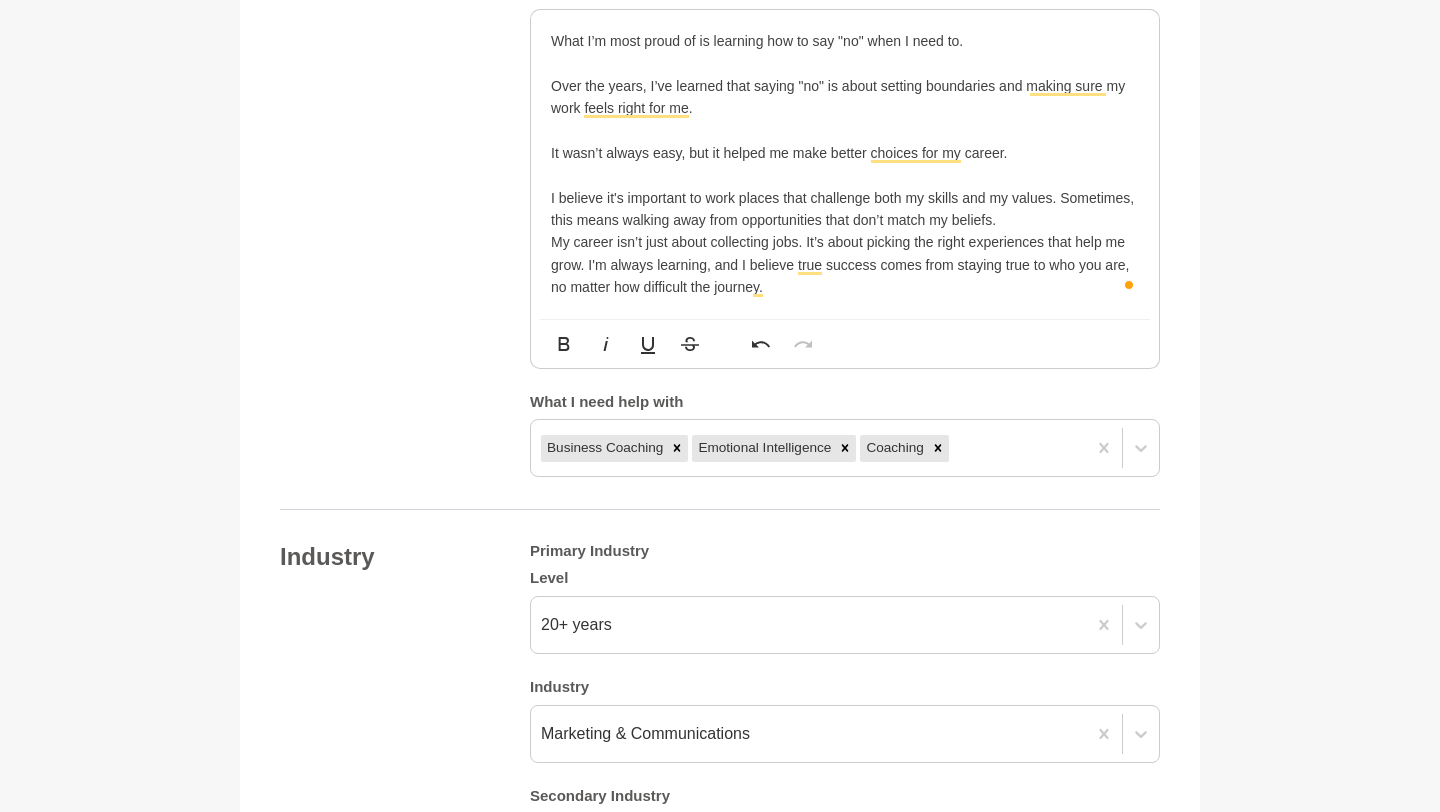 type 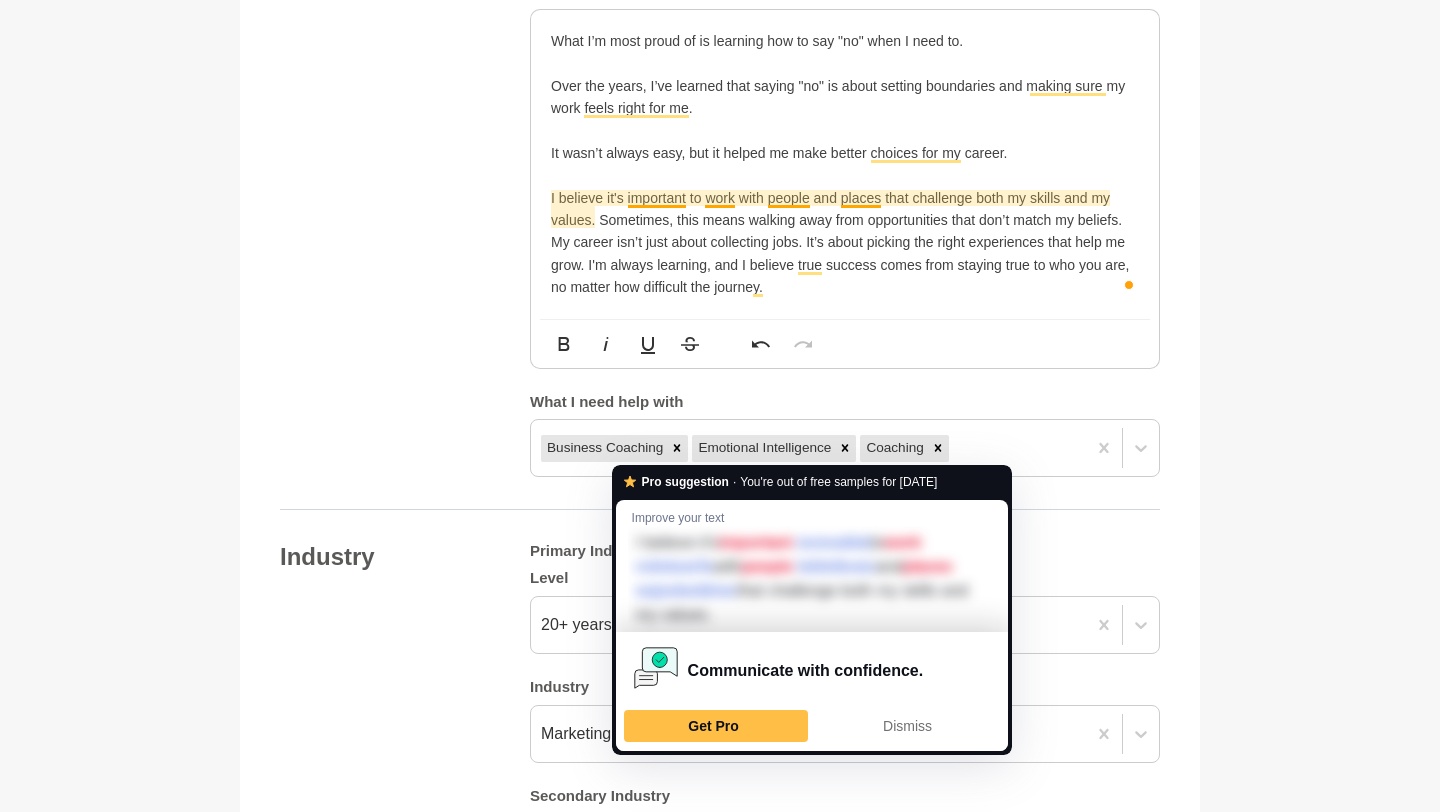 click at bounding box center [845, 175] 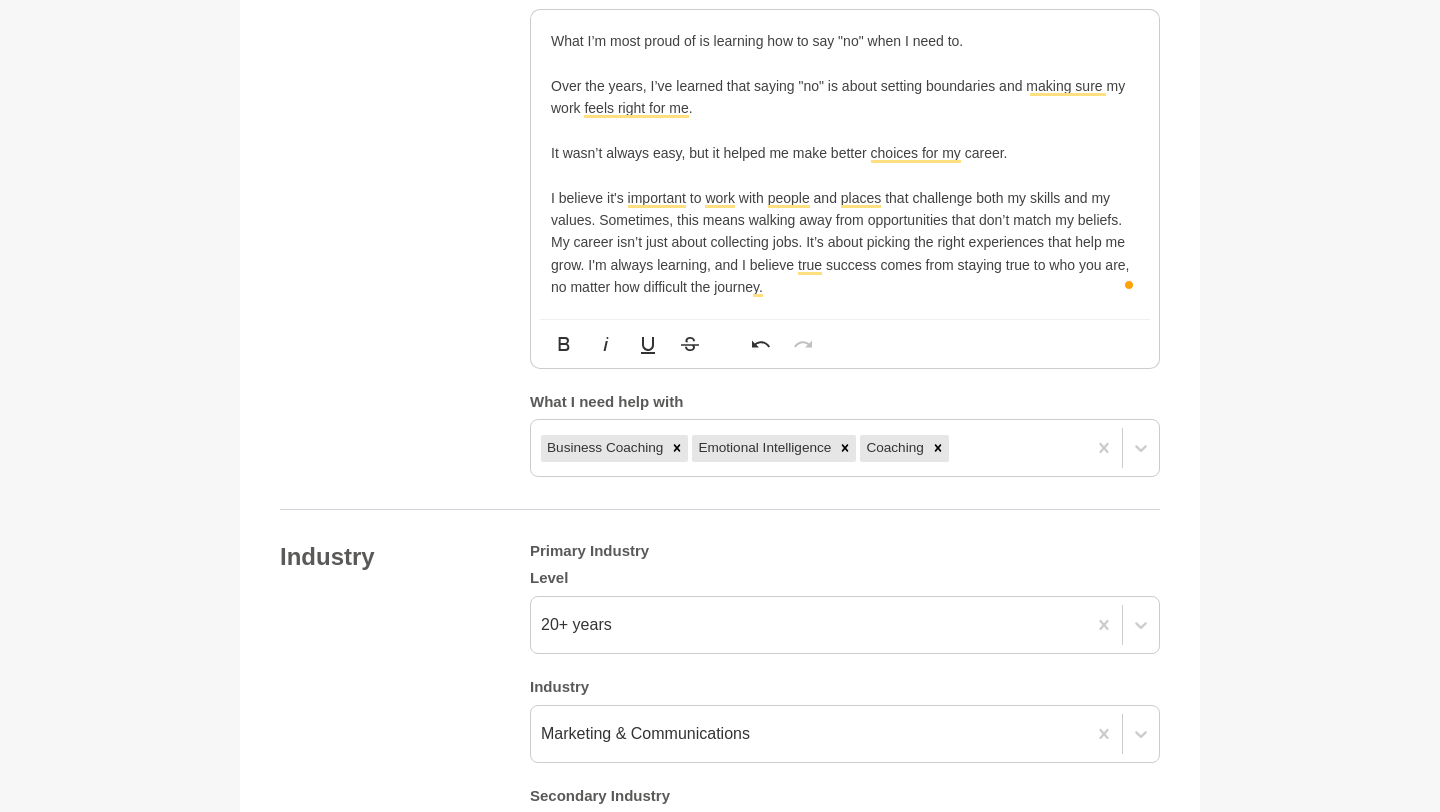 click on "I believe it's important to work with people and places that challenge both my skills and my values. Sometimes, this means walking away from opportunities that don’t match my beliefs." at bounding box center [845, 209] 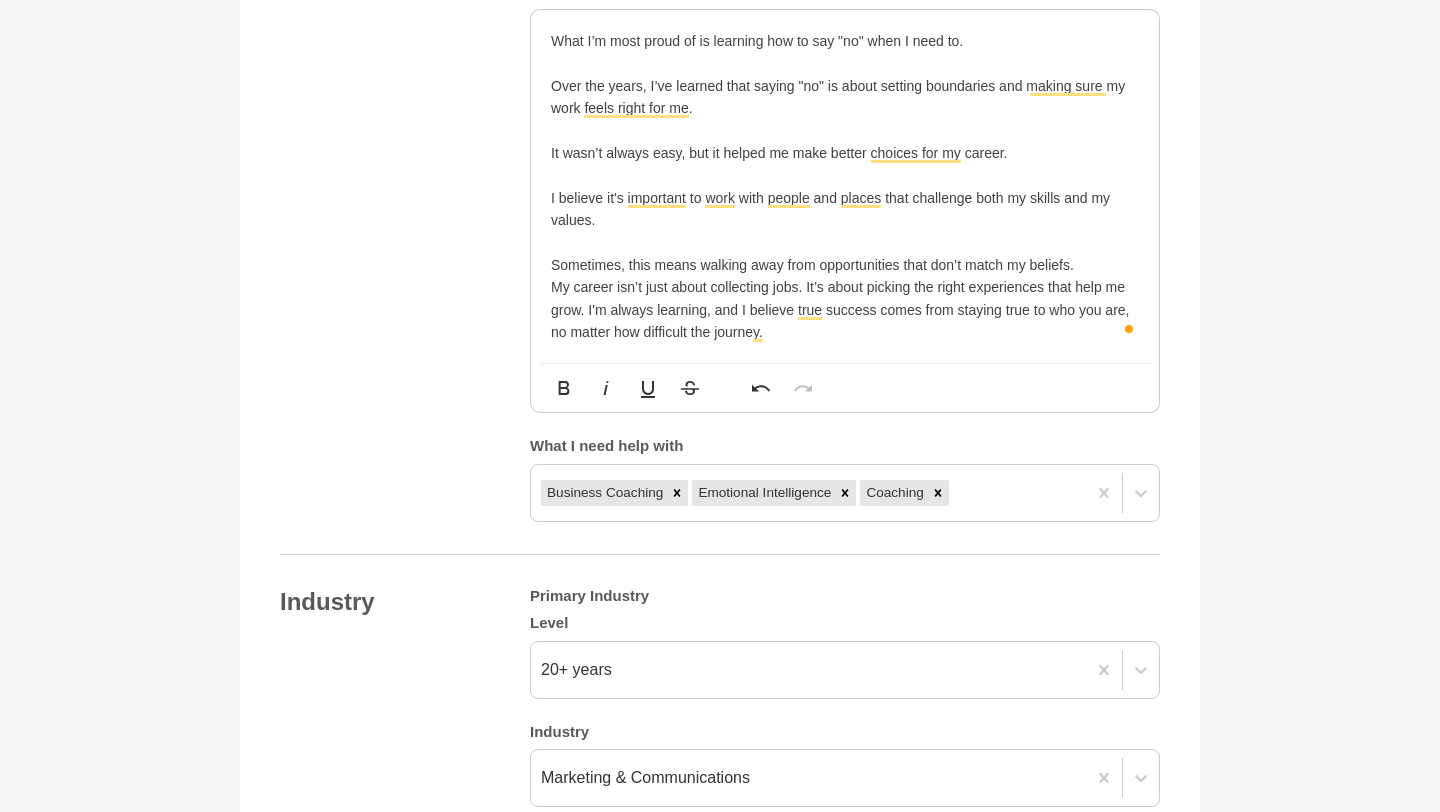 scroll, scrollTop: 1774, scrollLeft: 0, axis: vertical 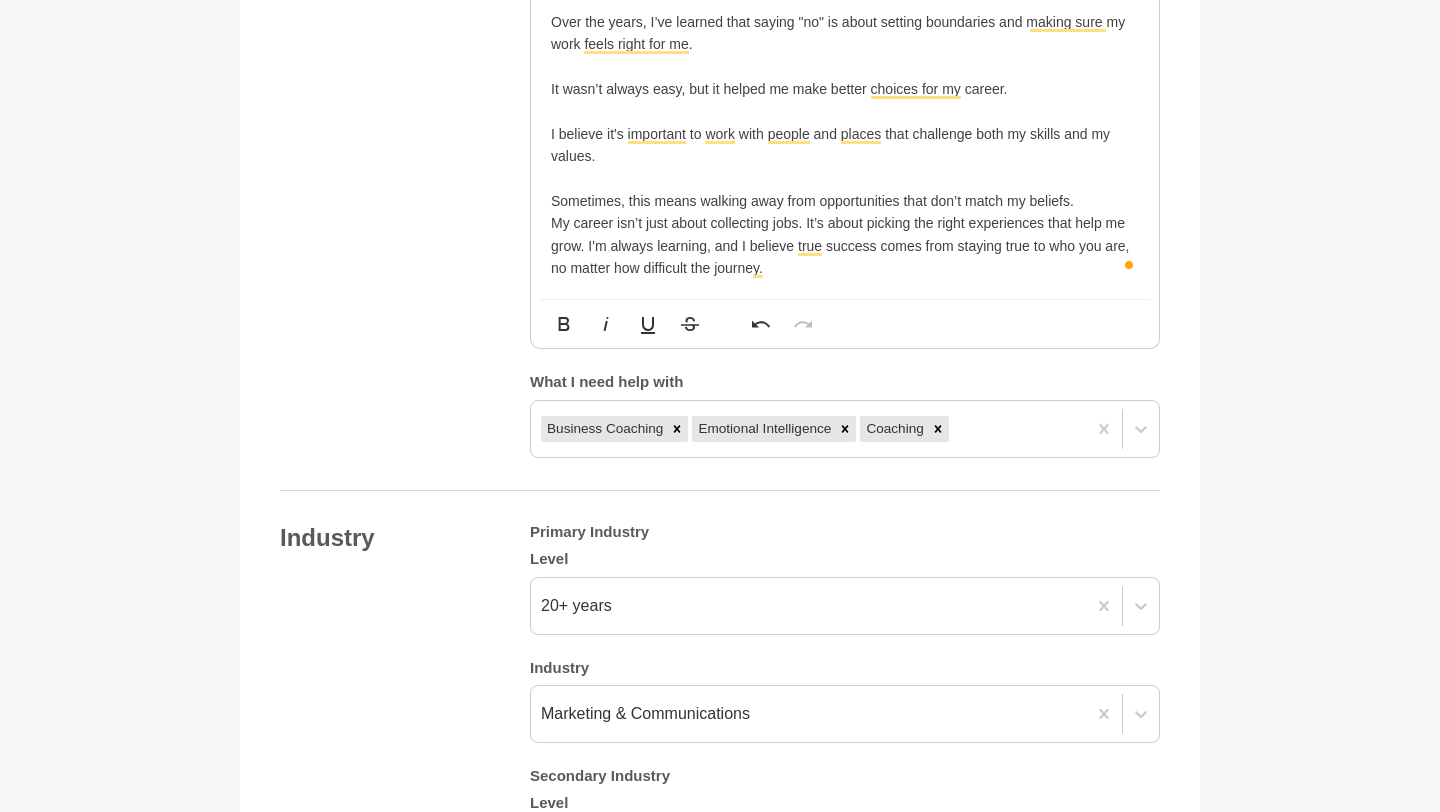 click on "Sometimes, this means walking away from opportunities that don’t match my beliefs." at bounding box center [845, 201] 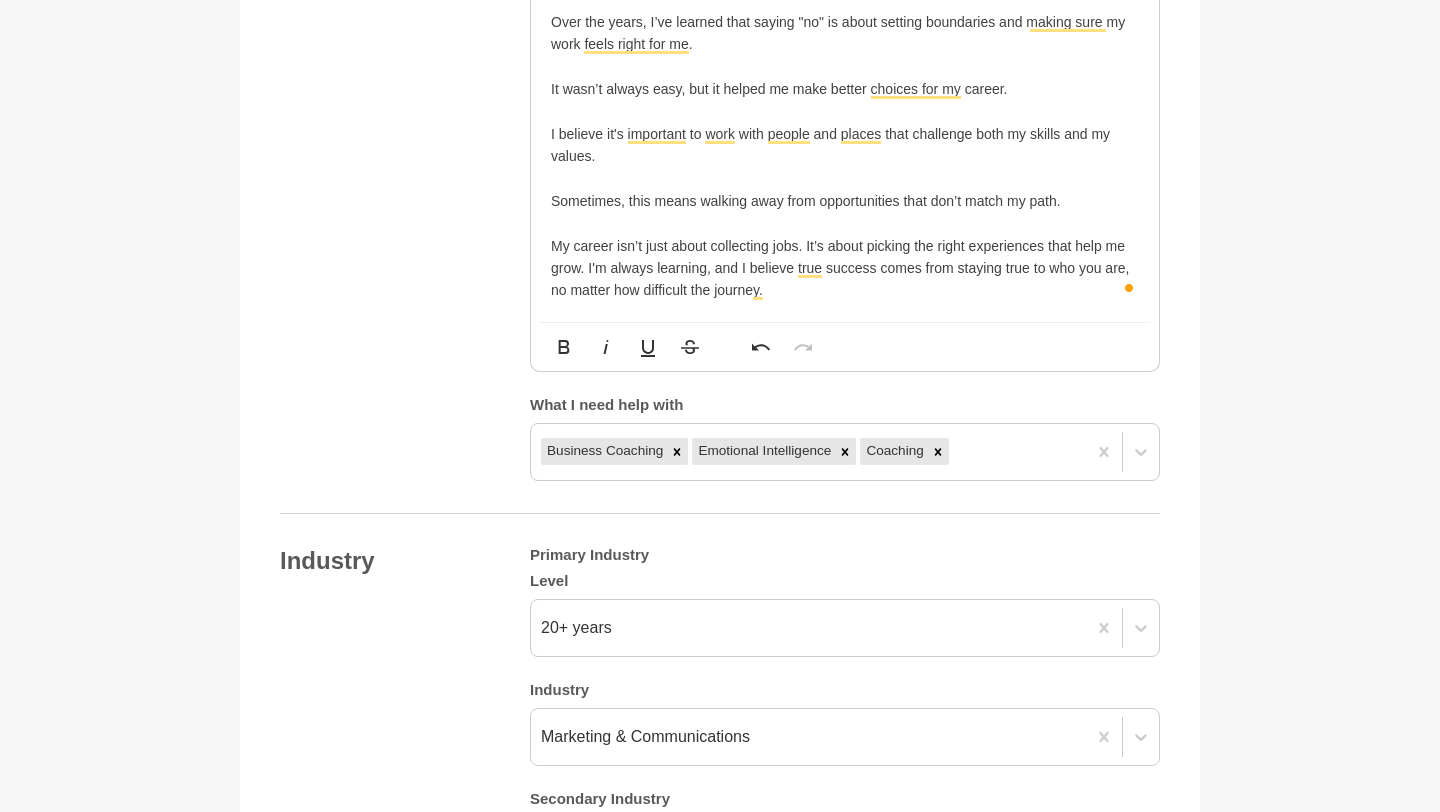 click on "My career isn’t just about collecting jobs. It’s about picking the right experiences that help me grow. I'm always learning, and I believe true success comes from staying true to who you are, no matter how difficult the journey." at bounding box center (845, 268) 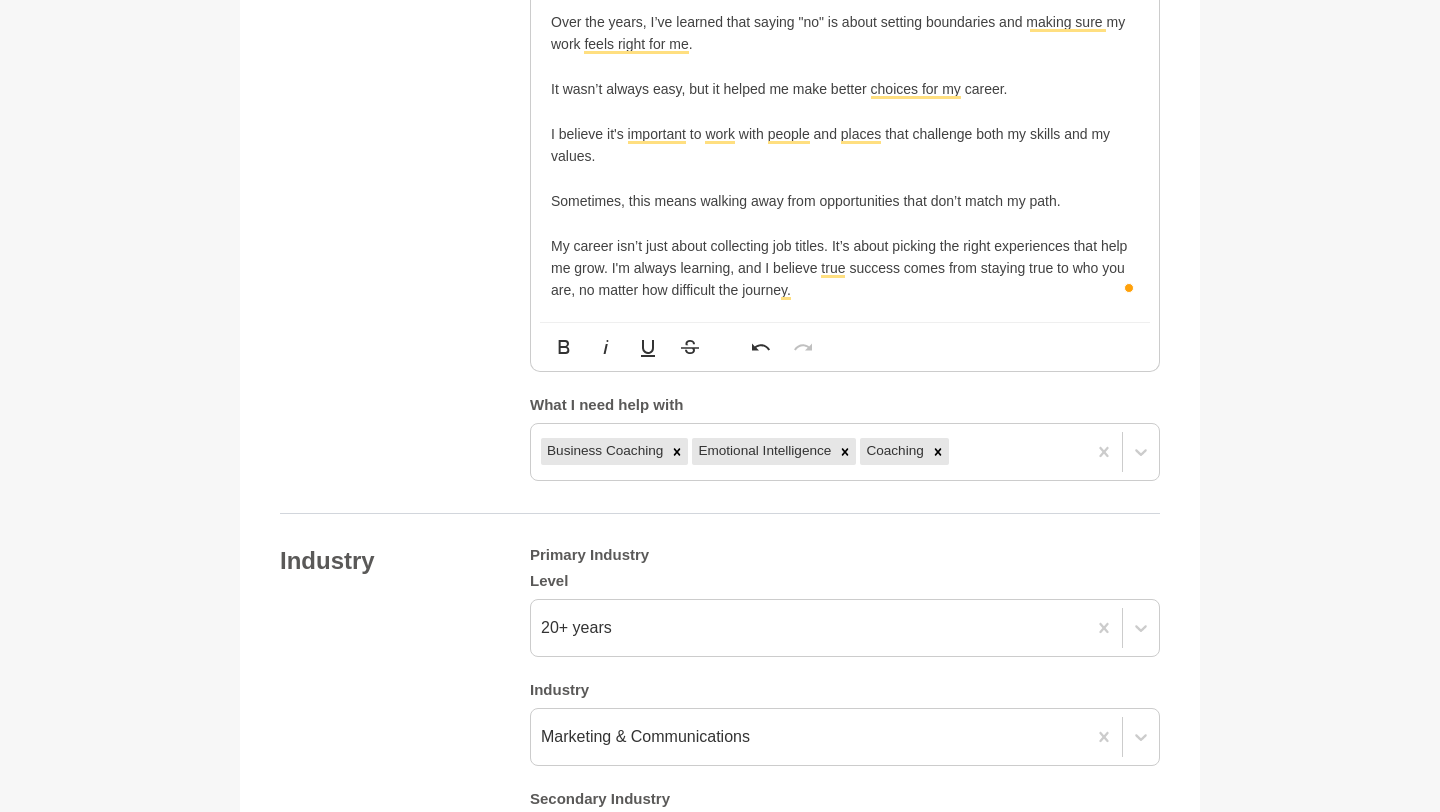 click on "My career isn’t just about collecting job titles. It’s about picking the right experiences that help me grow. I'm always learning, and I believe true success comes from staying true to who you are, no matter how difficult the journey." at bounding box center (845, 268) 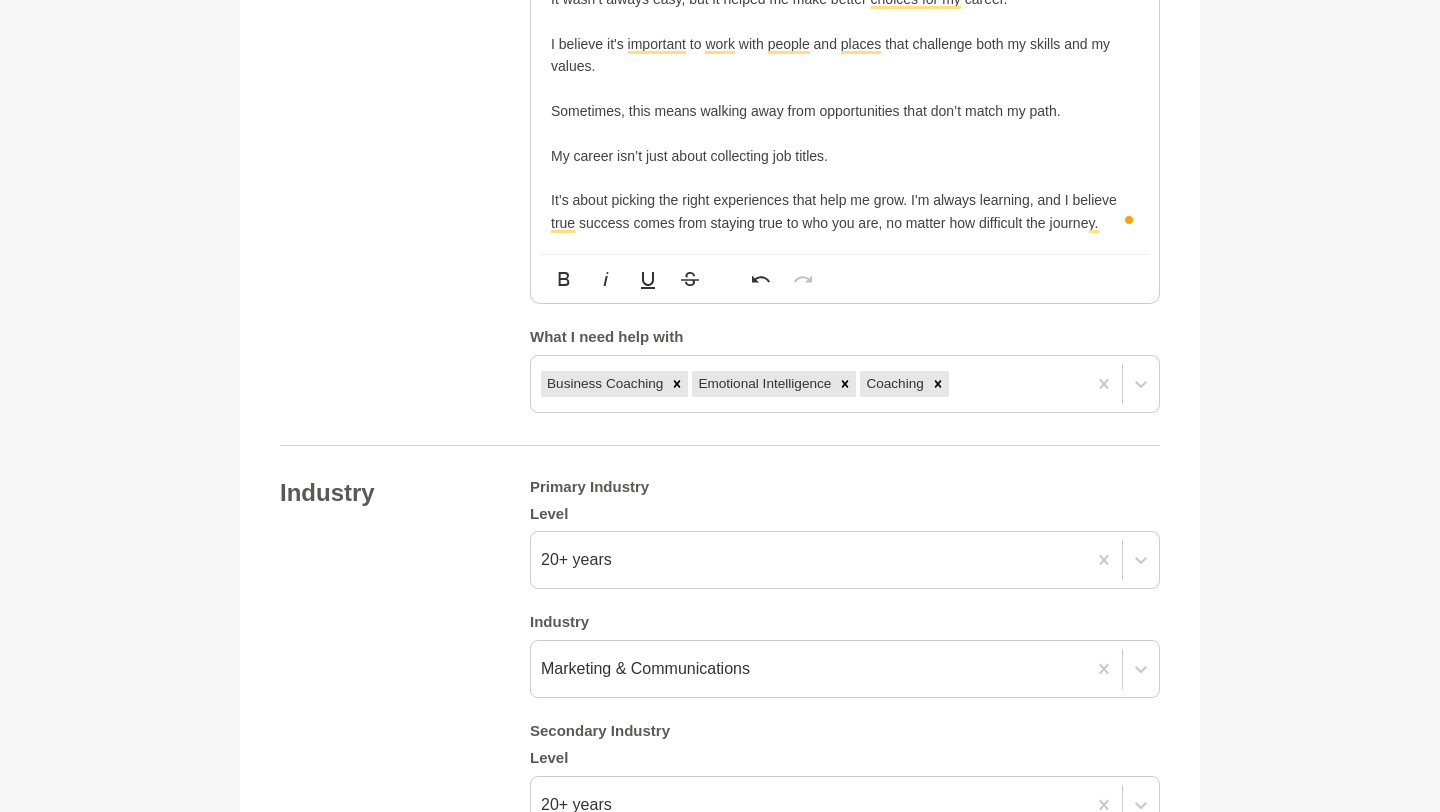 scroll, scrollTop: 1885, scrollLeft: 0, axis: vertical 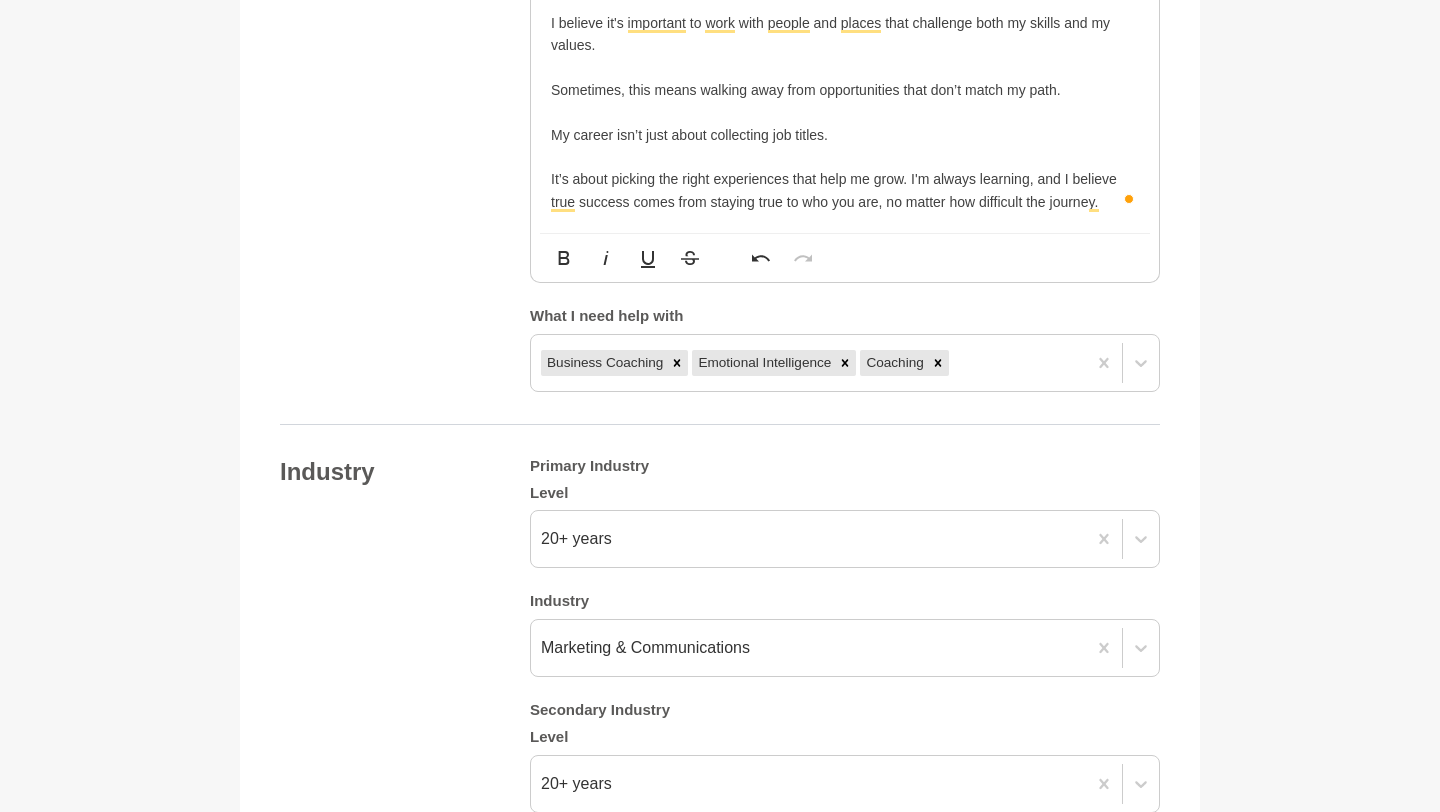 click on "It’s about picking the right experiences that help me grow. I'm always learning, and I believe true success comes from staying true to who you are, no matter how difficult the journey." at bounding box center (845, 190) 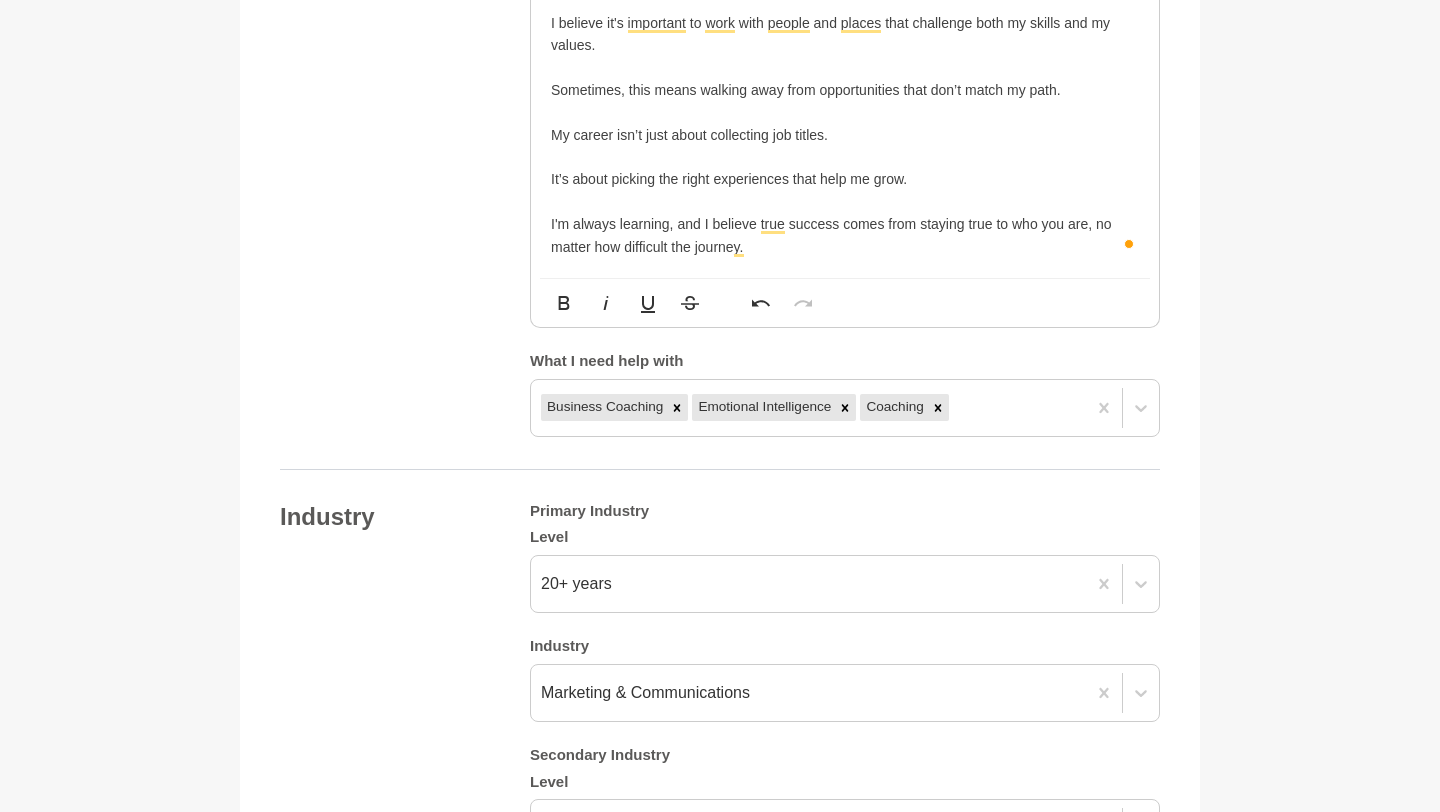 scroll, scrollTop: 1870, scrollLeft: 0, axis: vertical 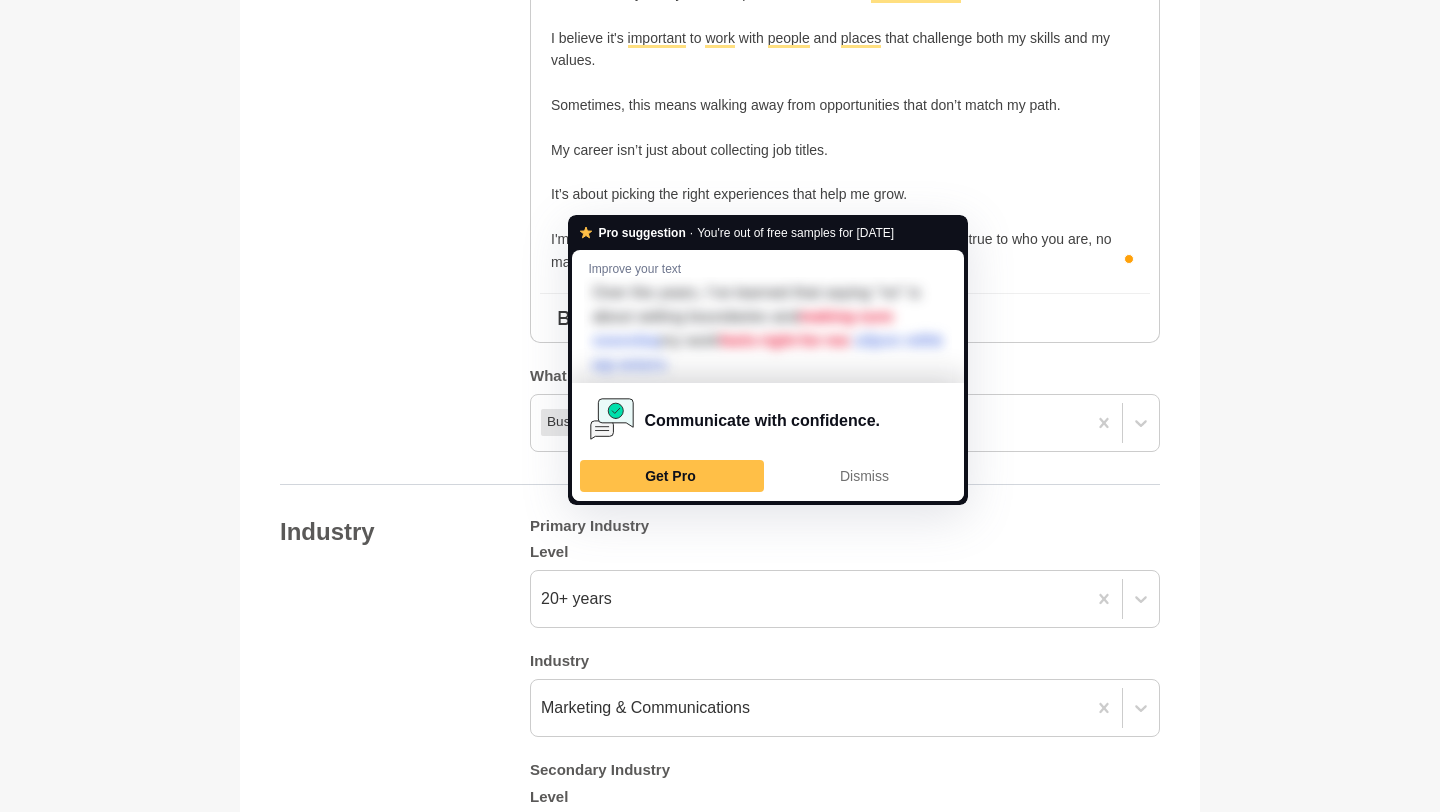 click on "Over the years, I’ve learned that saying "no" is about setting boundaries and making sure my work feels right for me." at bounding box center (845, -63) 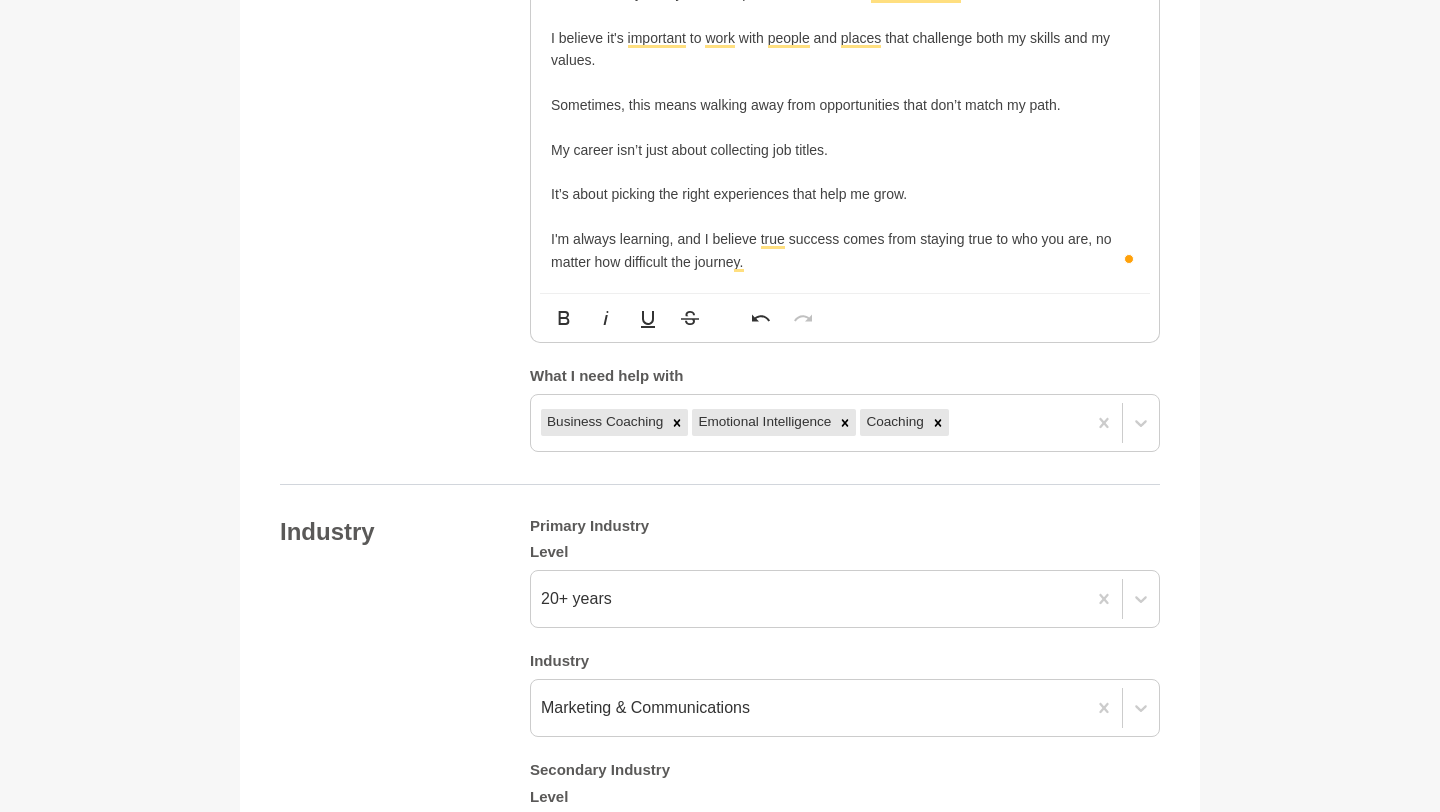click on "Over the years, I’ve learned that saying "no" is about setting boundaries and making sure my work feels right for me." at bounding box center (845, -63) 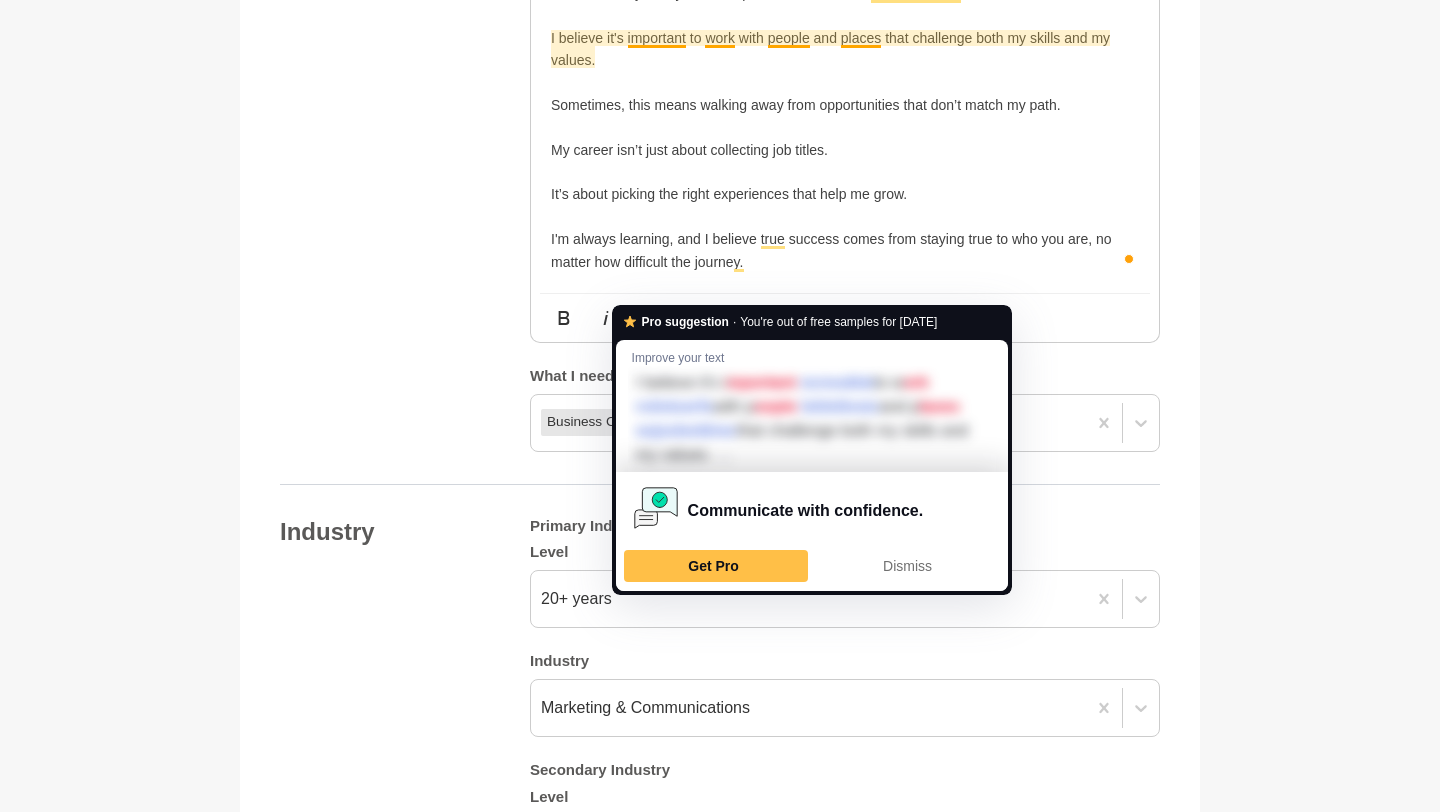 click on "Over the years, I’ve learned that saying "no" is about setting boundaries and making sure my work feels right for me." at bounding box center [845, -63] 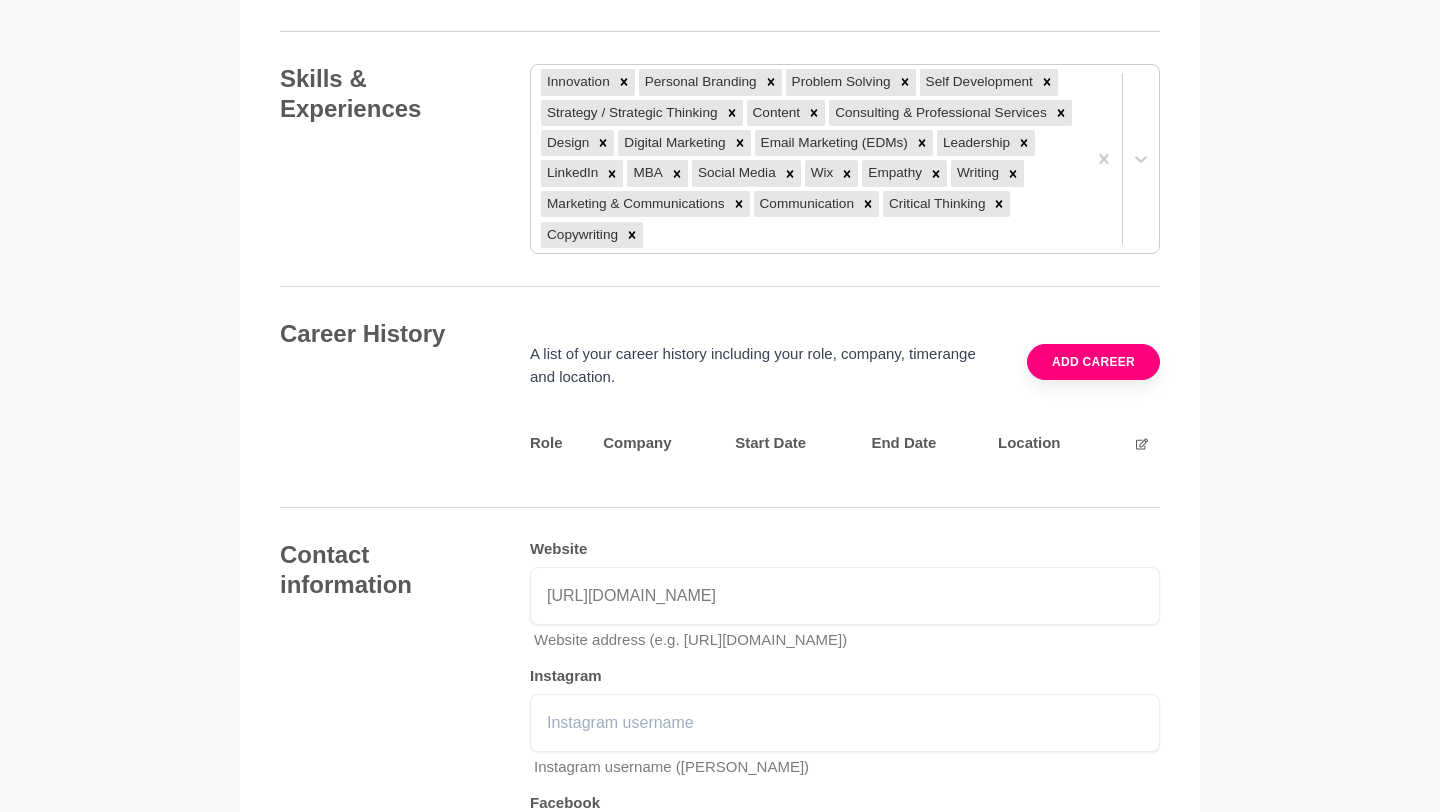 scroll, scrollTop: 2853, scrollLeft: 0, axis: vertical 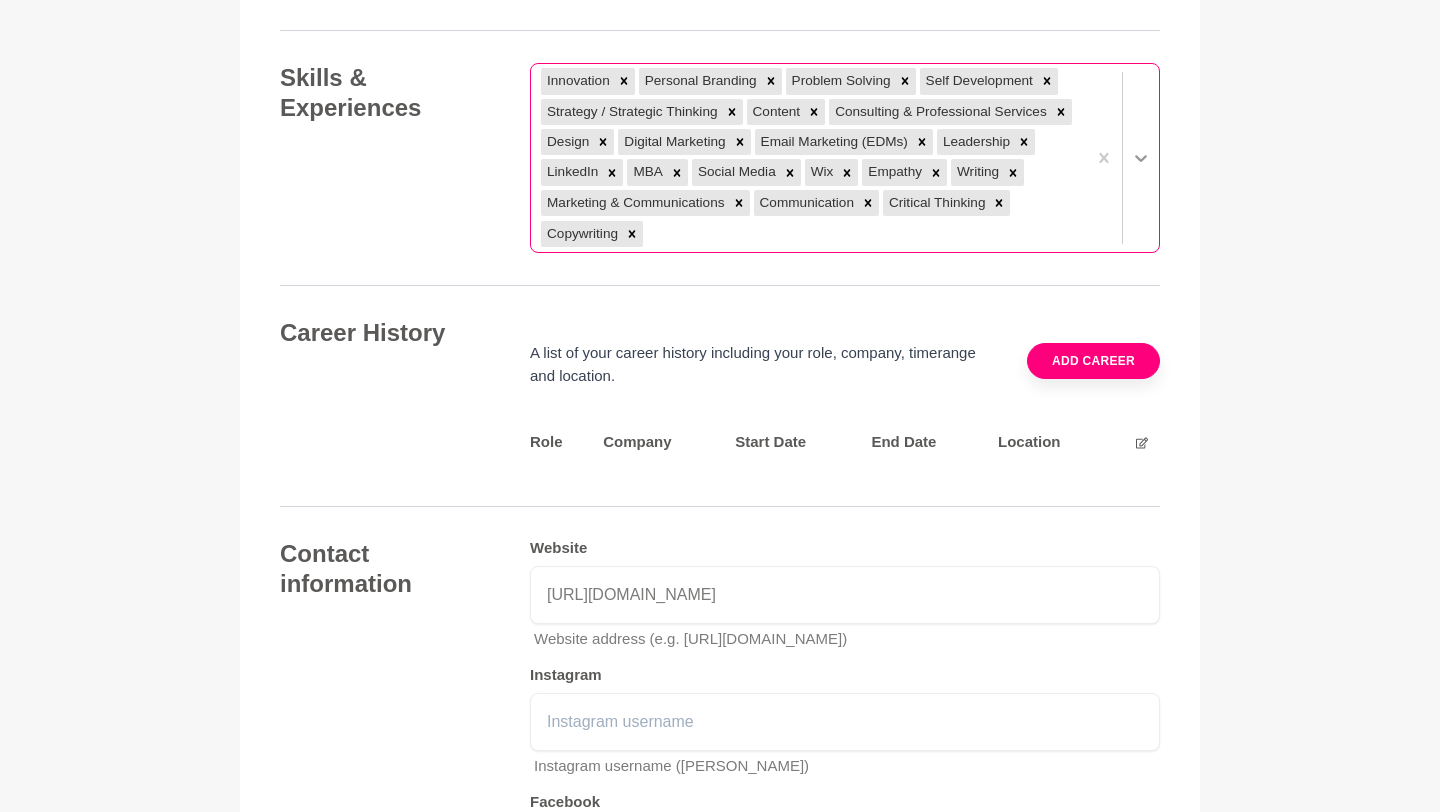 click at bounding box center [1141, 158] 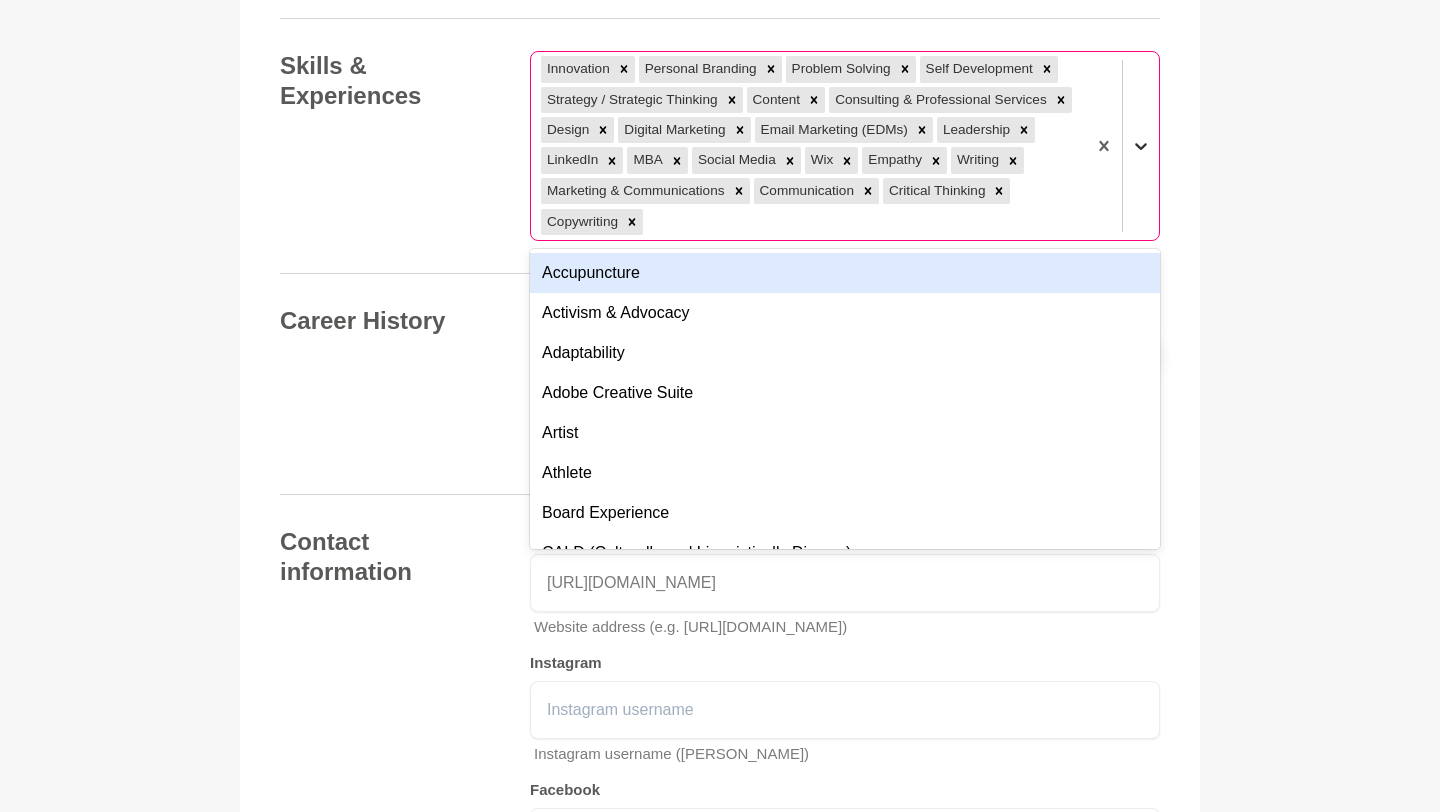 scroll, scrollTop: 2866, scrollLeft: 0, axis: vertical 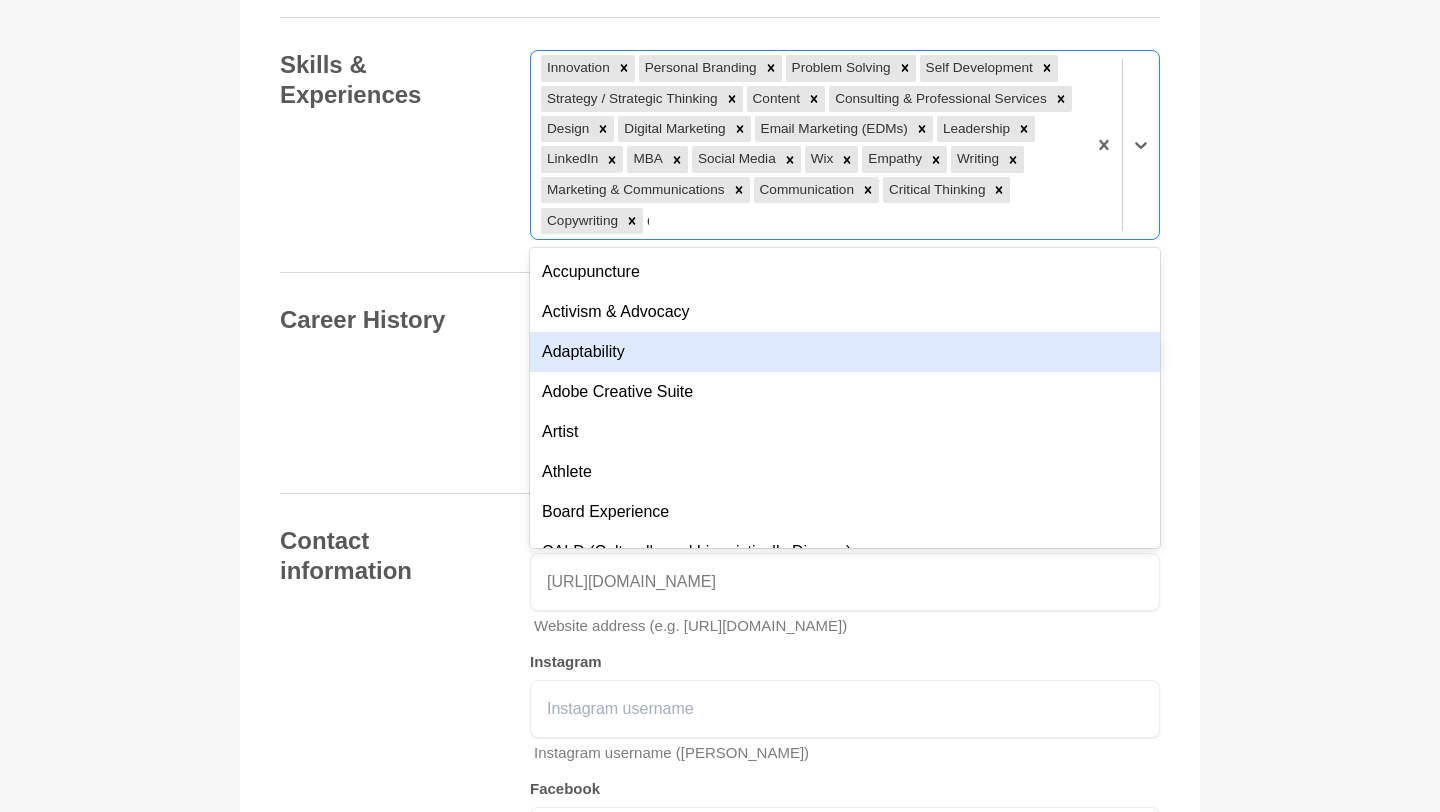 type on "co" 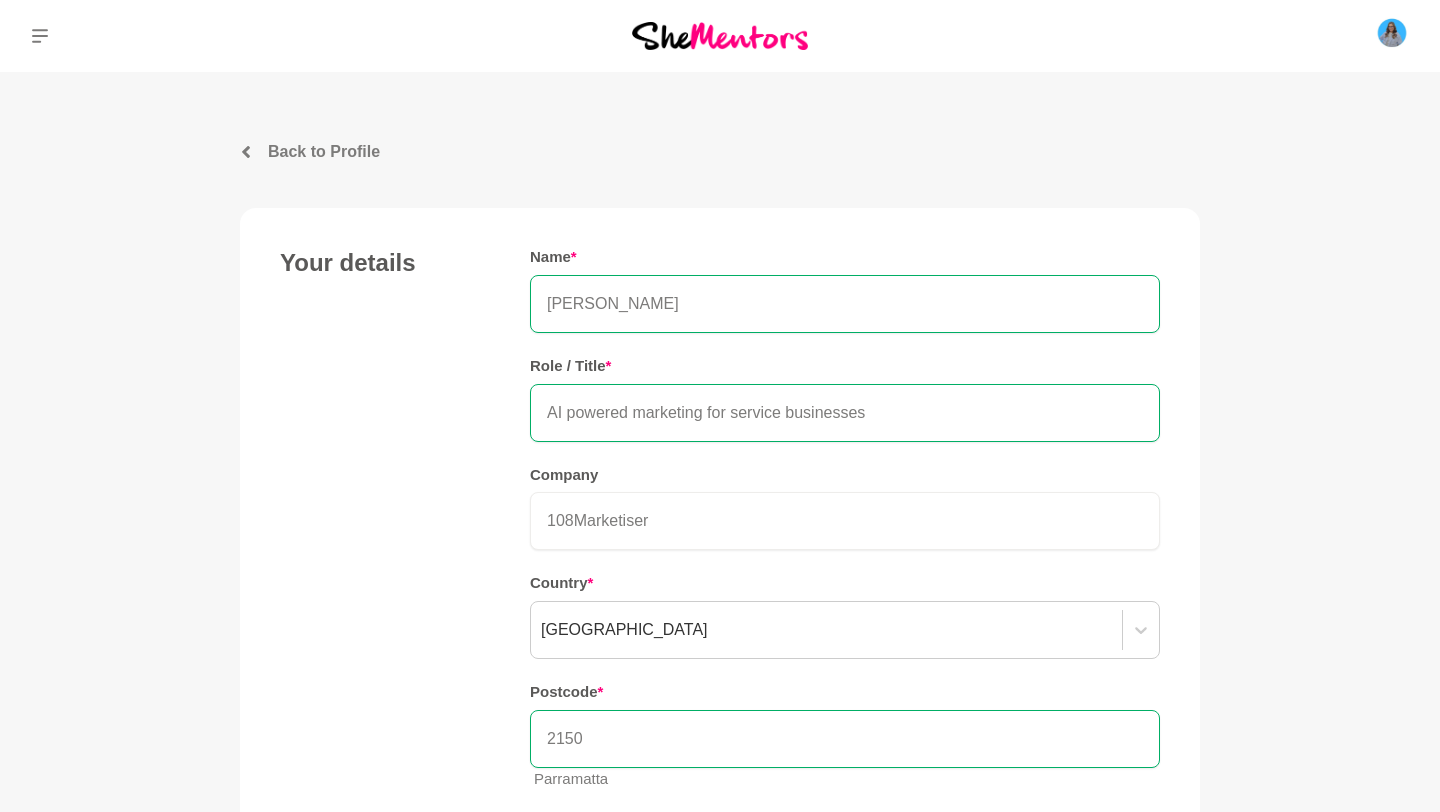 scroll, scrollTop: 2866, scrollLeft: 0, axis: vertical 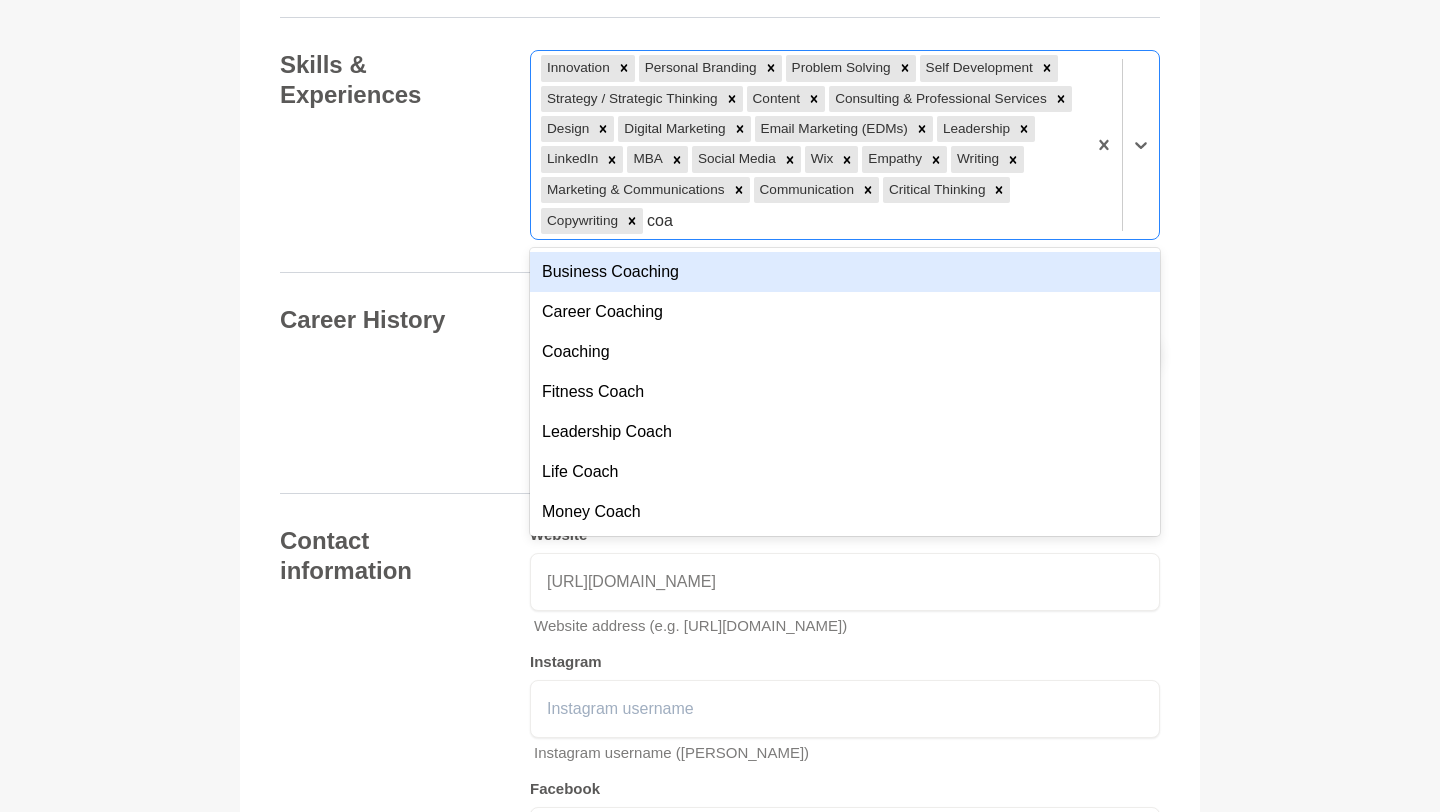 type on "coac" 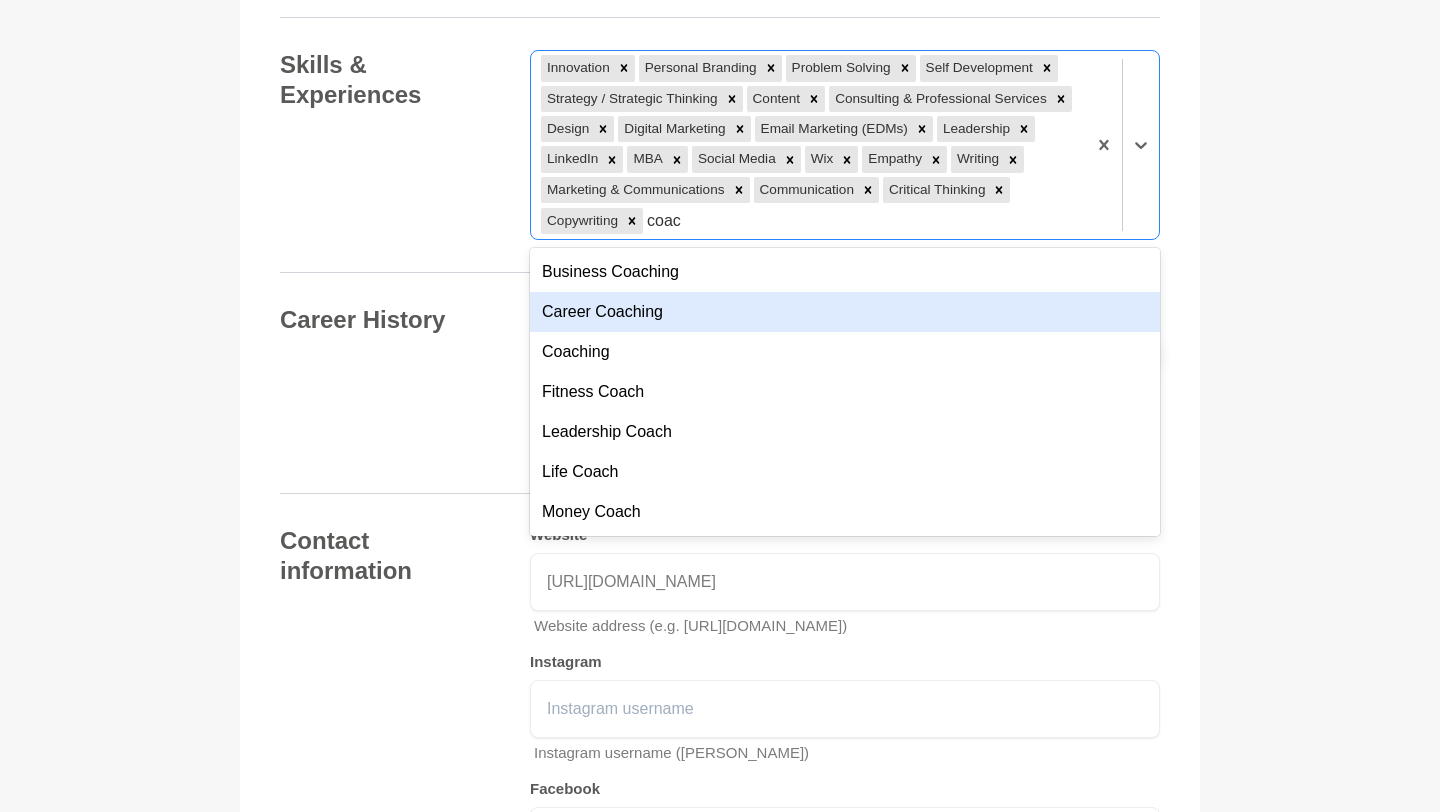 click on "Career Coaching" at bounding box center [845, 312] 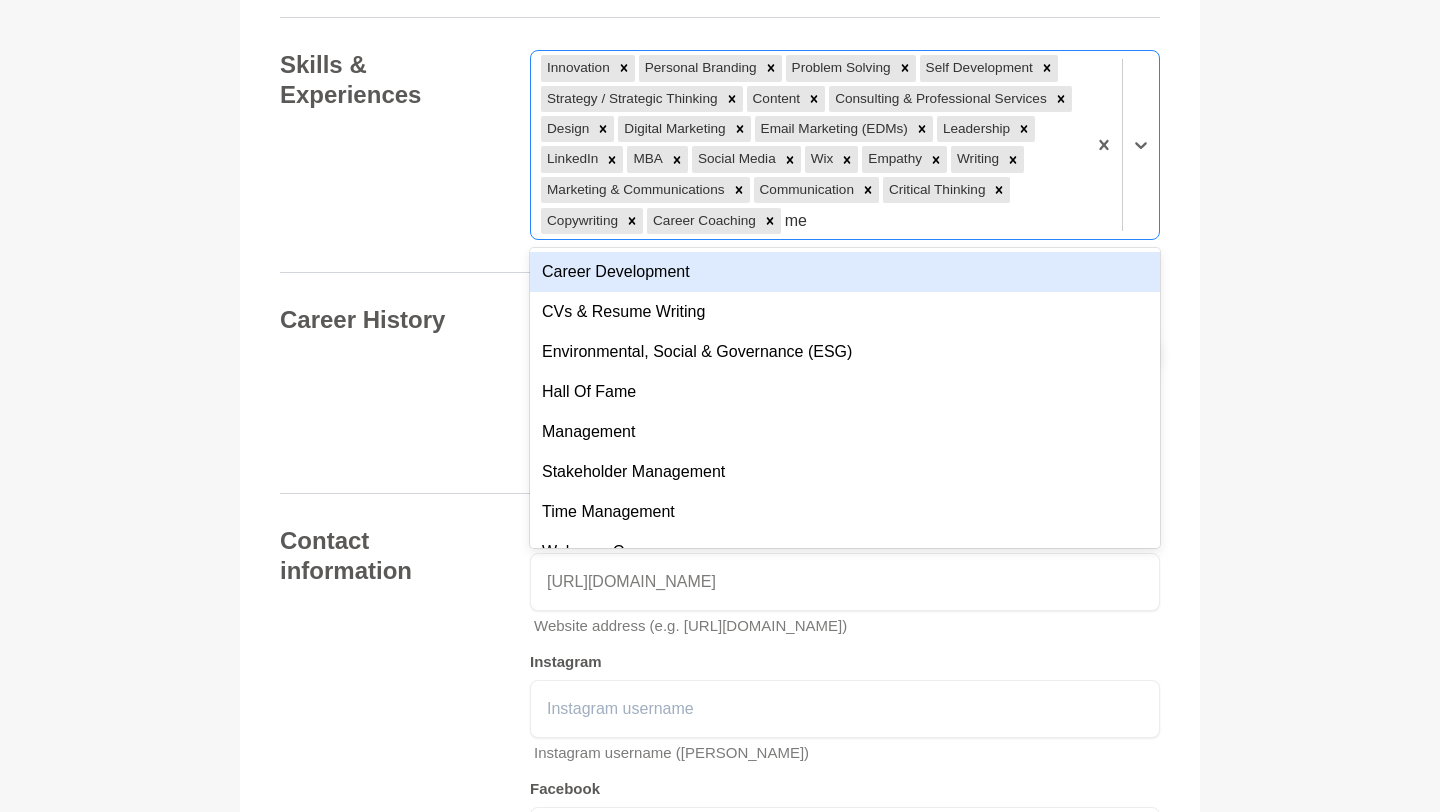 type on "men" 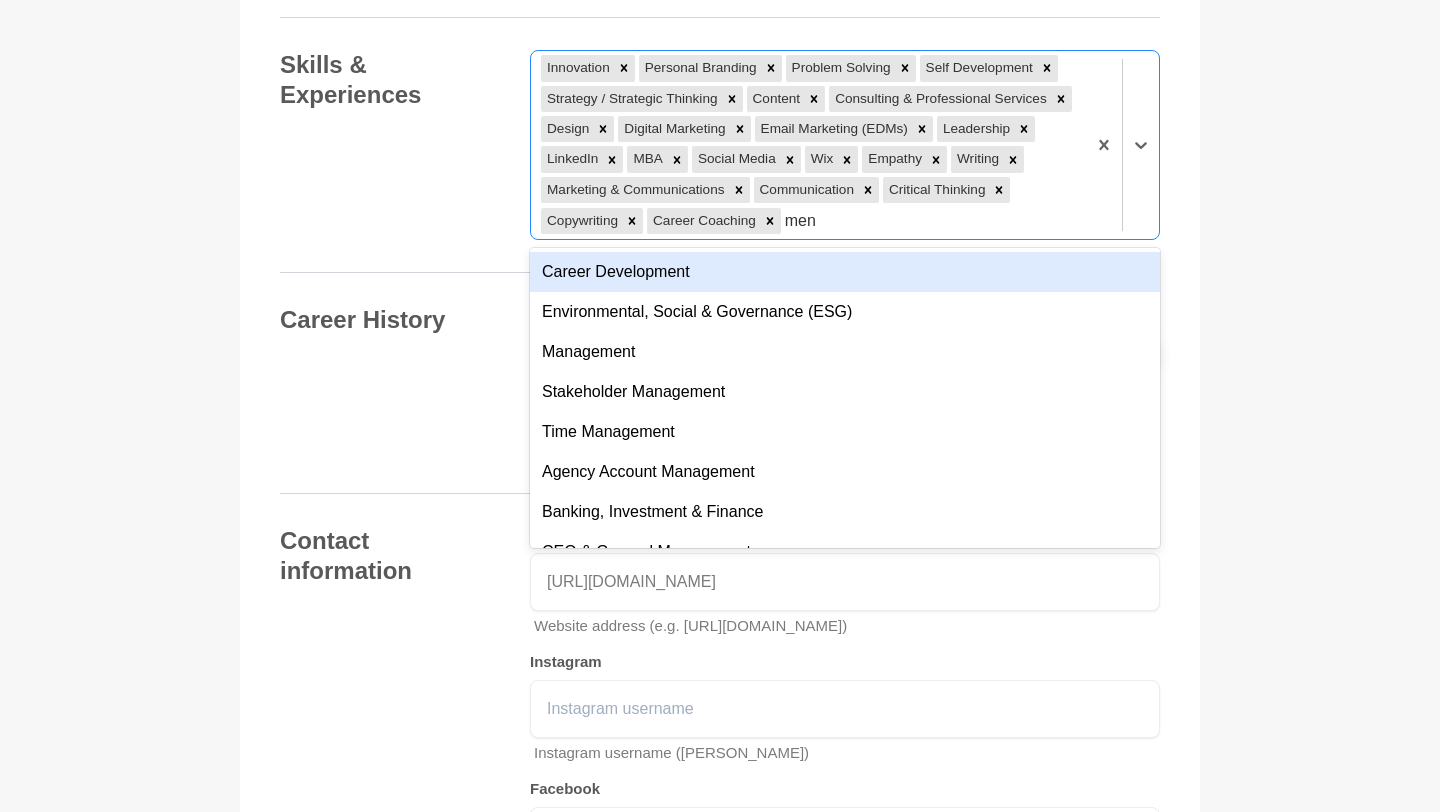 click on "Career Development" at bounding box center (845, 272) 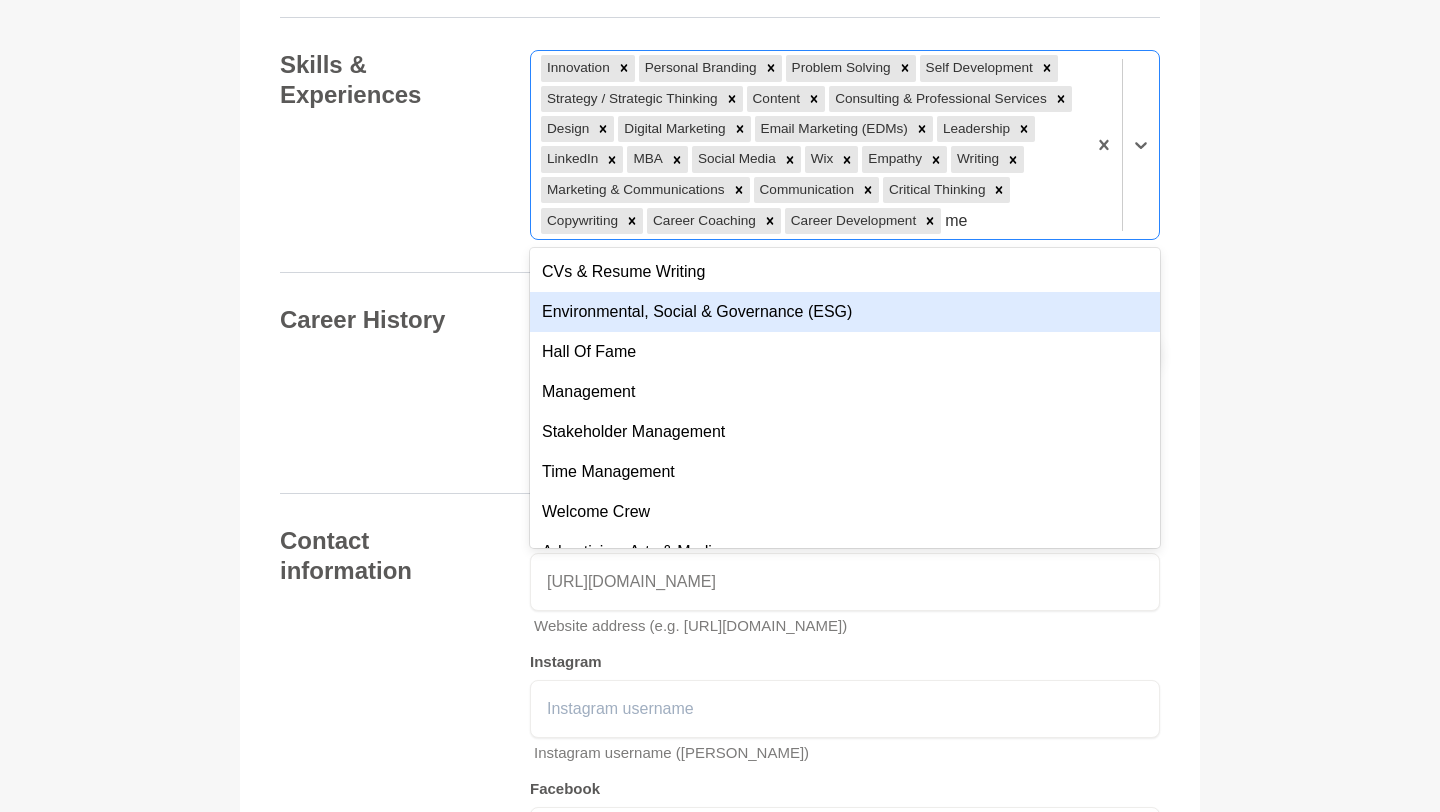 type on "m" 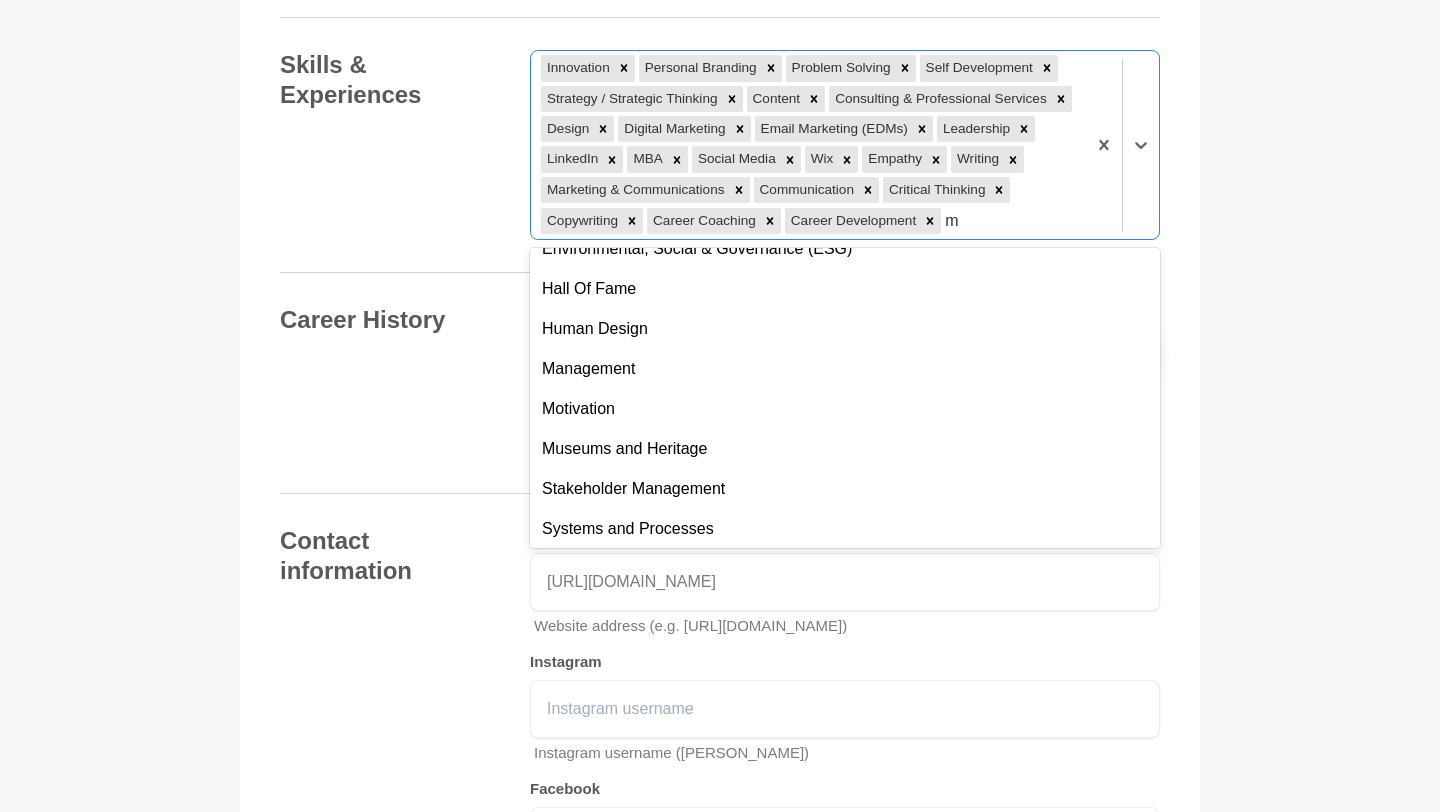 scroll, scrollTop: 193, scrollLeft: 0, axis: vertical 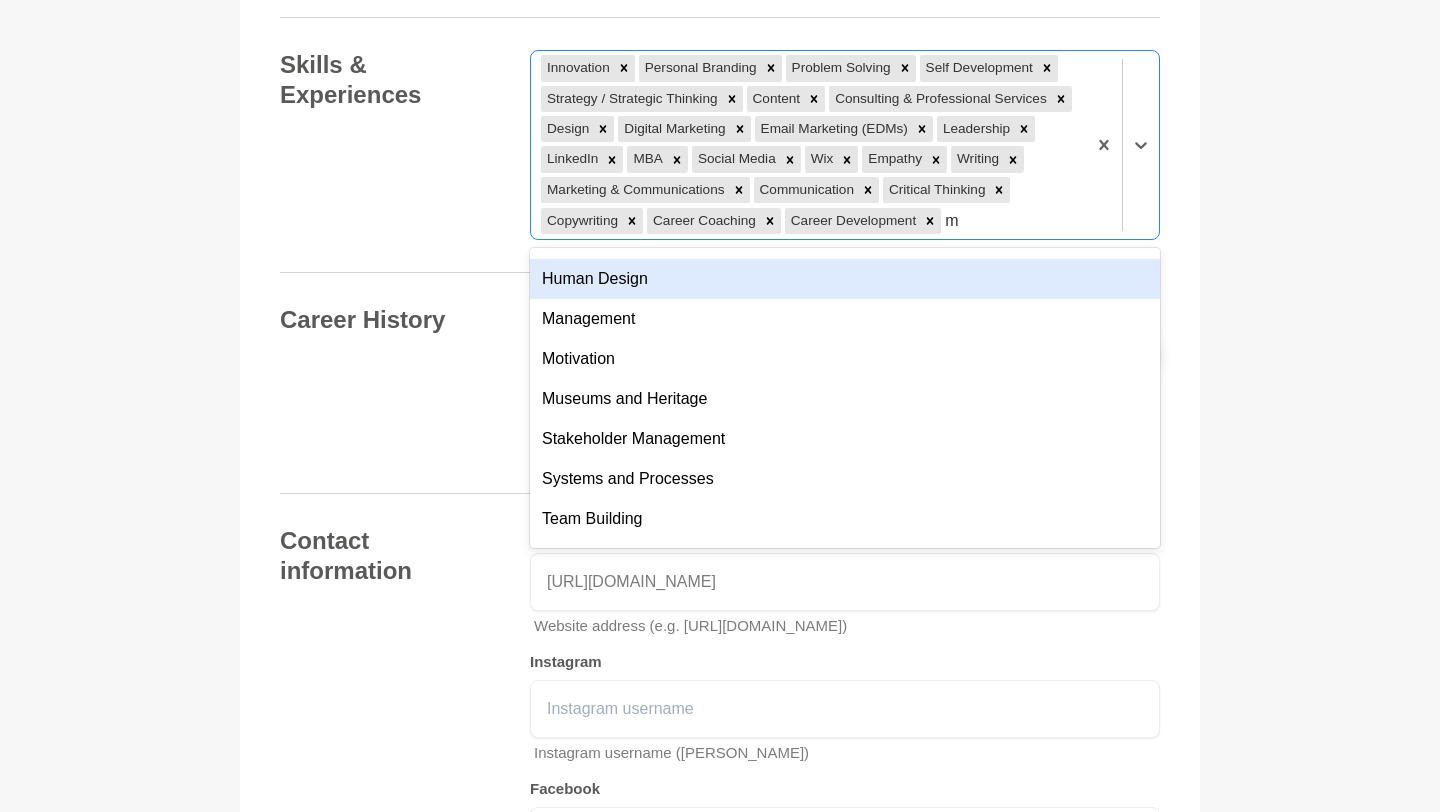 click on "Human Design" at bounding box center [845, 279] 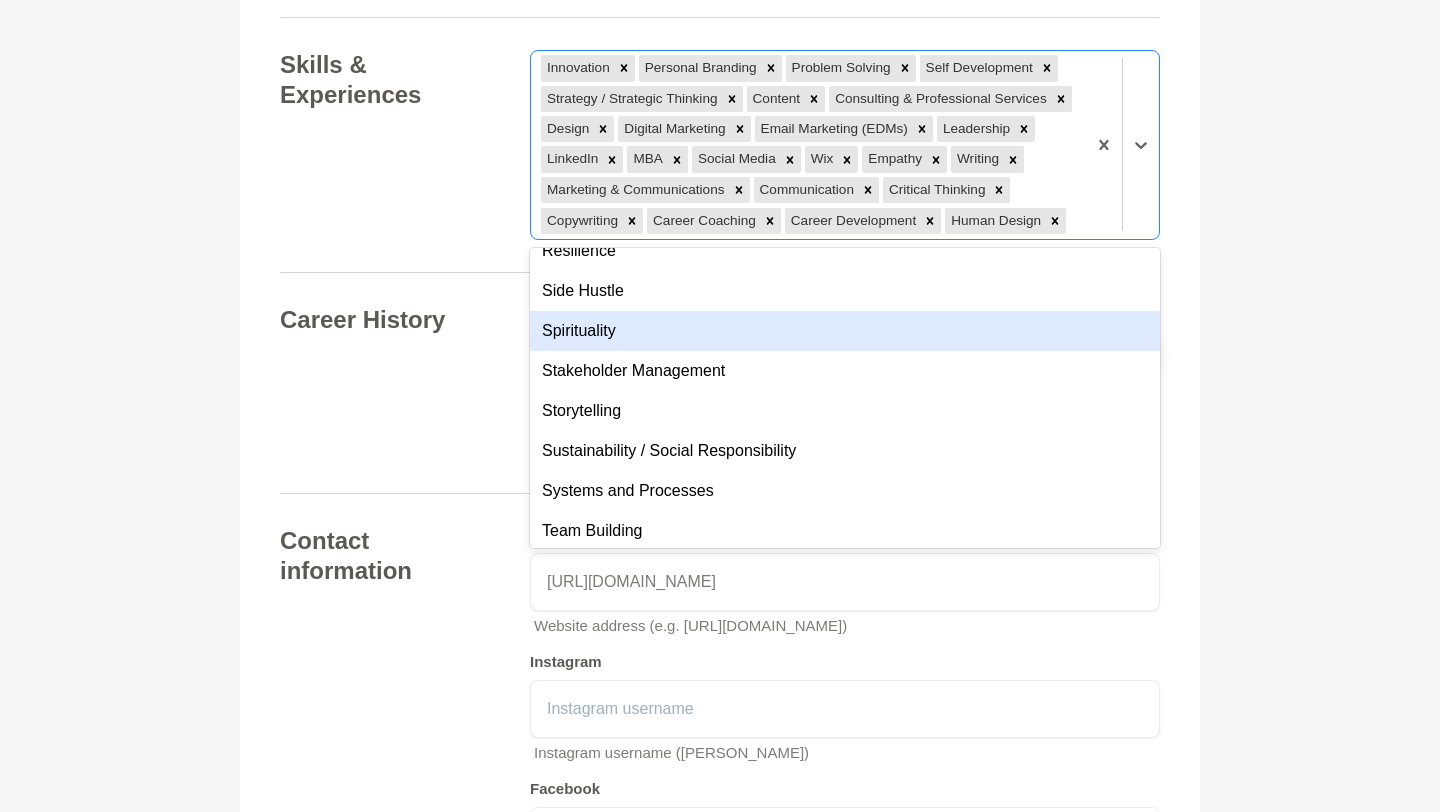 scroll, scrollTop: 1485, scrollLeft: 0, axis: vertical 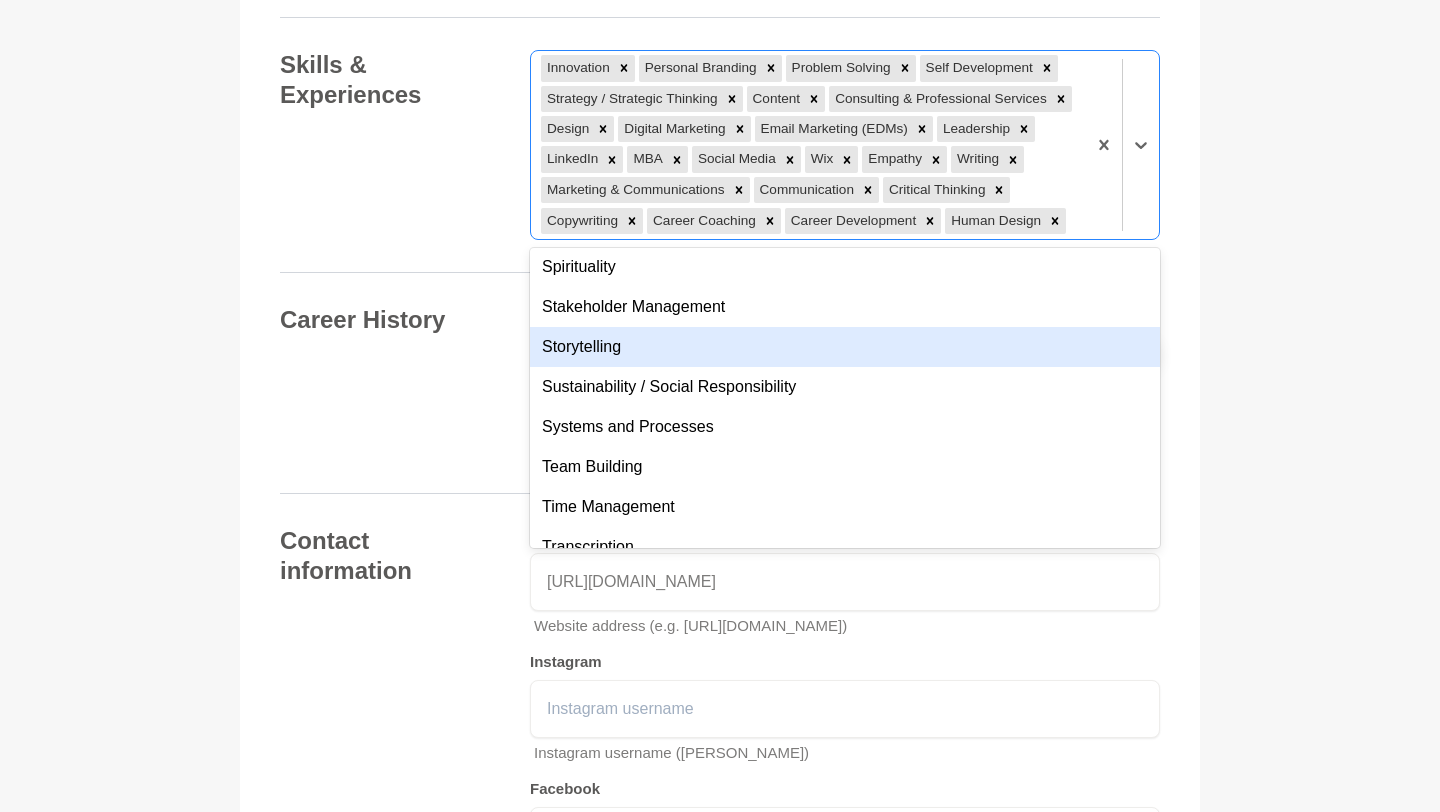 click on "Storytelling" at bounding box center (845, 347) 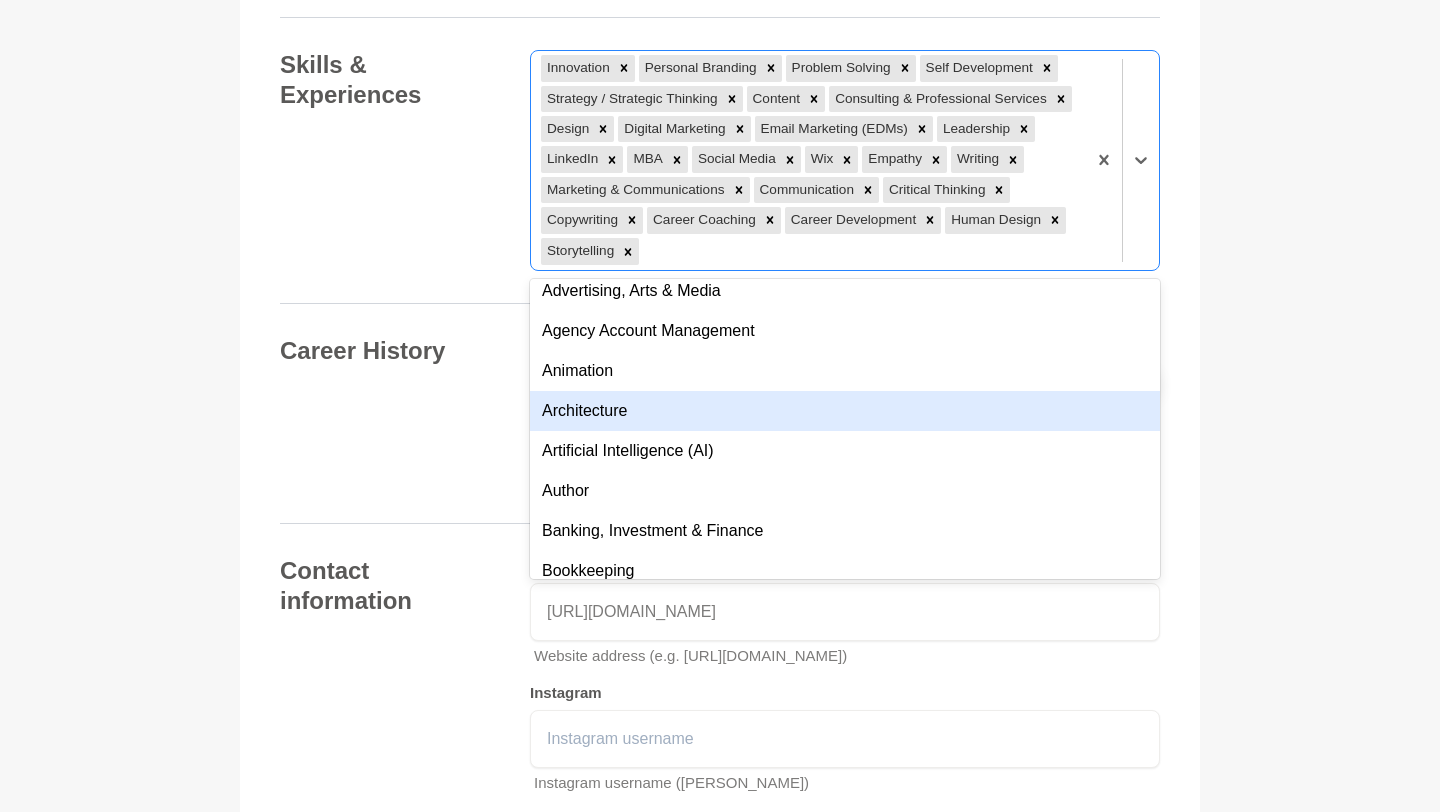 scroll, scrollTop: 1936, scrollLeft: 0, axis: vertical 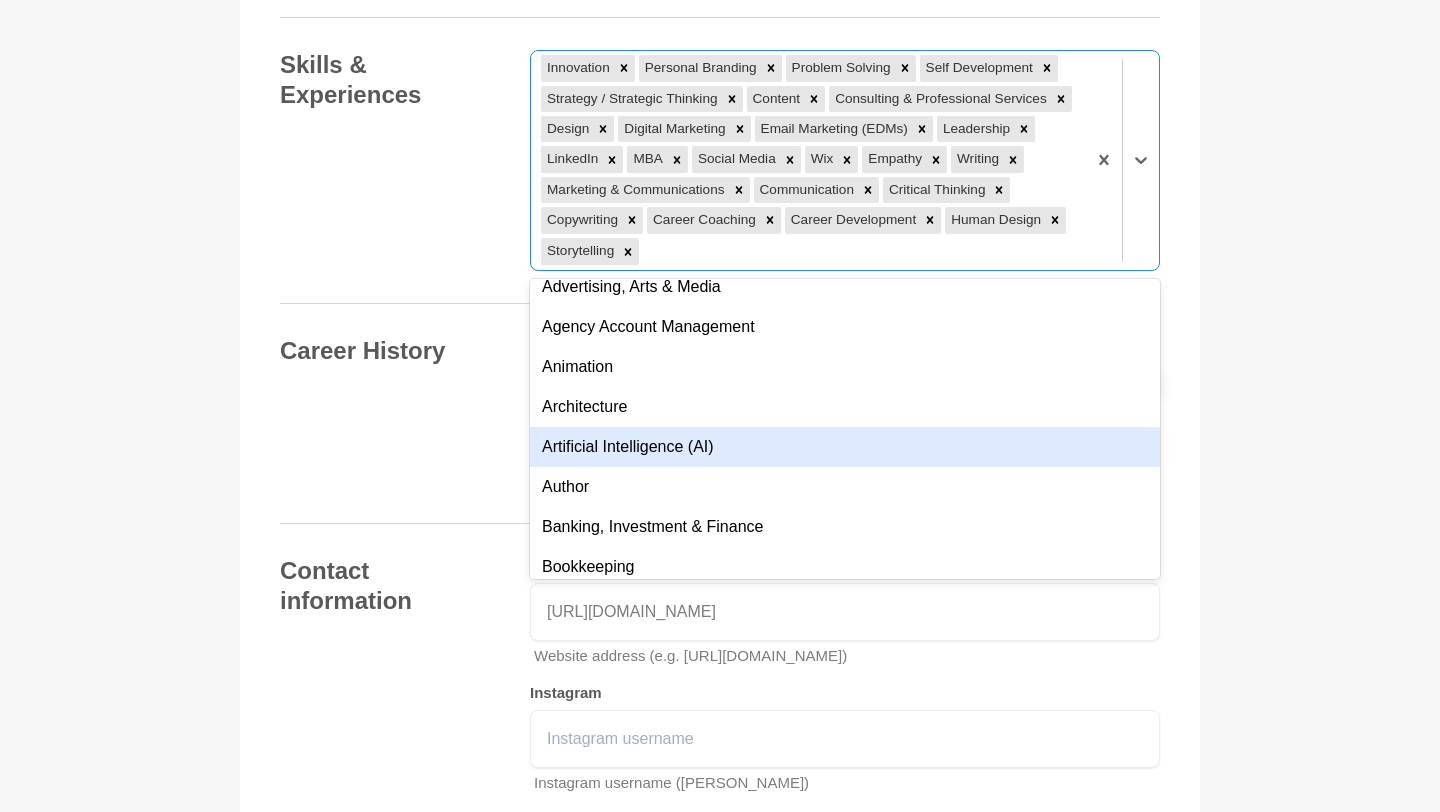 click on "Artificial Intelligence (AI)" at bounding box center (845, 447) 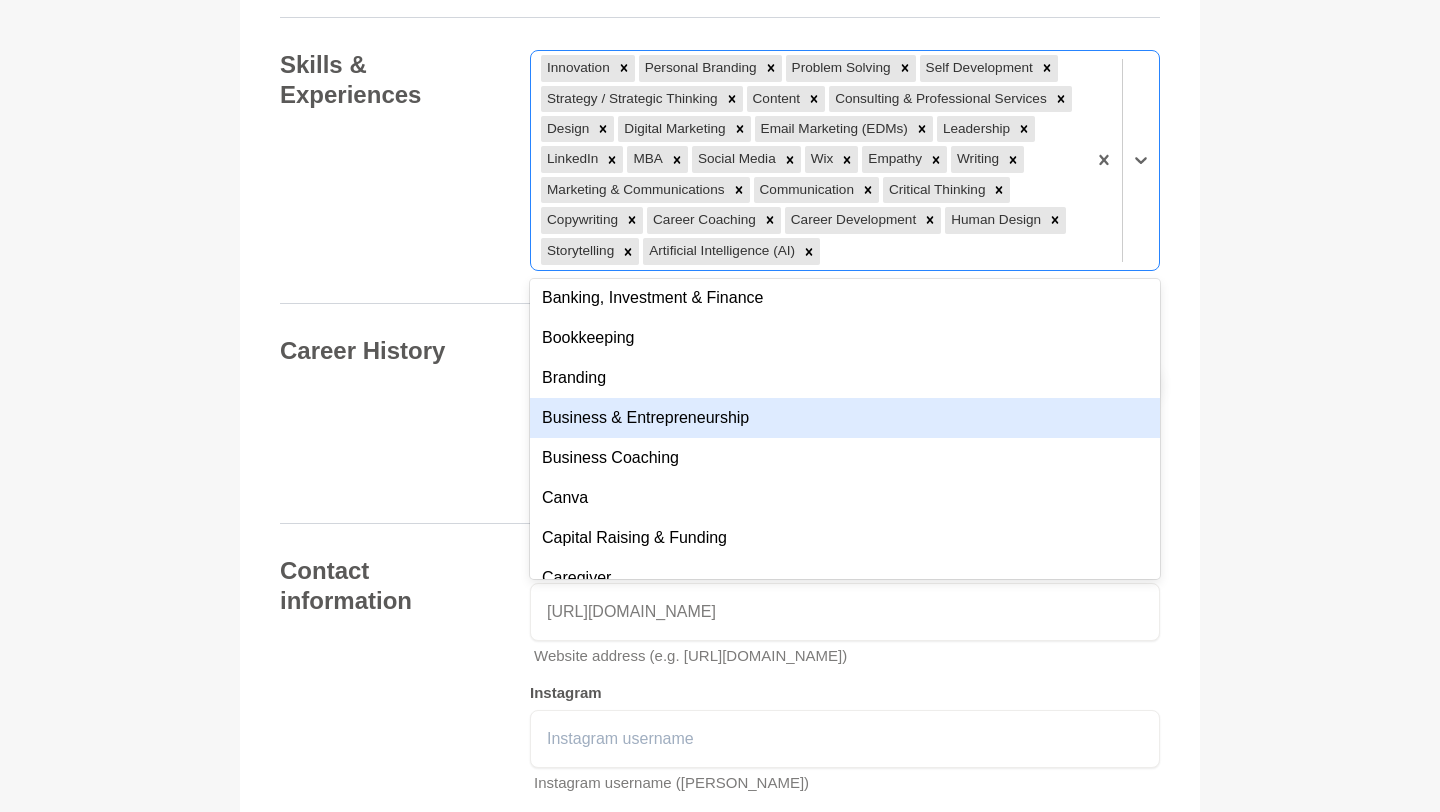 scroll, scrollTop: 2131, scrollLeft: 0, axis: vertical 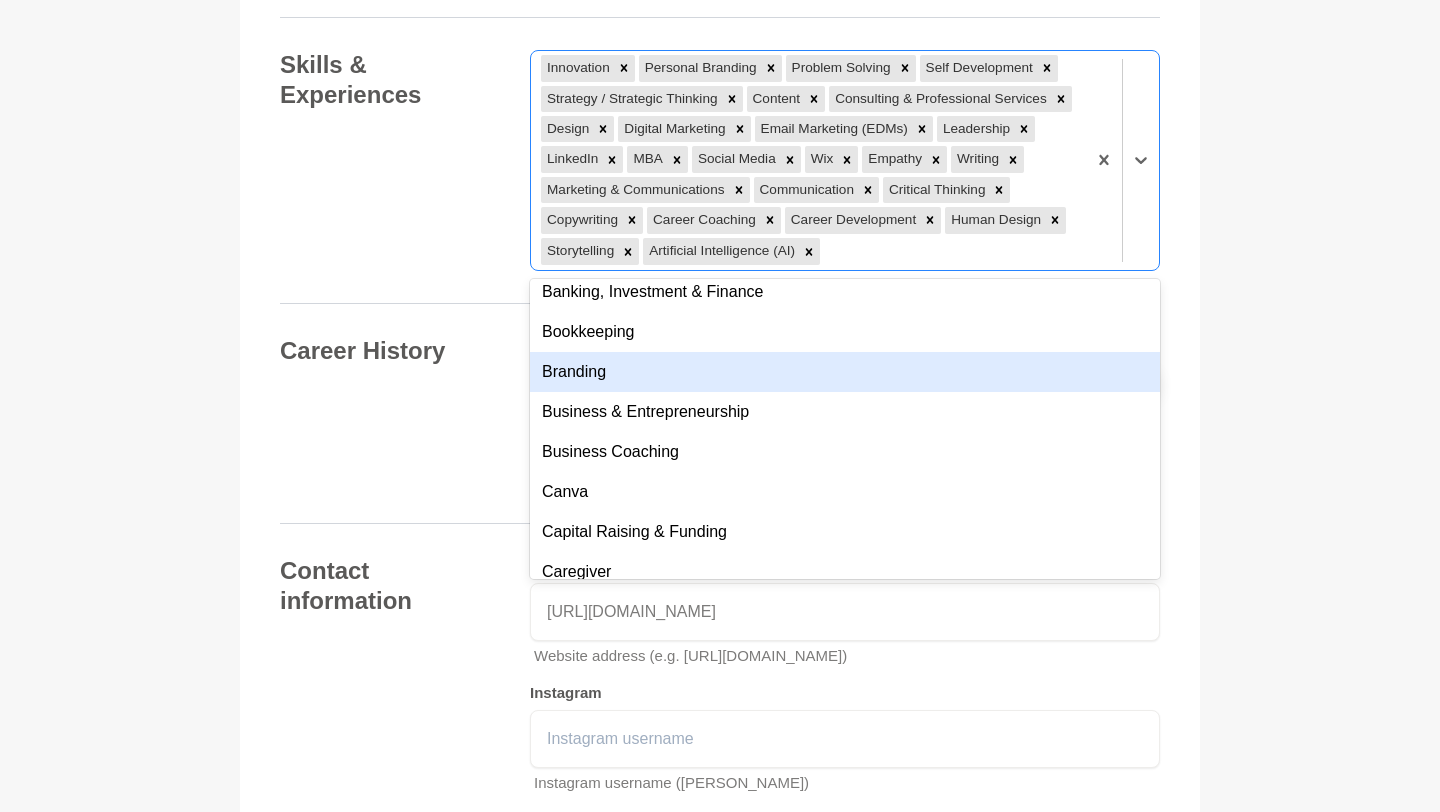 click on "Branding" at bounding box center [845, 372] 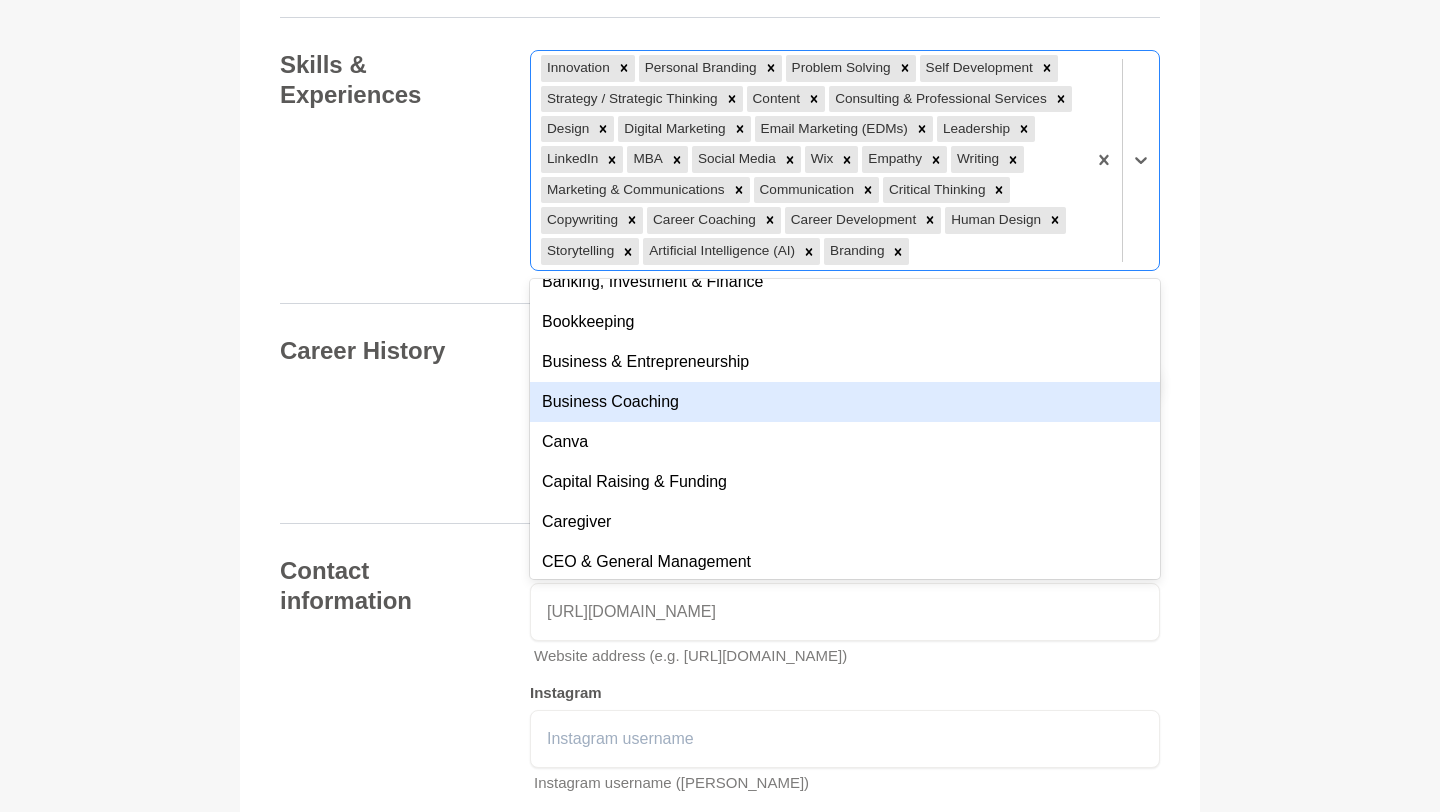 scroll, scrollTop: 2144, scrollLeft: 0, axis: vertical 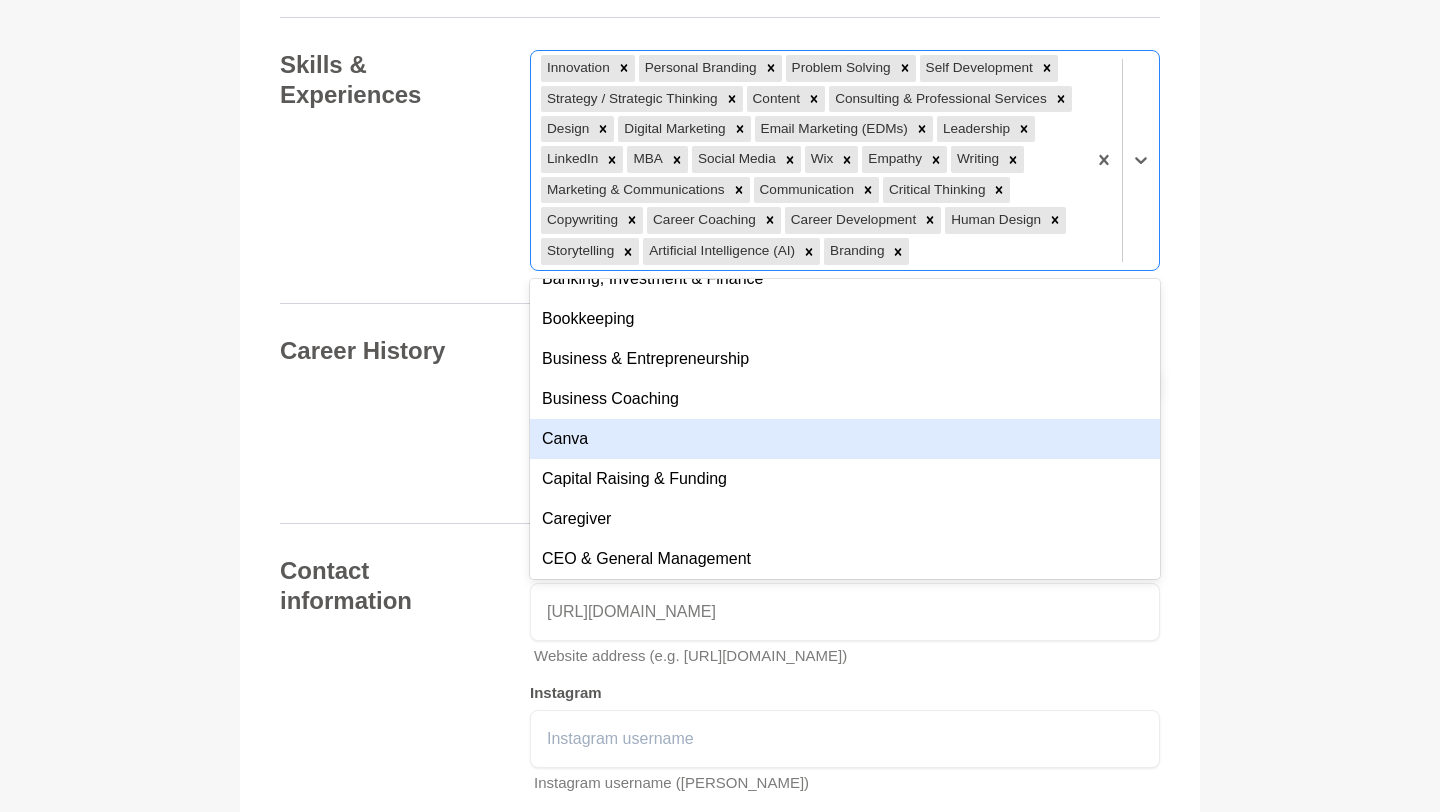 click on "Canva" at bounding box center (845, 439) 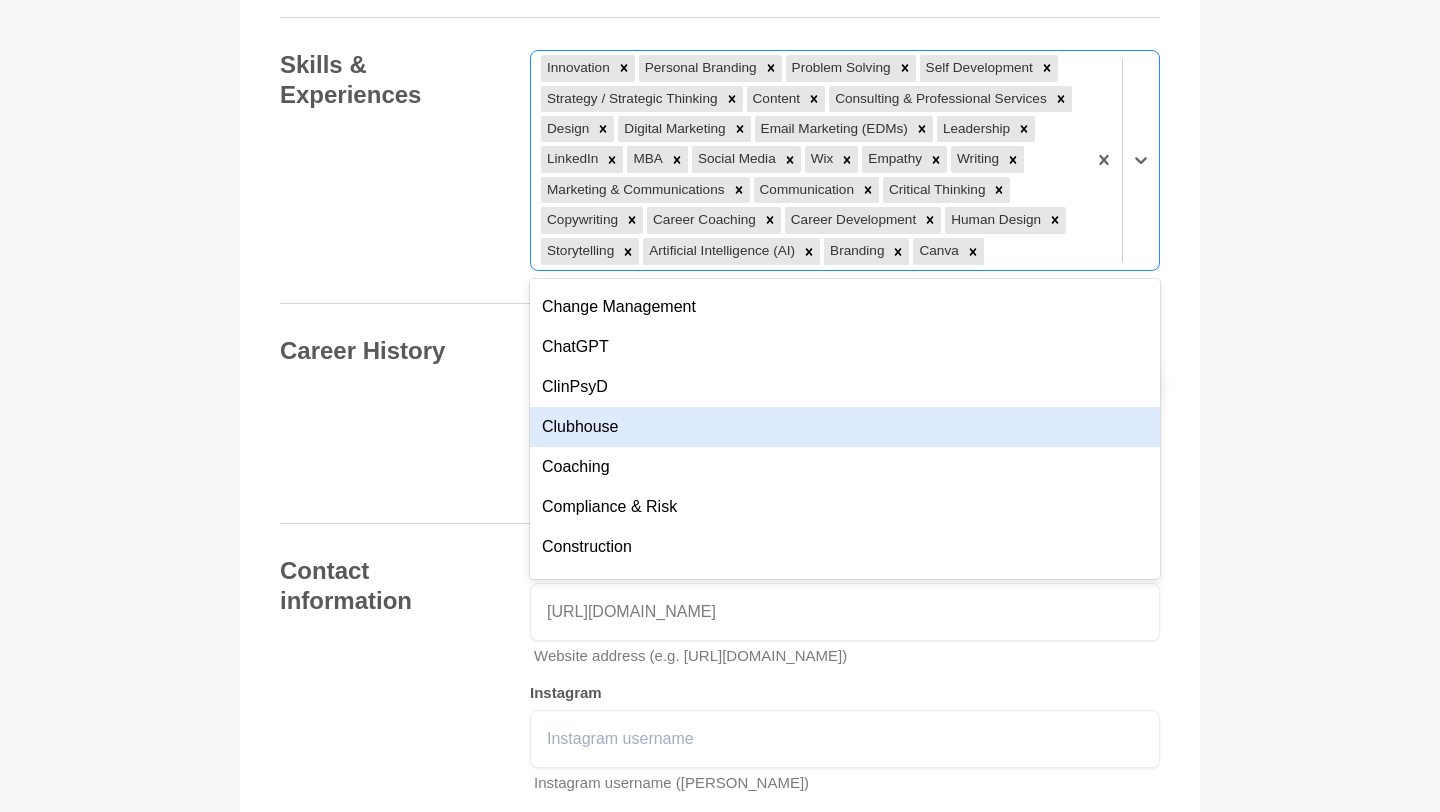 scroll, scrollTop: 2411, scrollLeft: 0, axis: vertical 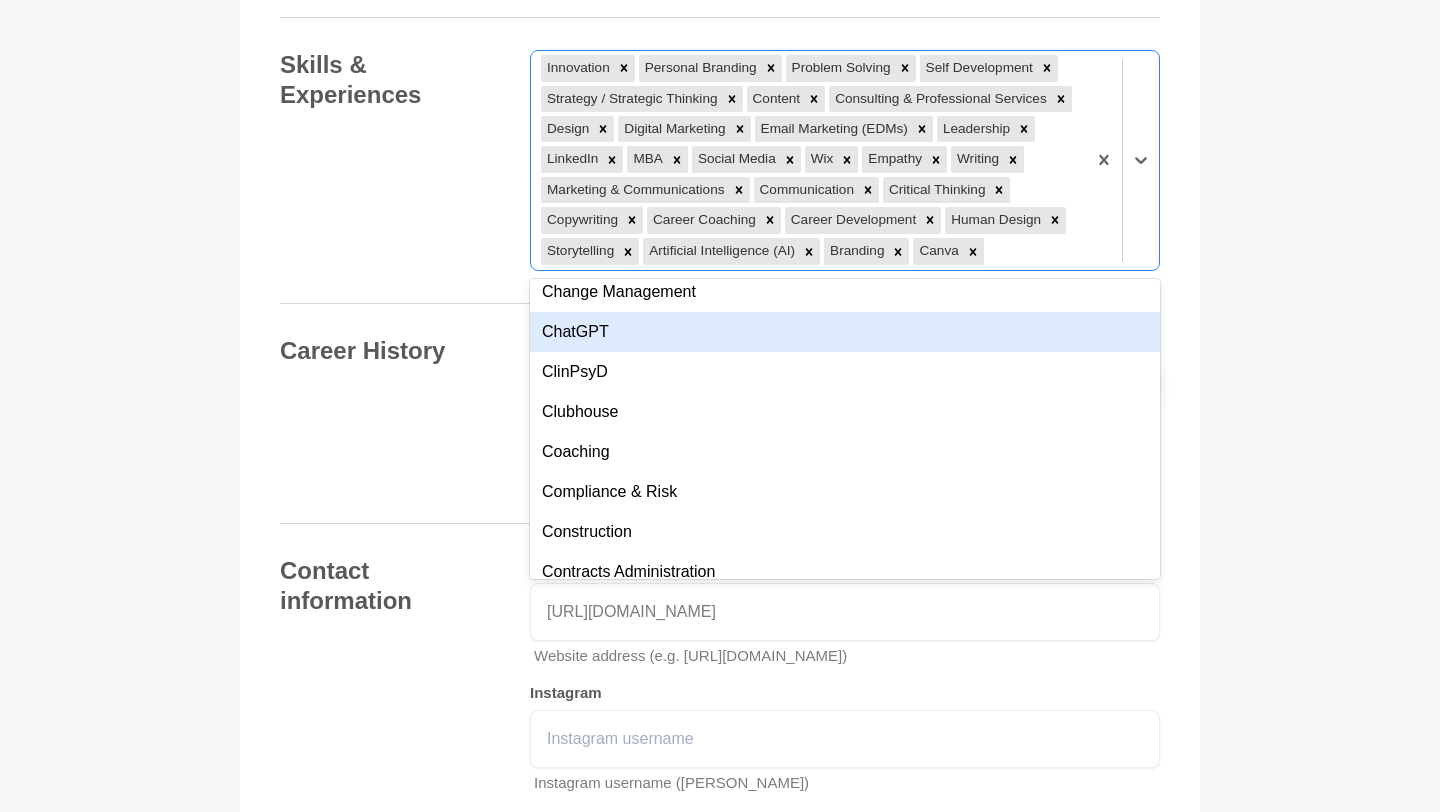 click on "ChatGPT" at bounding box center (845, 332) 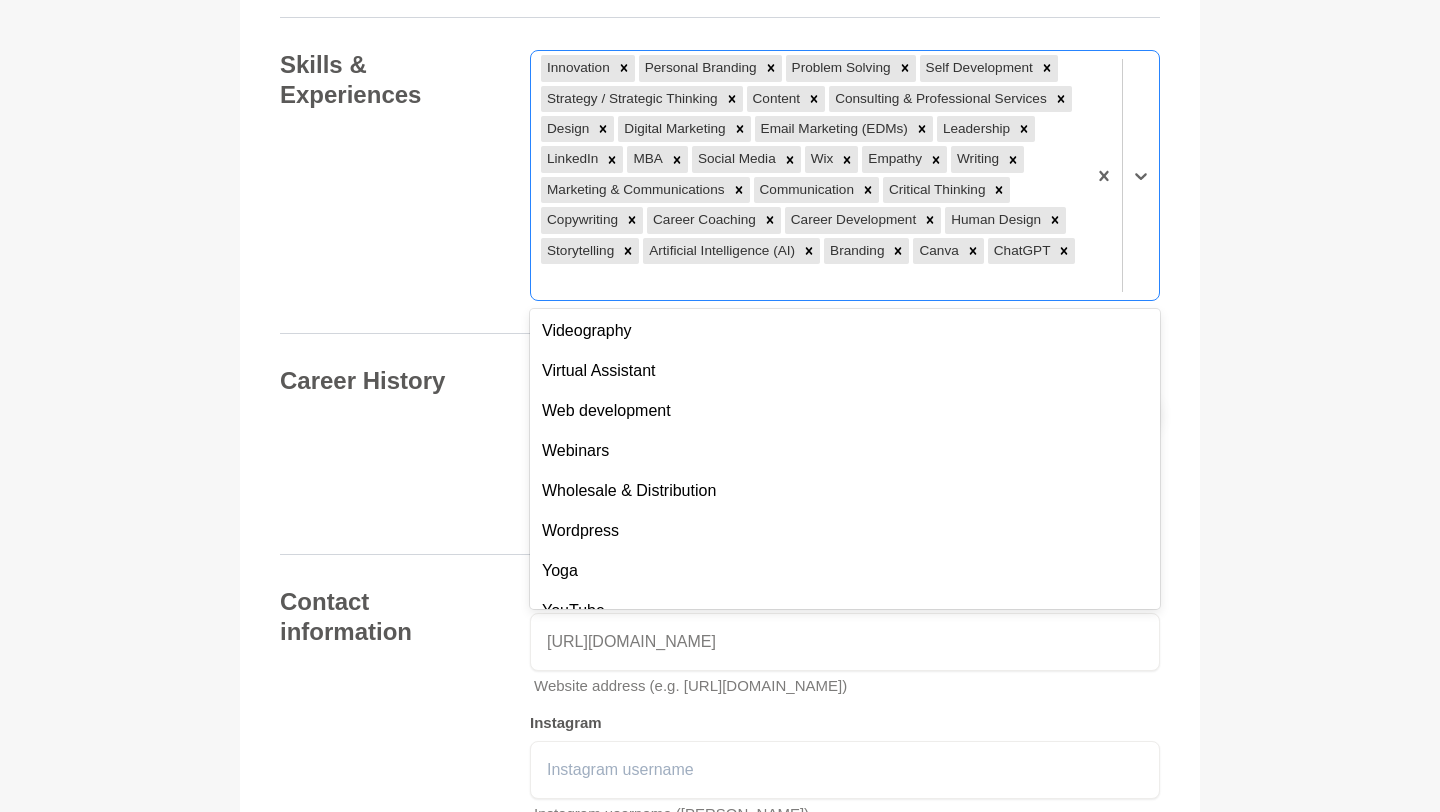scroll, scrollTop: 6588, scrollLeft: 0, axis: vertical 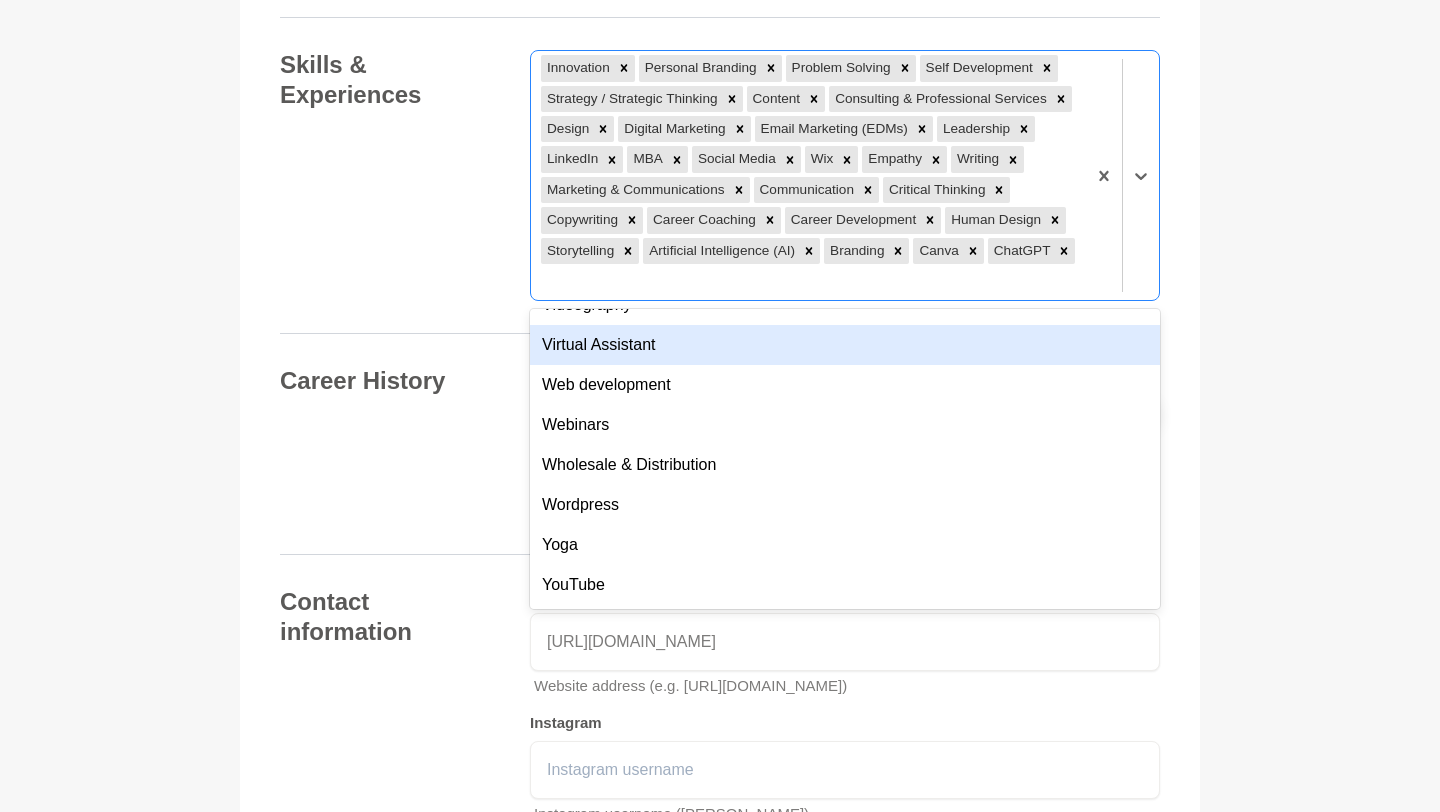 click on "Back to Profile Your details [PERSON_NAME] AI powered marketing for service businesses 108Marketiser [GEOGRAPHIC_DATA] 2150 Parramatta Photo  * About me As a marketing consultant, I help service-based businesses thrive by blending strategic marketing with a deep understanding of modern digital tools and AI-powered marketing systems.  These systems are designed not around generic templates, but real-world strategies tailored to each business’s unique needs.  With a career rooted in empathy and enthusiasm, I empower businesses to embrace new-age marketing approaches that drive long-term success. - I help your business improve its marketing strategies by using AI-powered marketing tools - I ensure your business can stay relevant and adapt while maintaining its human-first approach - I help your business not just follow trends, but lead the way with new-age marketing. As an educator and coach, I help emerging marketers develop the skills needed to succeed Bold Italic Underline Strikethrough Undo Redo I'm most proud of" at bounding box center (720, -726) 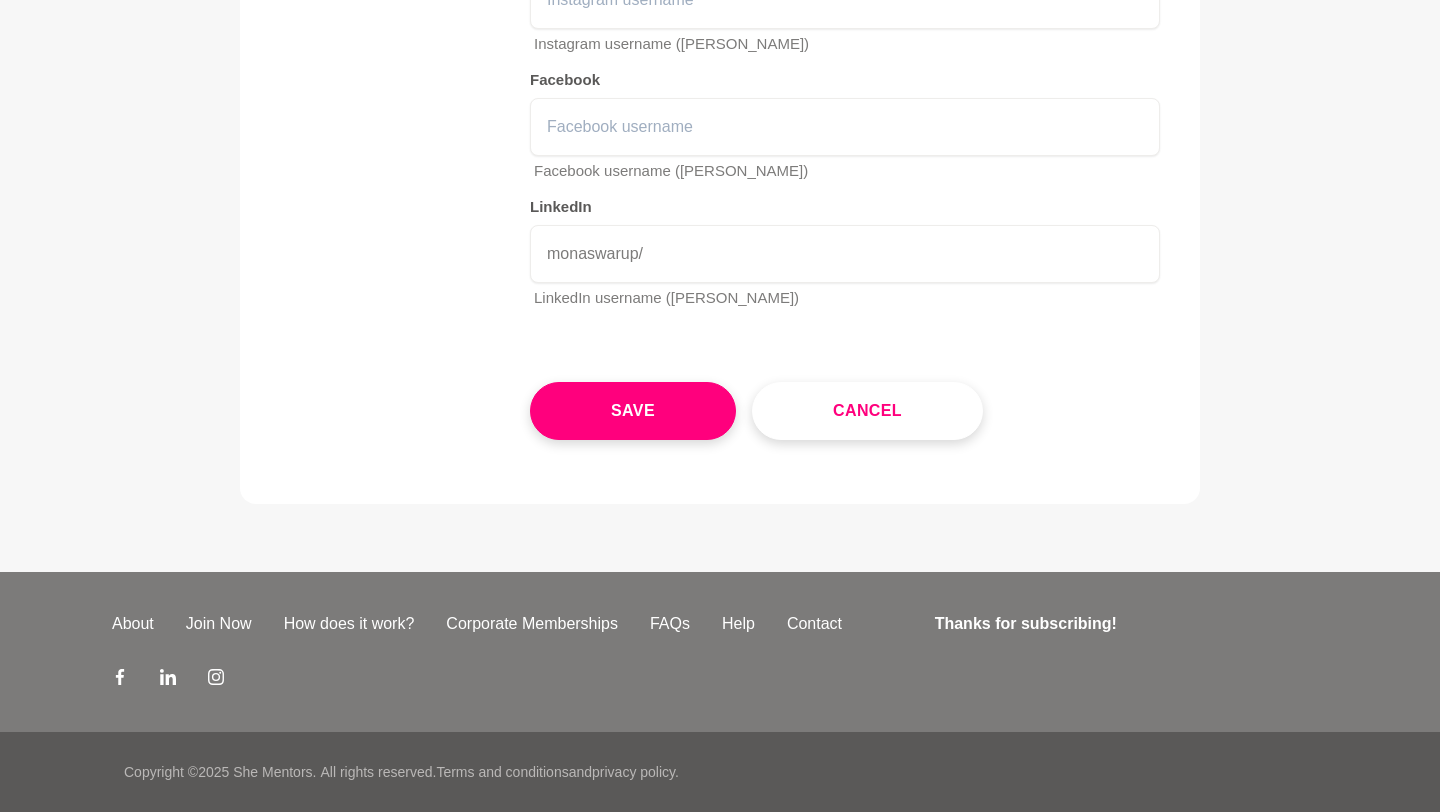 scroll, scrollTop: 3806, scrollLeft: 0, axis: vertical 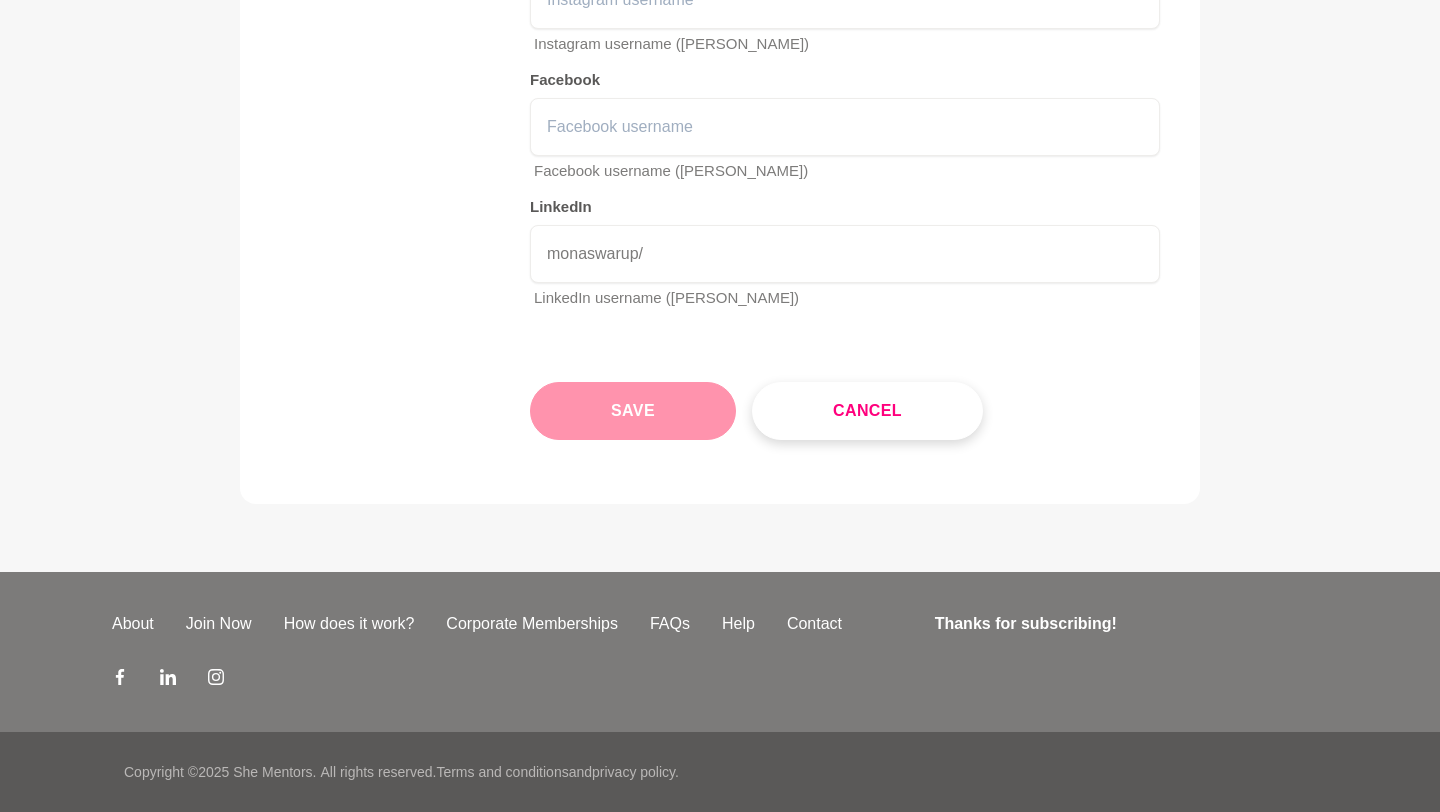 click on "Save" at bounding box center [633, 411] 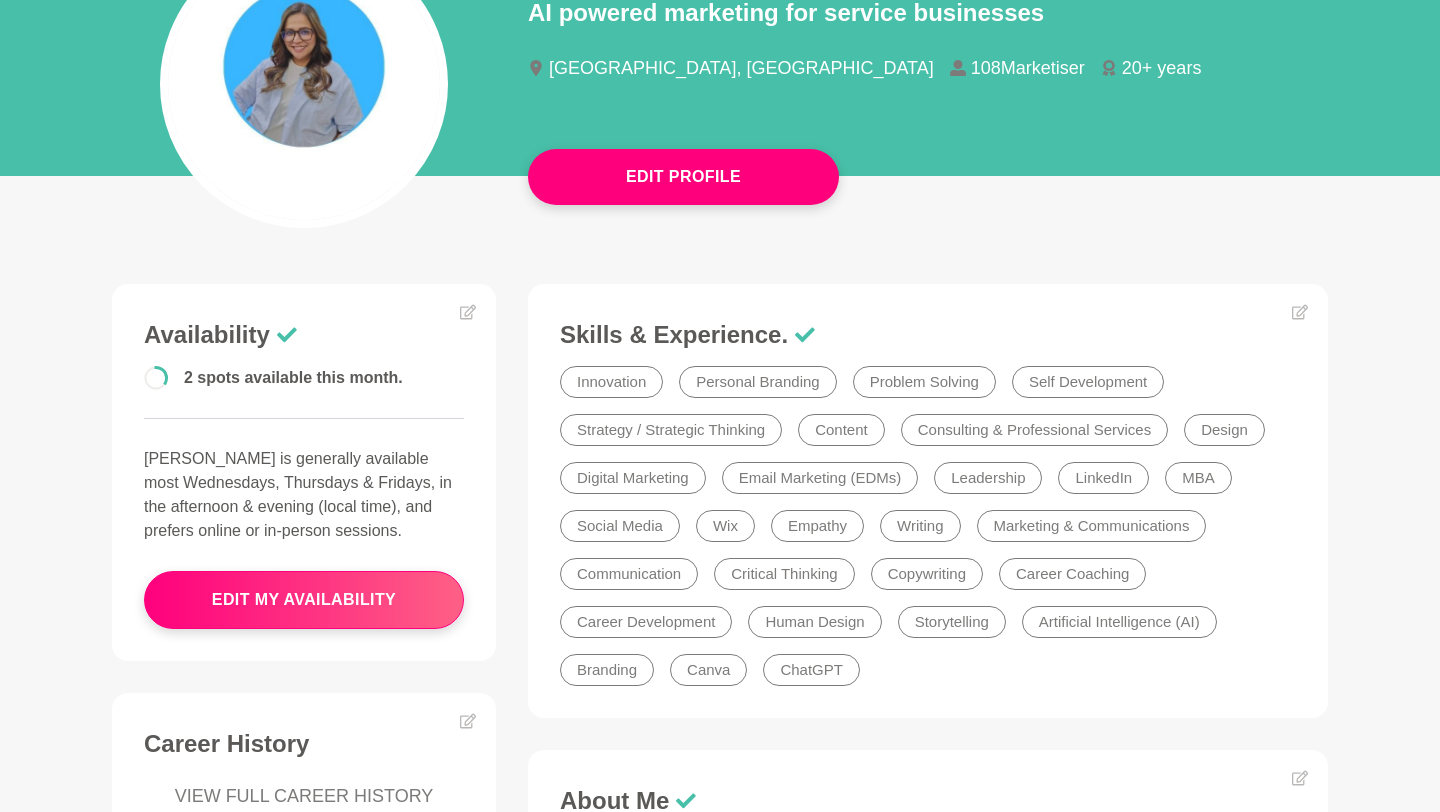 scroll, scrollTop: 0, scrollLeft: 0, axis: both 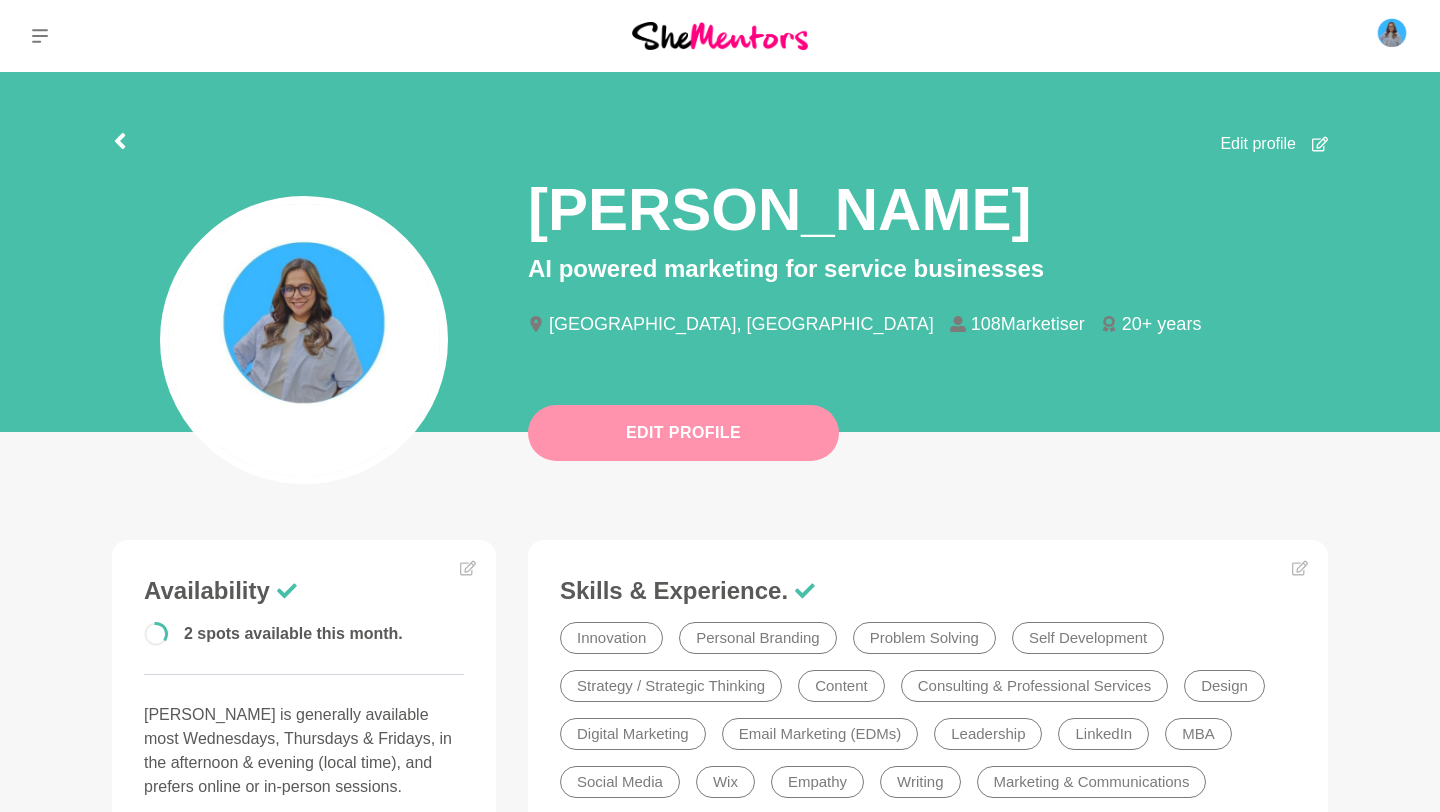 click on "Edit Profile" at bounding box center (683, 433) 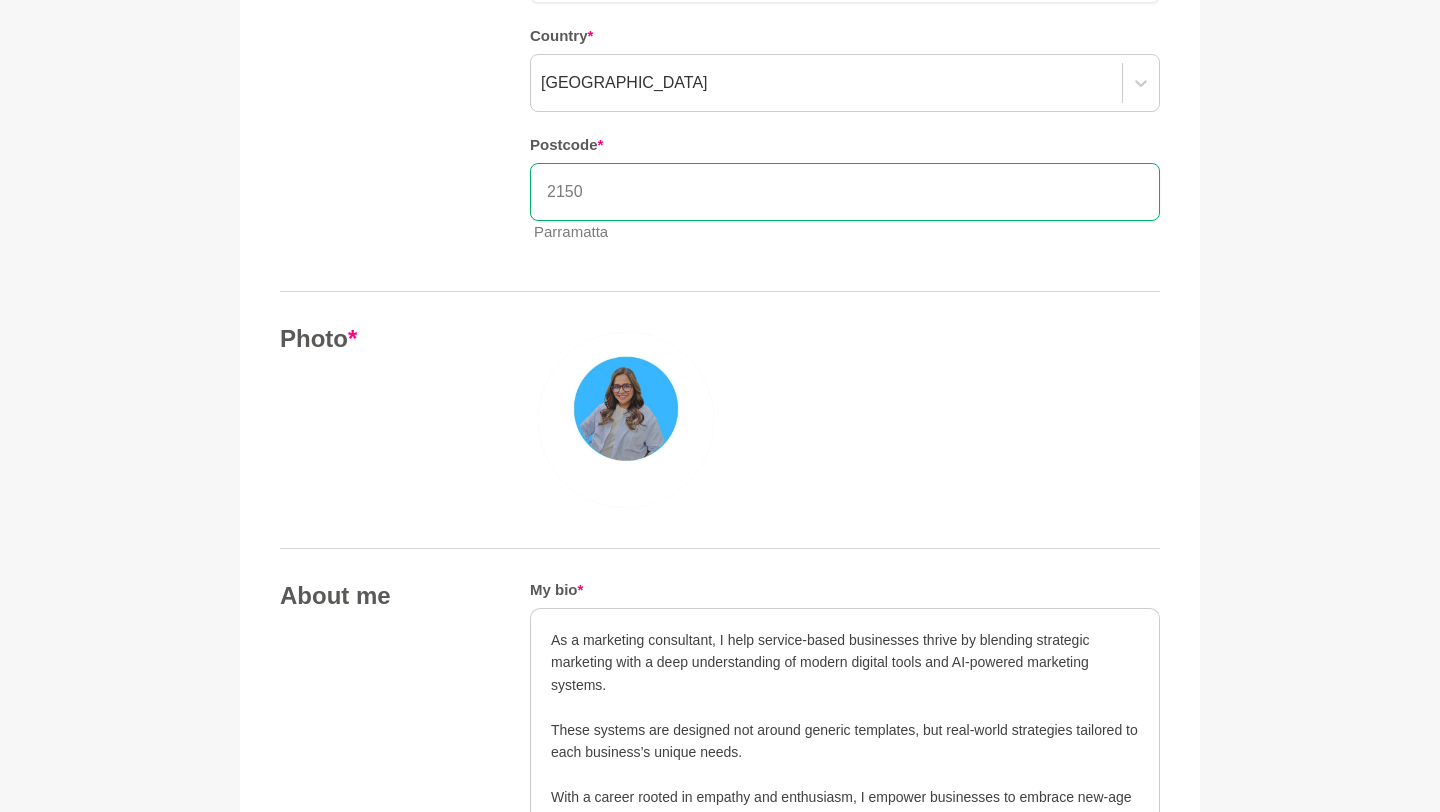 scroll, scrollTop: 649, scrollLeft: 0, axis: vertical 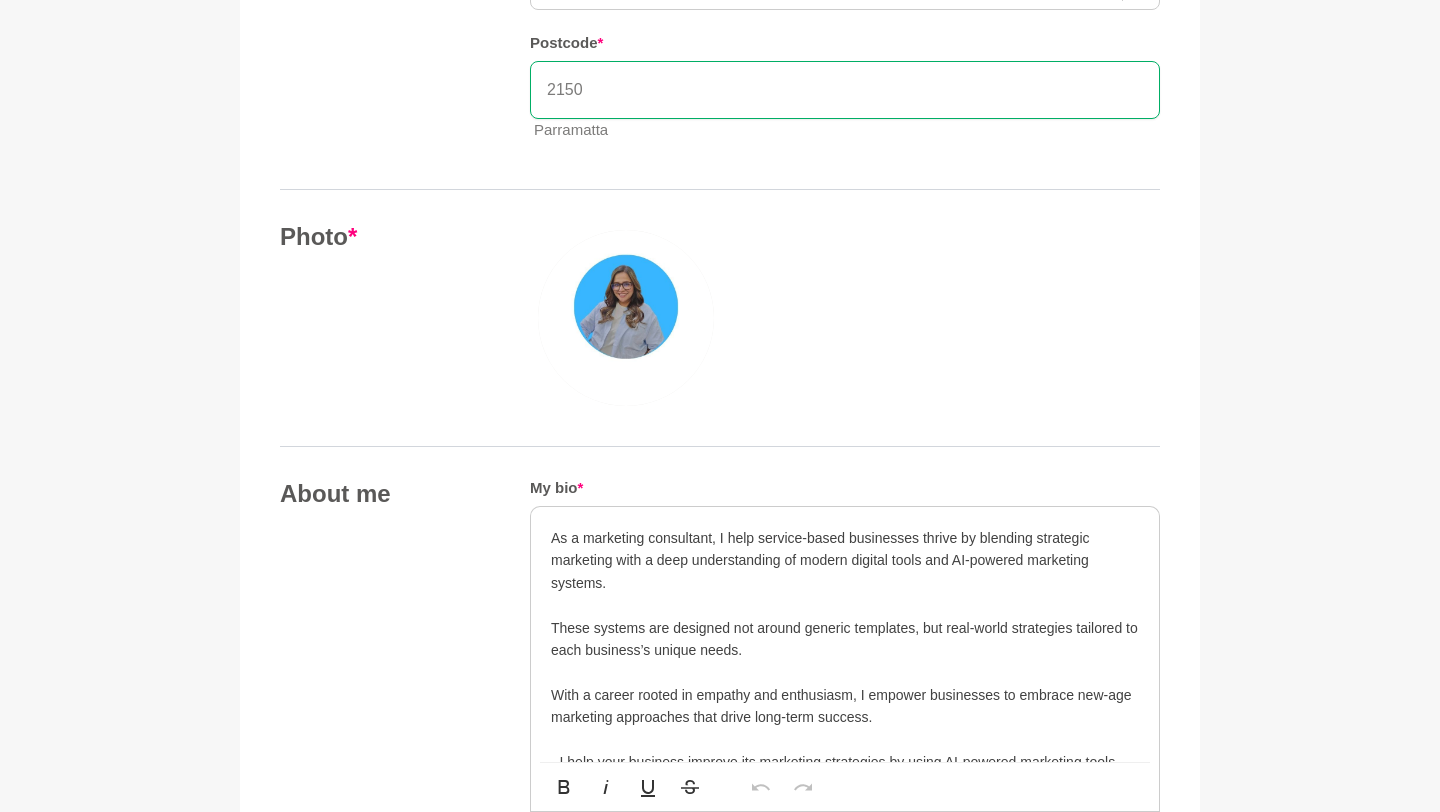 click at bounding box center [626, 318] 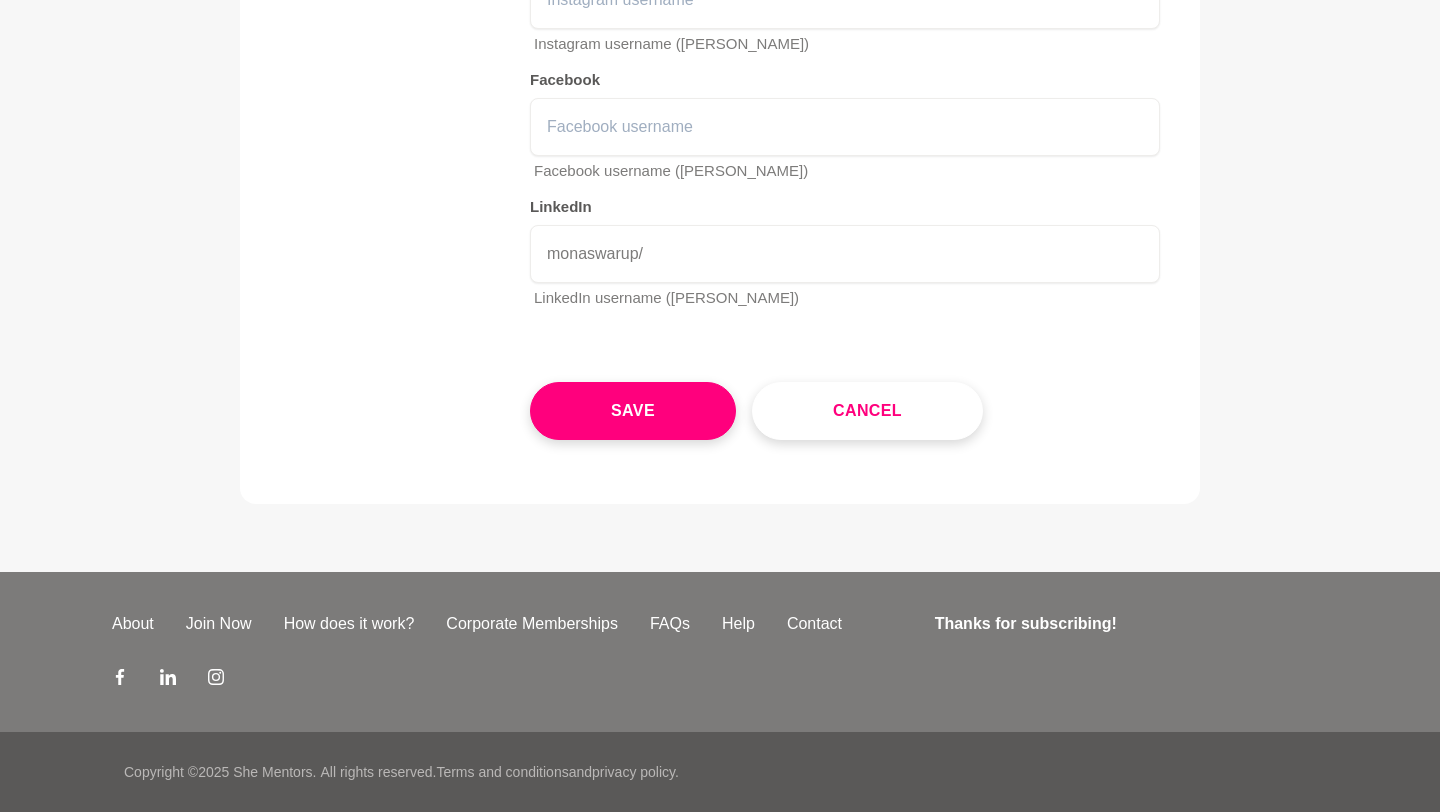 scroll, scrollTop: 3892, scrollLeft: 0, axis: vertical 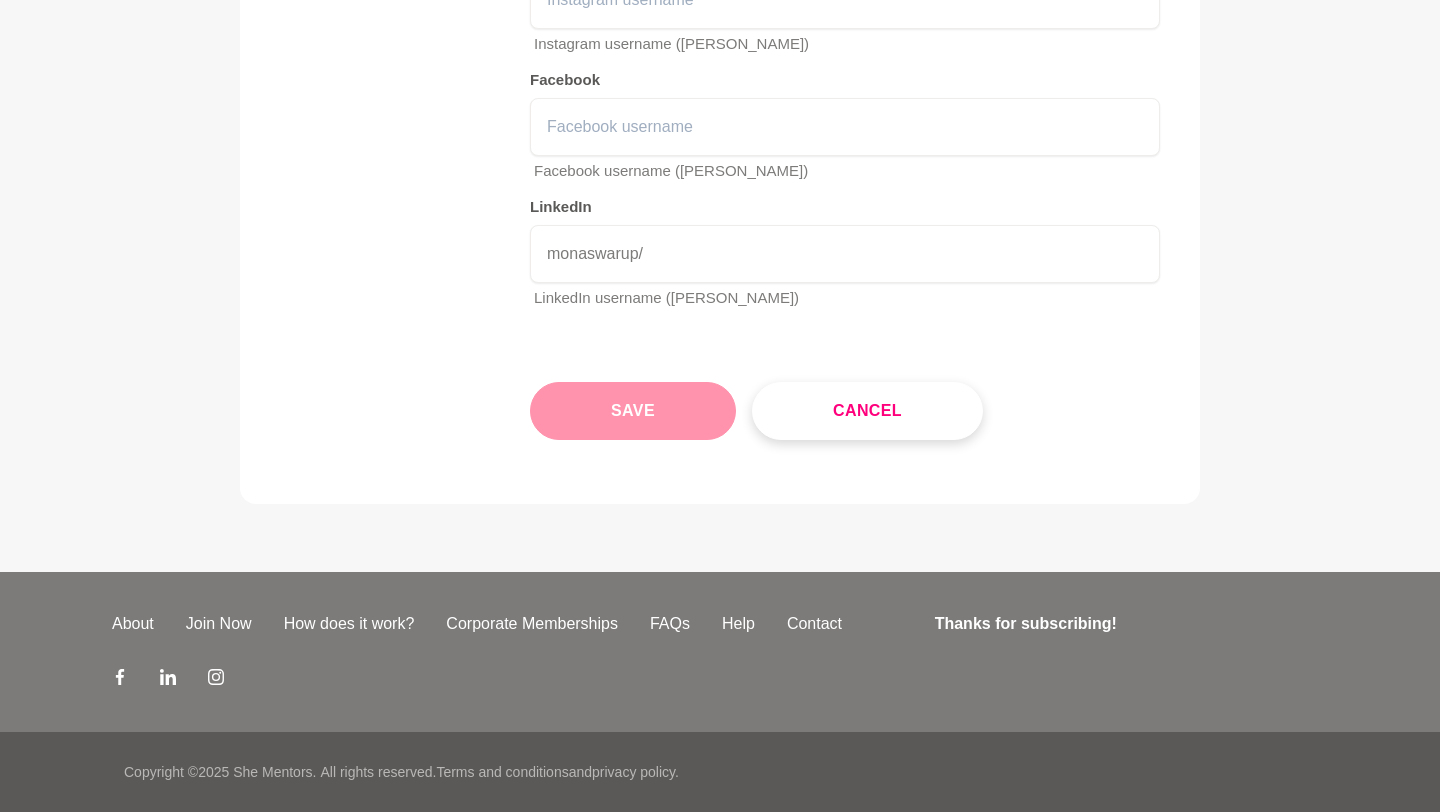 click on "Save" at bounding box center (633, 411) 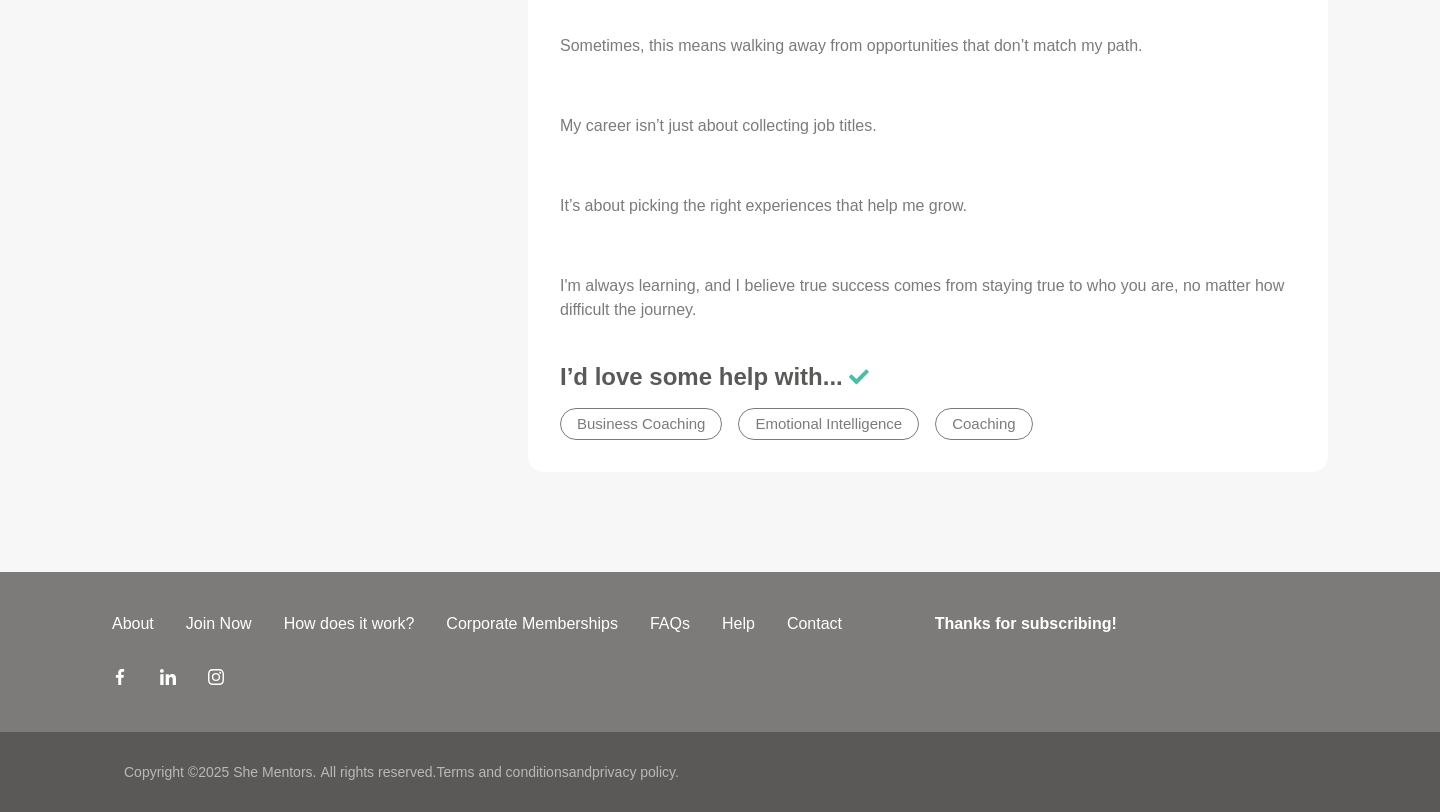 scroll, scrollTop: 0, scrollLeft: 0, axis: both 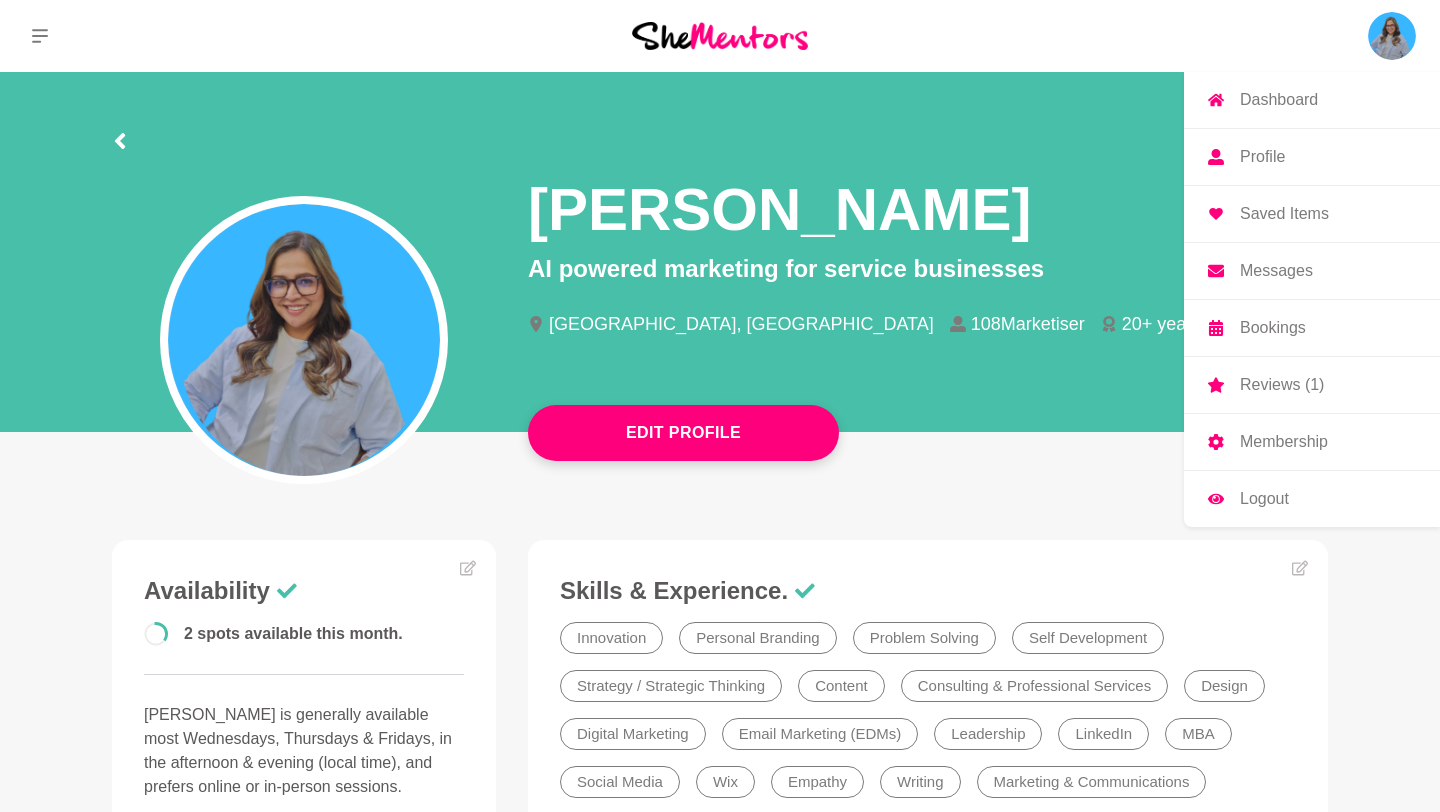 click on "Messages" at bounding box center (1276, 271) 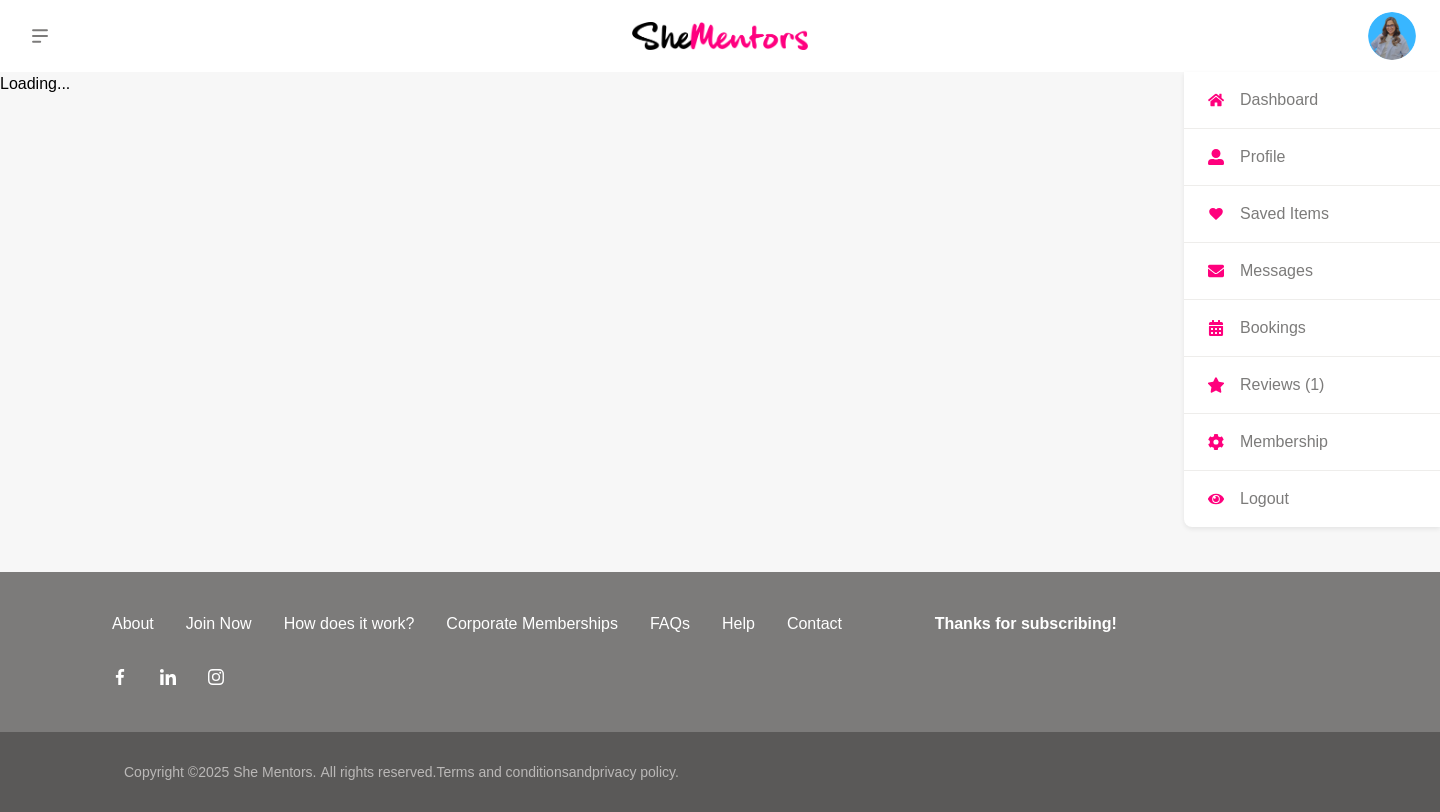 click on "Messages" at bounding box center (1276, 271) 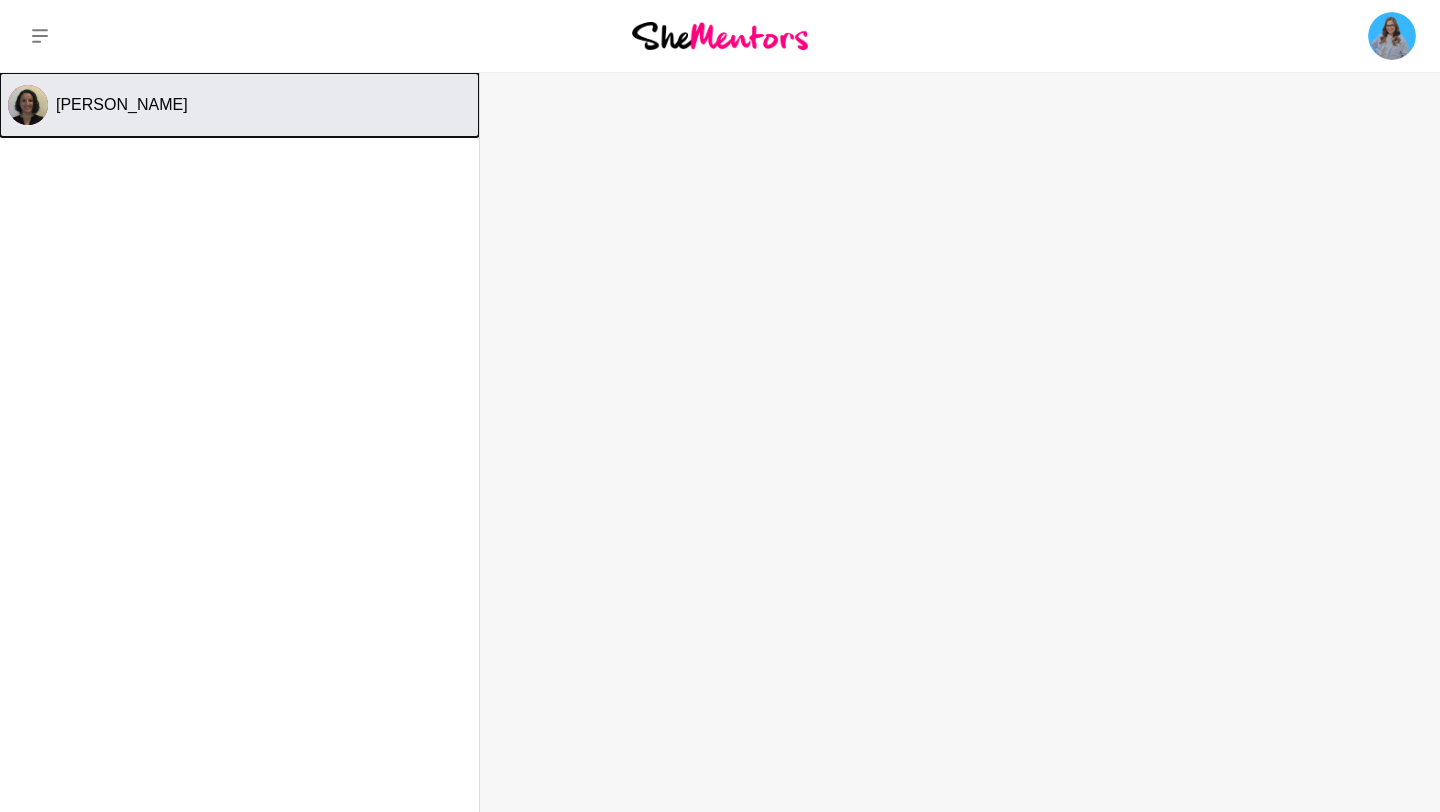 click on "[PERSON_NAME]" at bounding box center [263, 105] 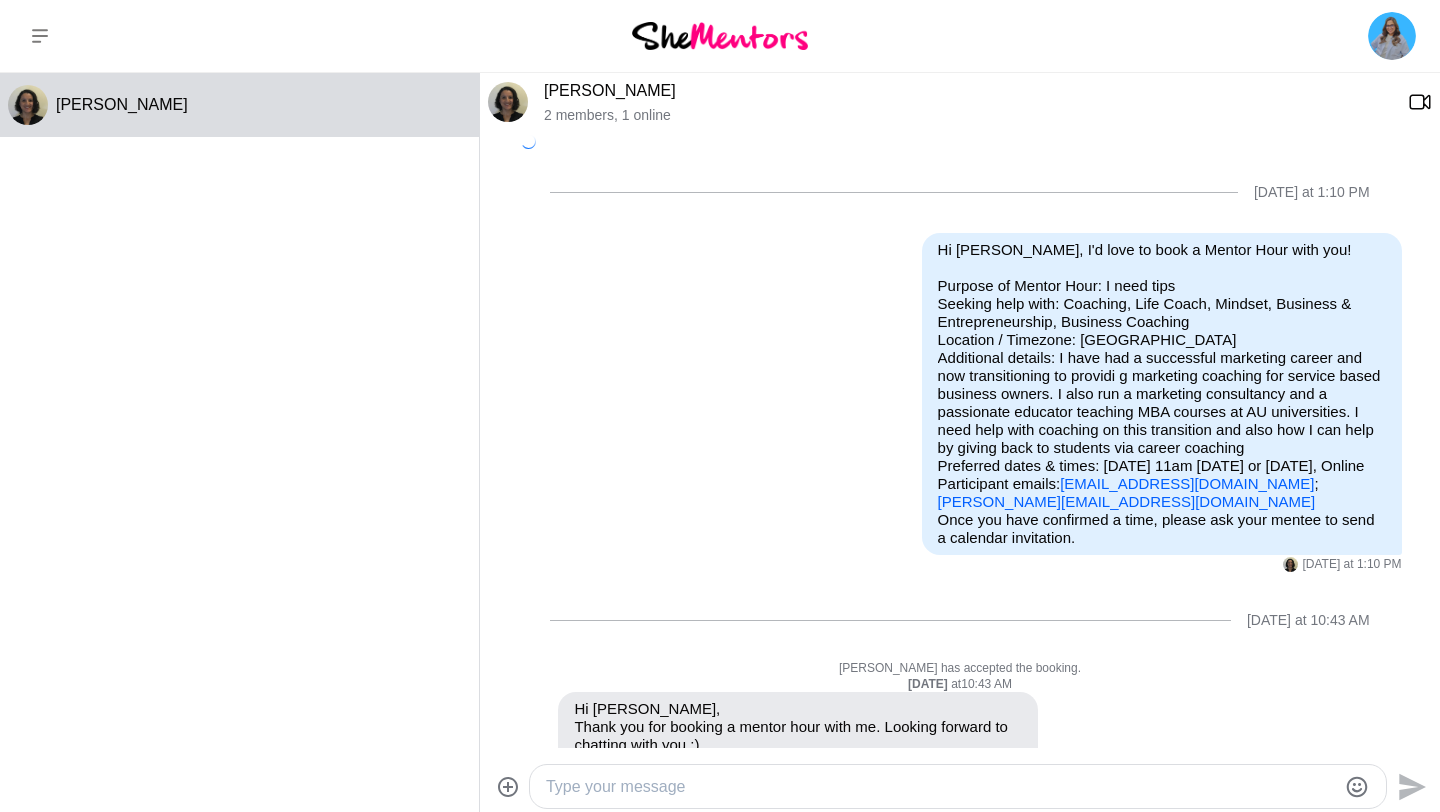 scroll, scrollTop: 151, scrollLeft: 0, axis: vertical 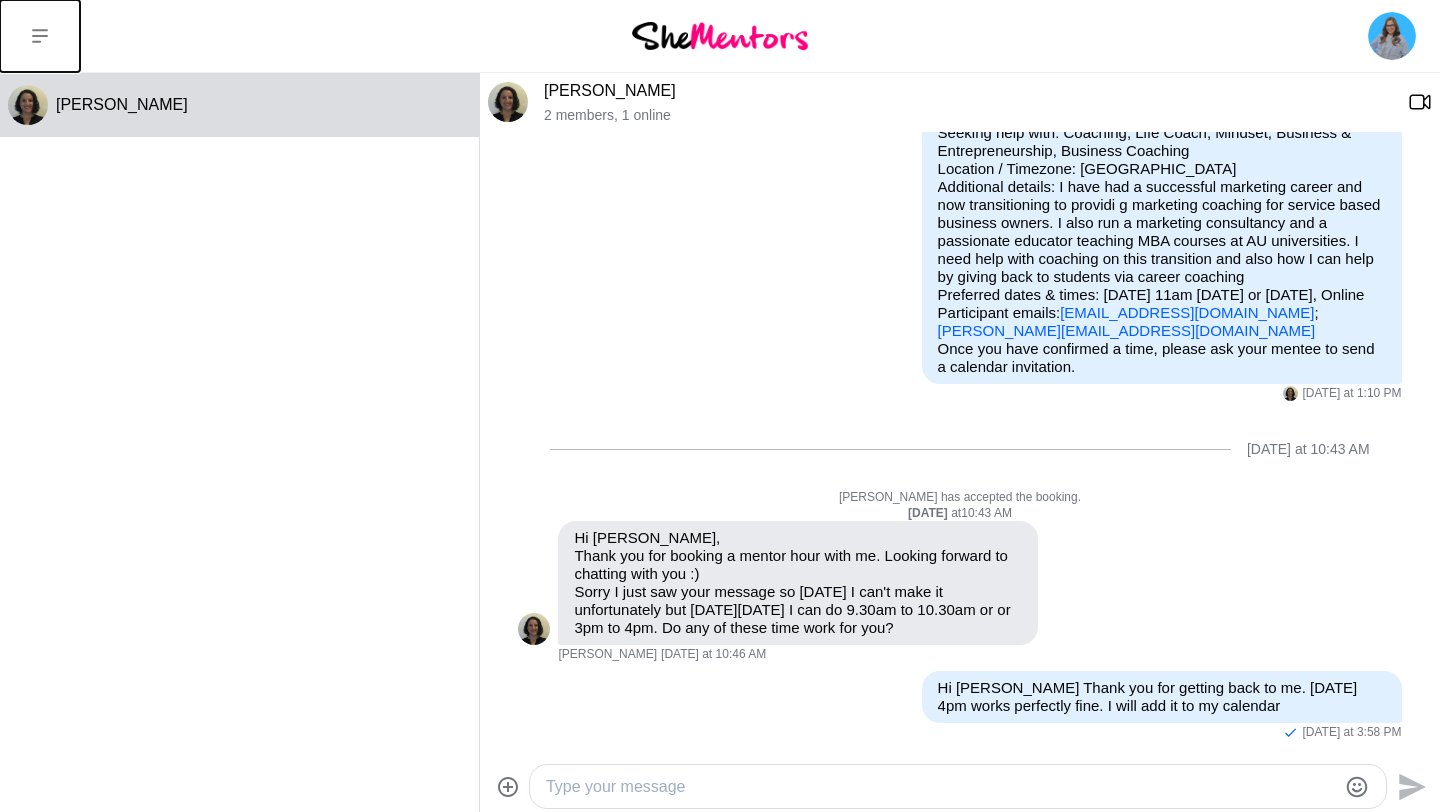 click at bounding box center [40, 36] 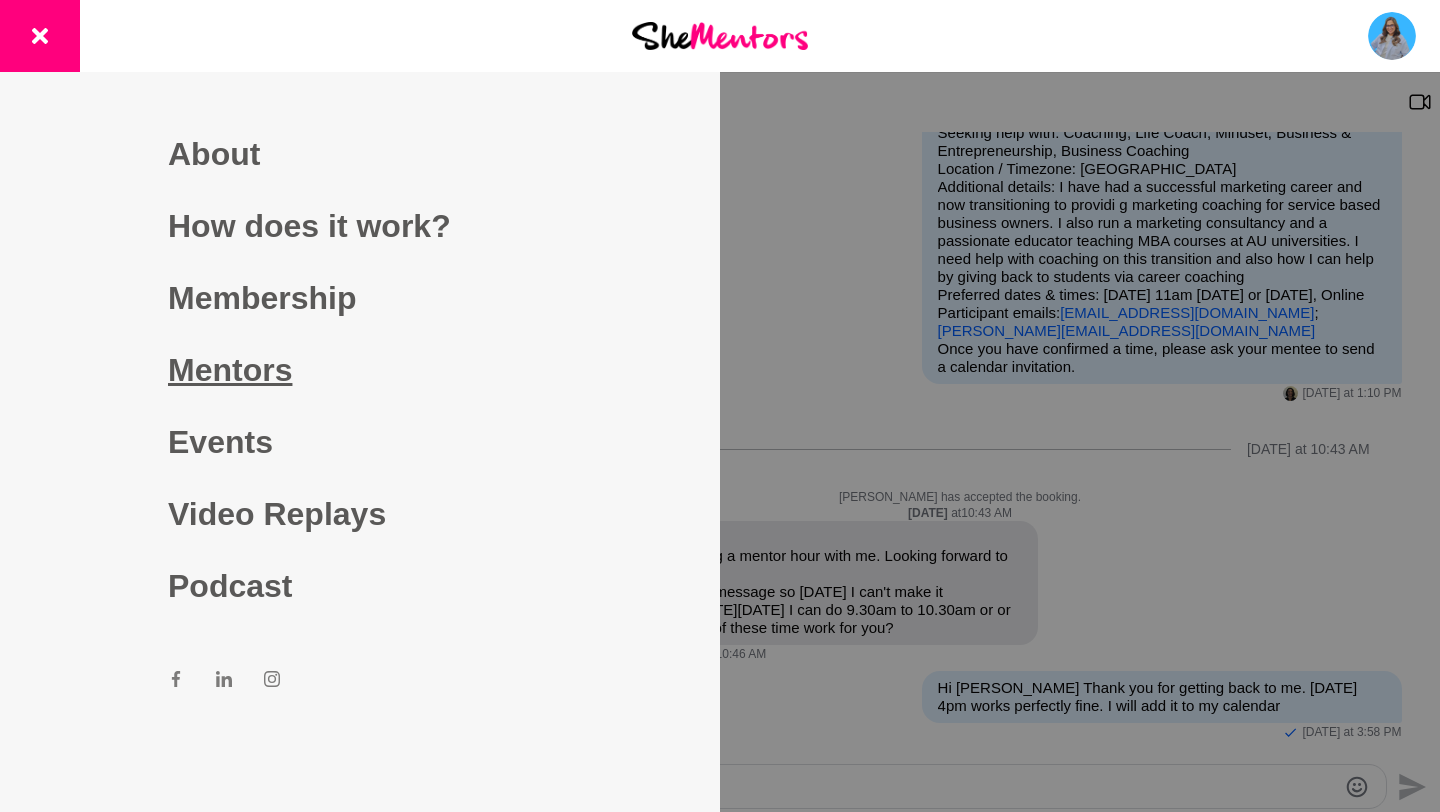 click on "Mentors" at bounding box center (360, 370) 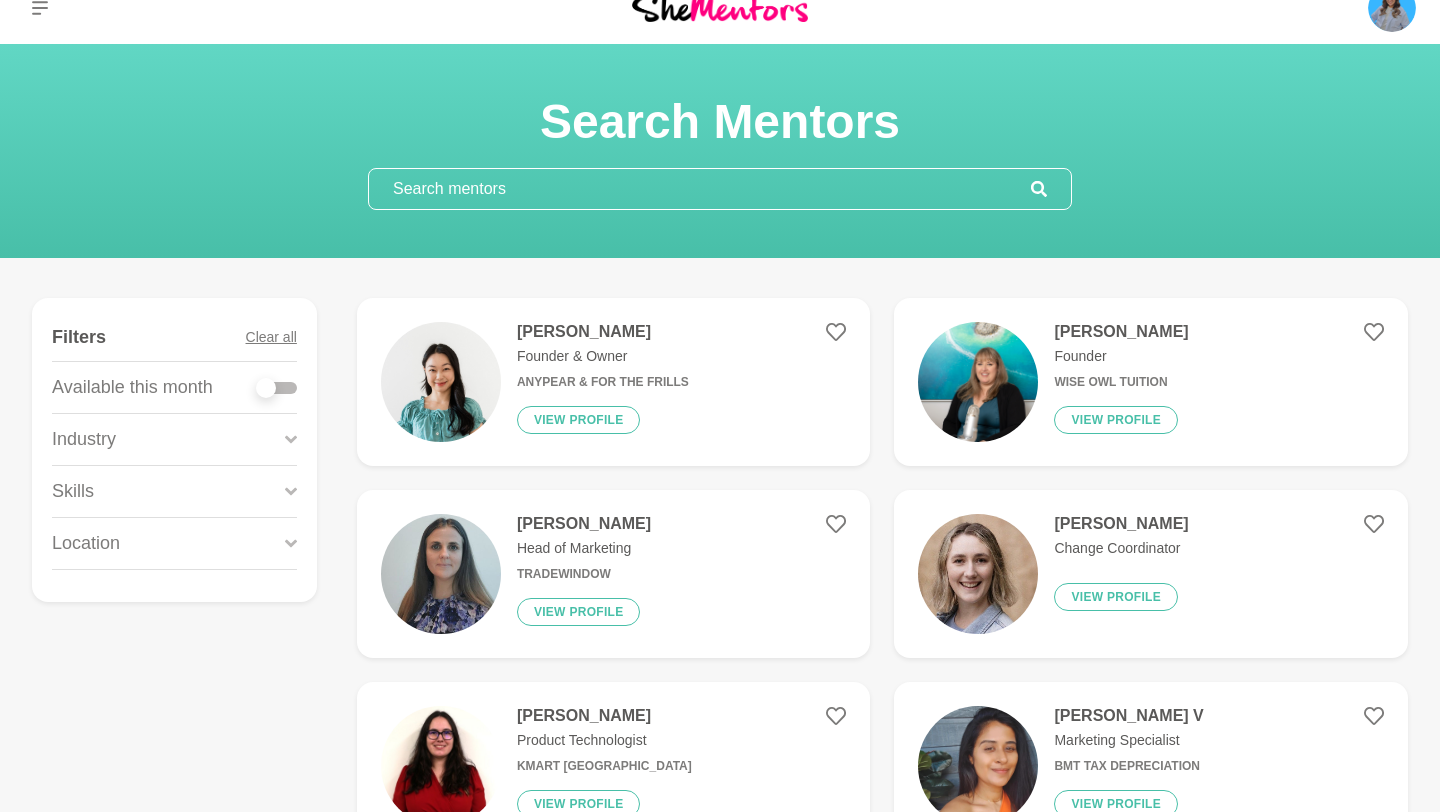 scroll, scrollTop: 0, scrollLeft: 0, axis: both 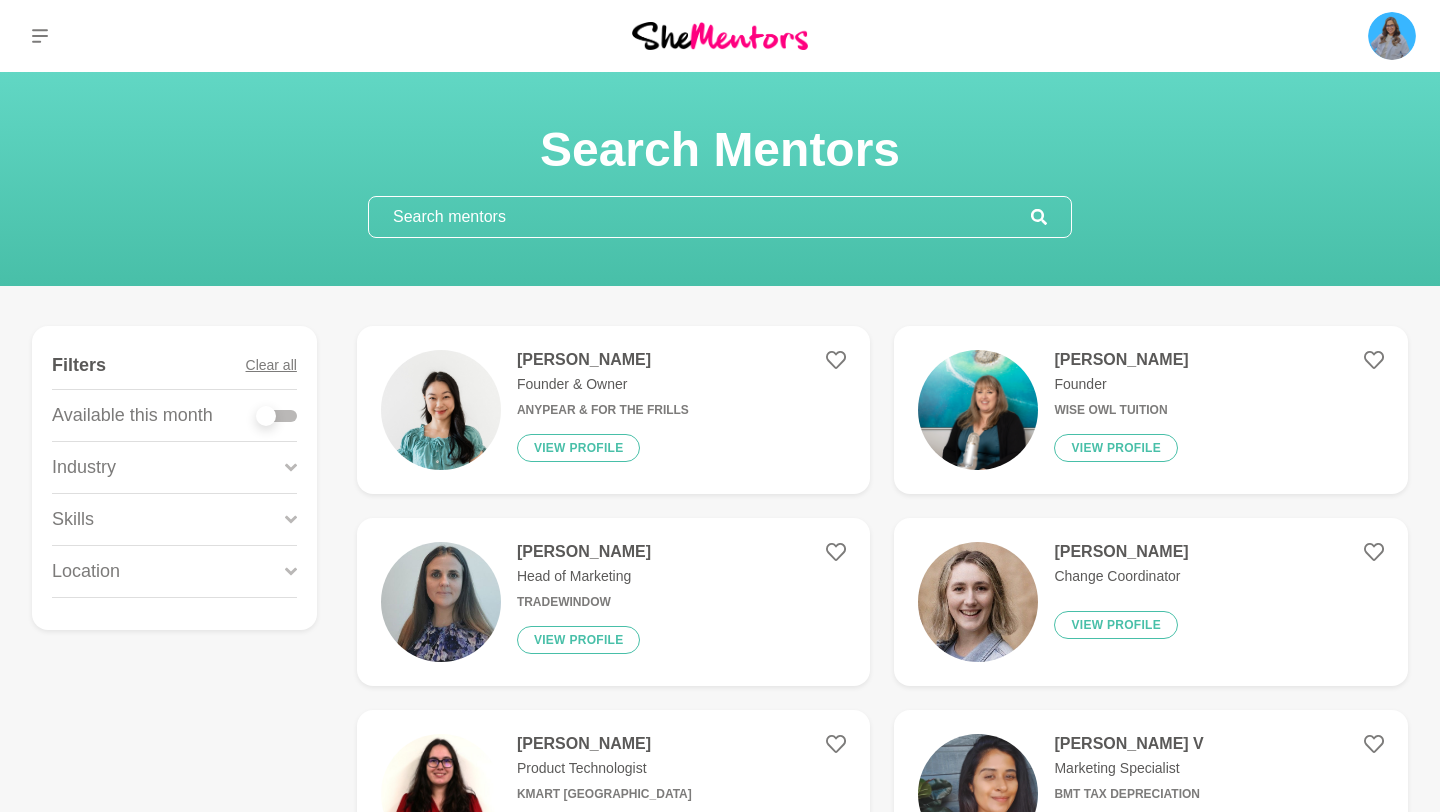 click at bounding box center (700, 217) 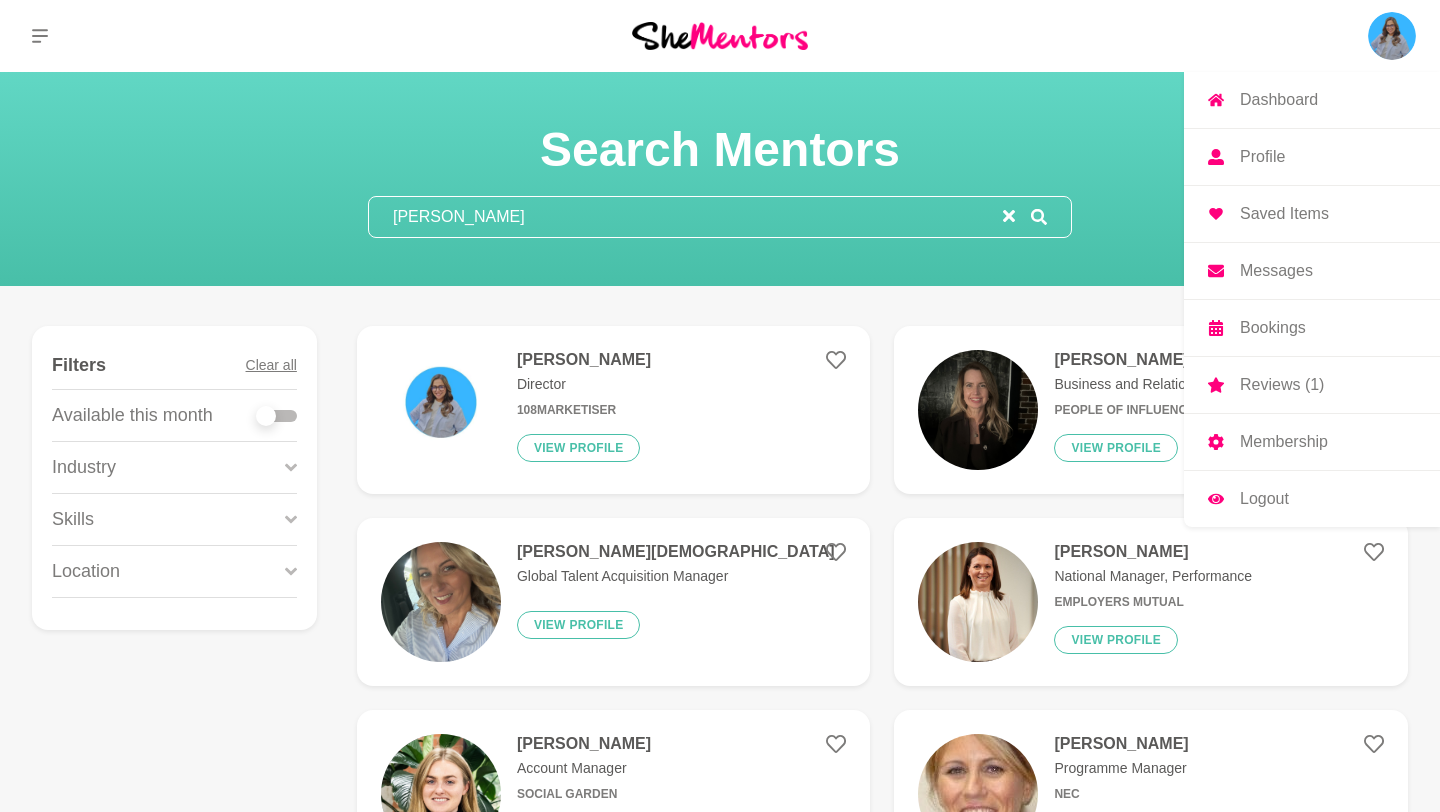 type on "[PERSON_NAME]" 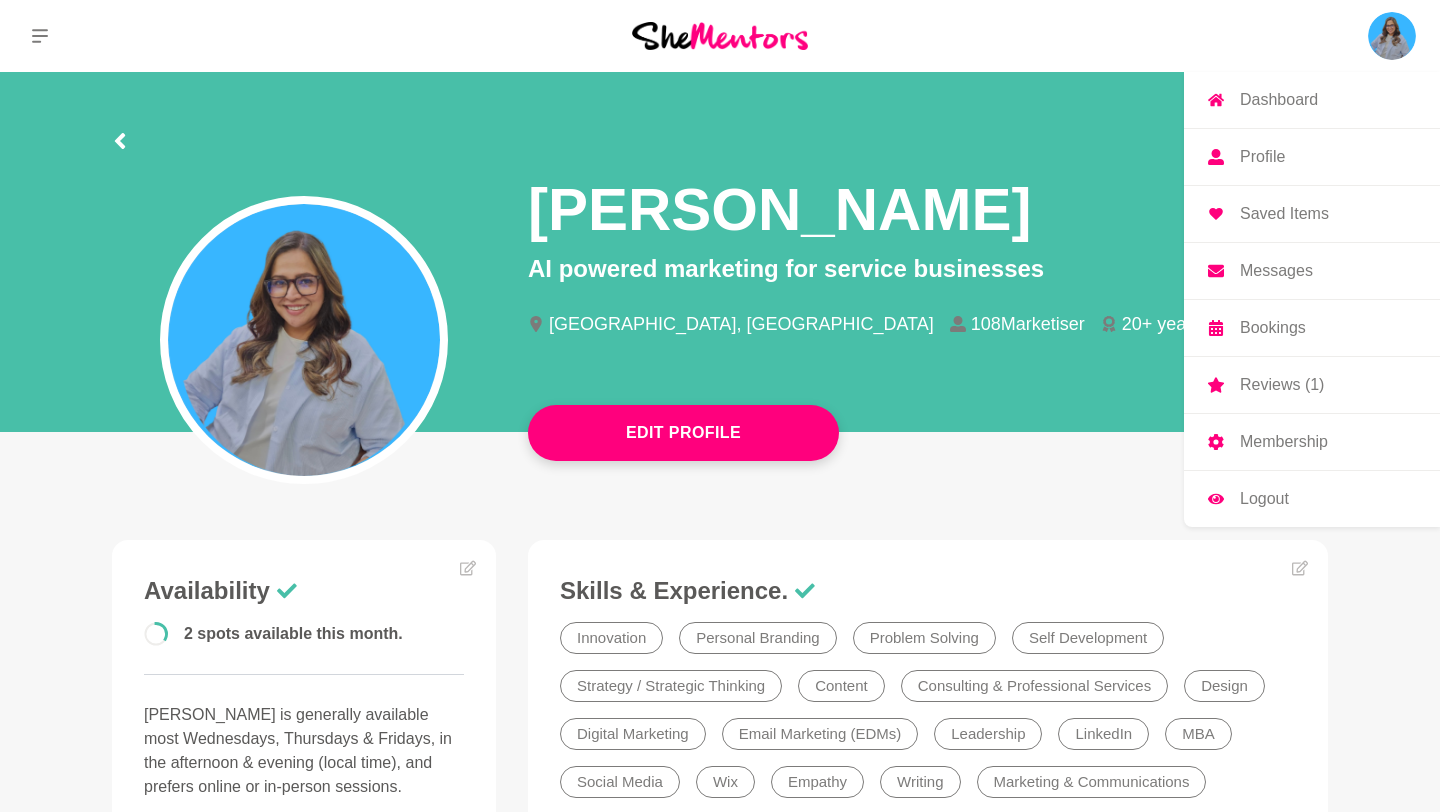 click on "Profile" at bounding box center (1262, 157) 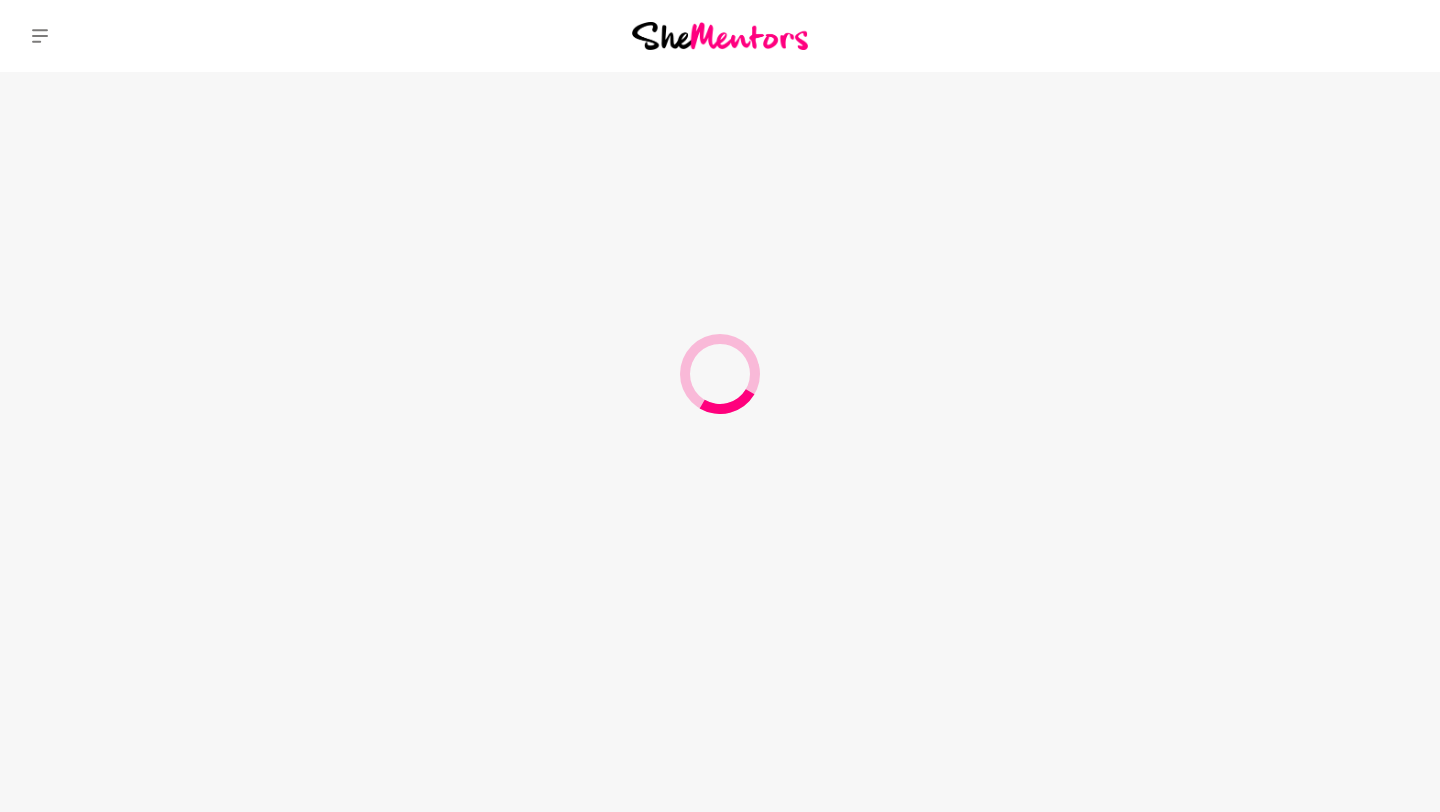 scroll, scrollTop: 0, scrollLeft: 0, axis: both 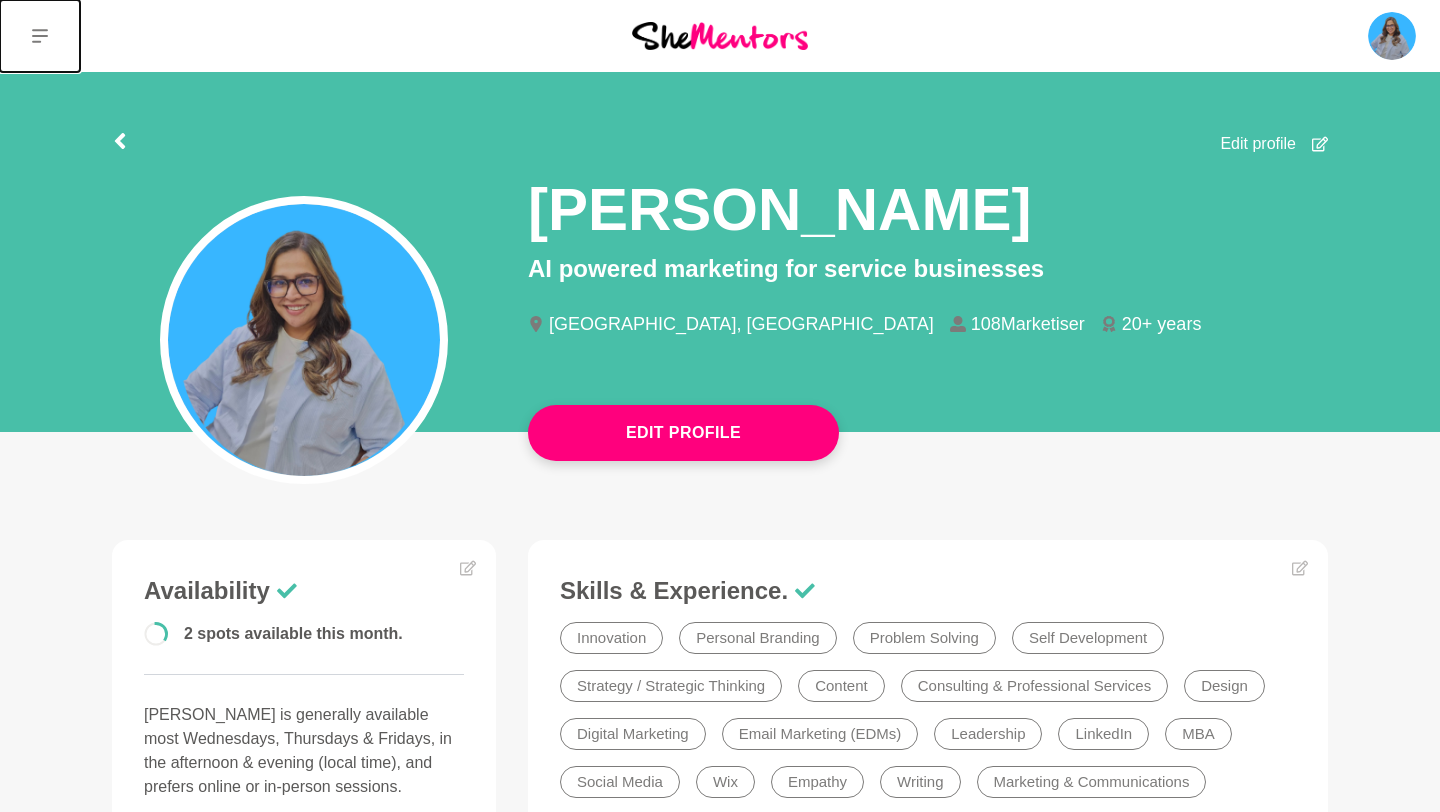 click 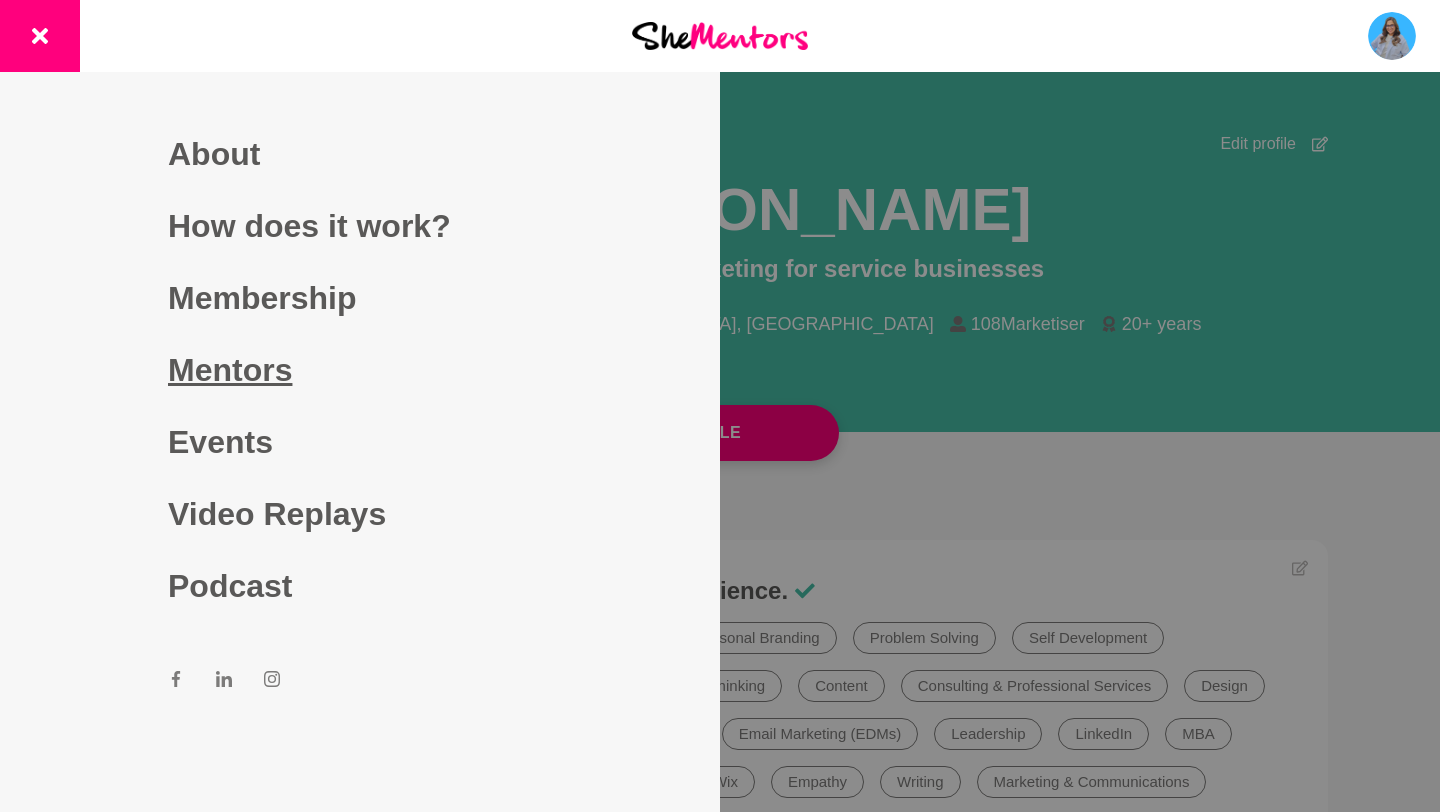 click on "Mentors" at bounding box center (360, 370) 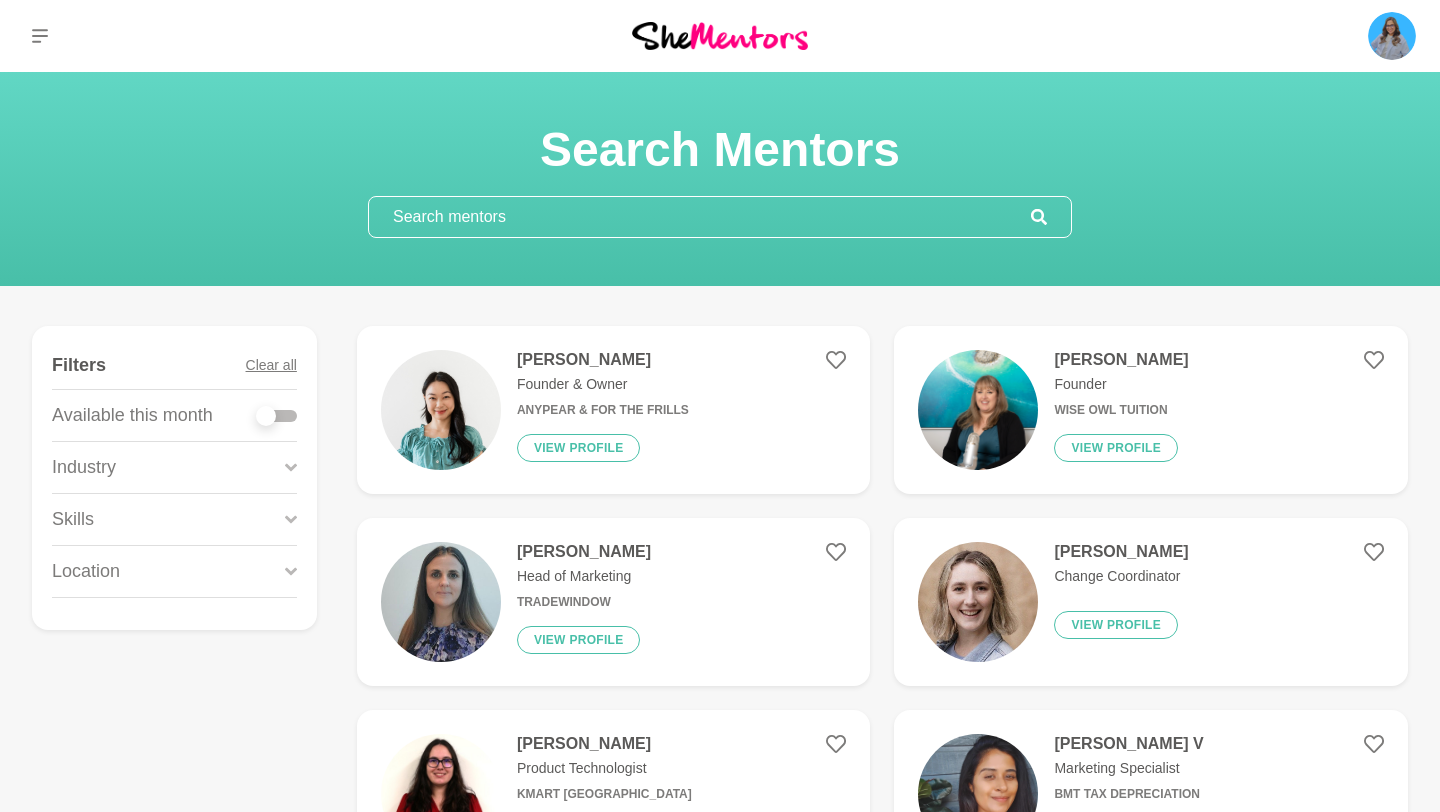 click at bounding box center [700, 217] 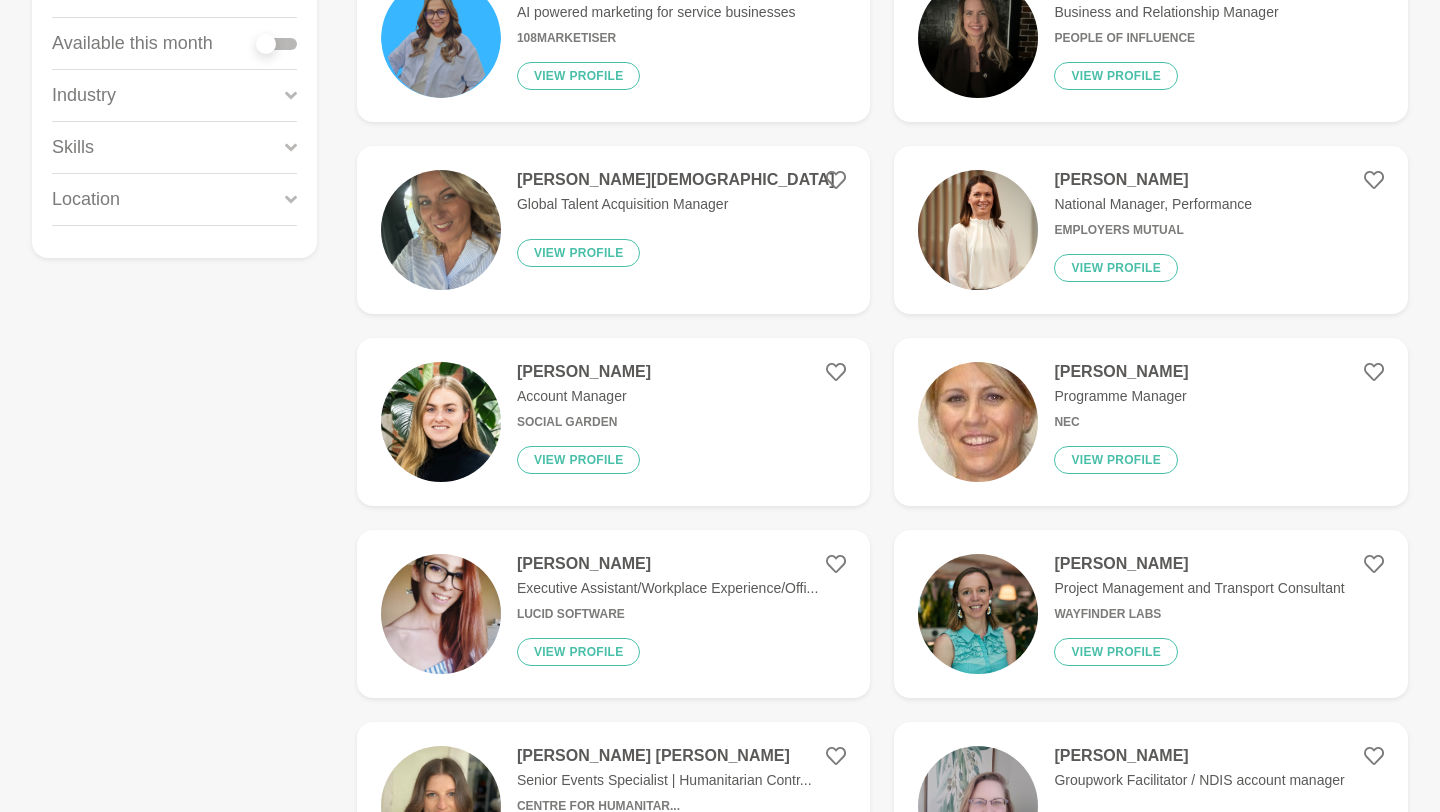 scroll, scrollTop: 0, scrollLeft: 0, axis: both 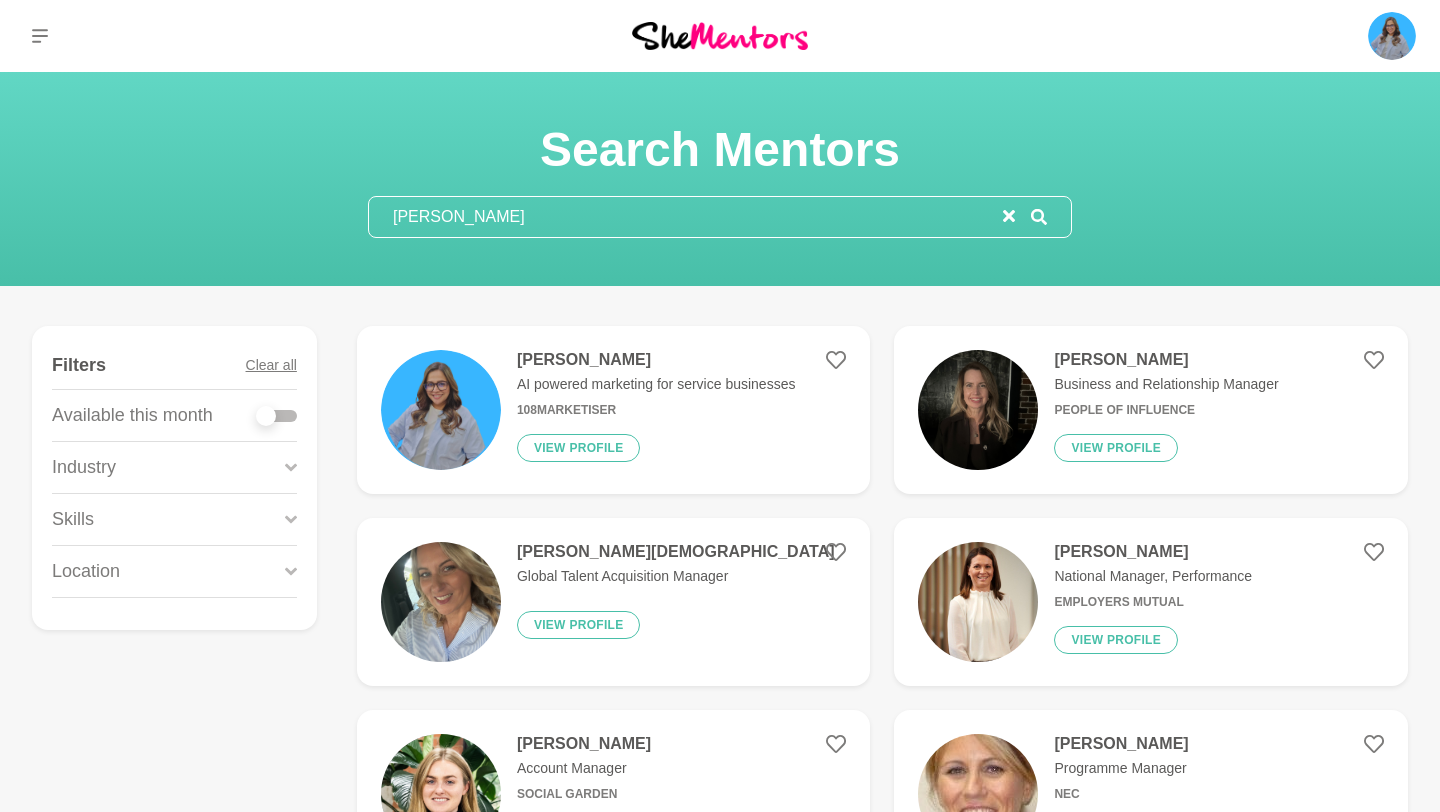 type on "[PERSON_NAME]" 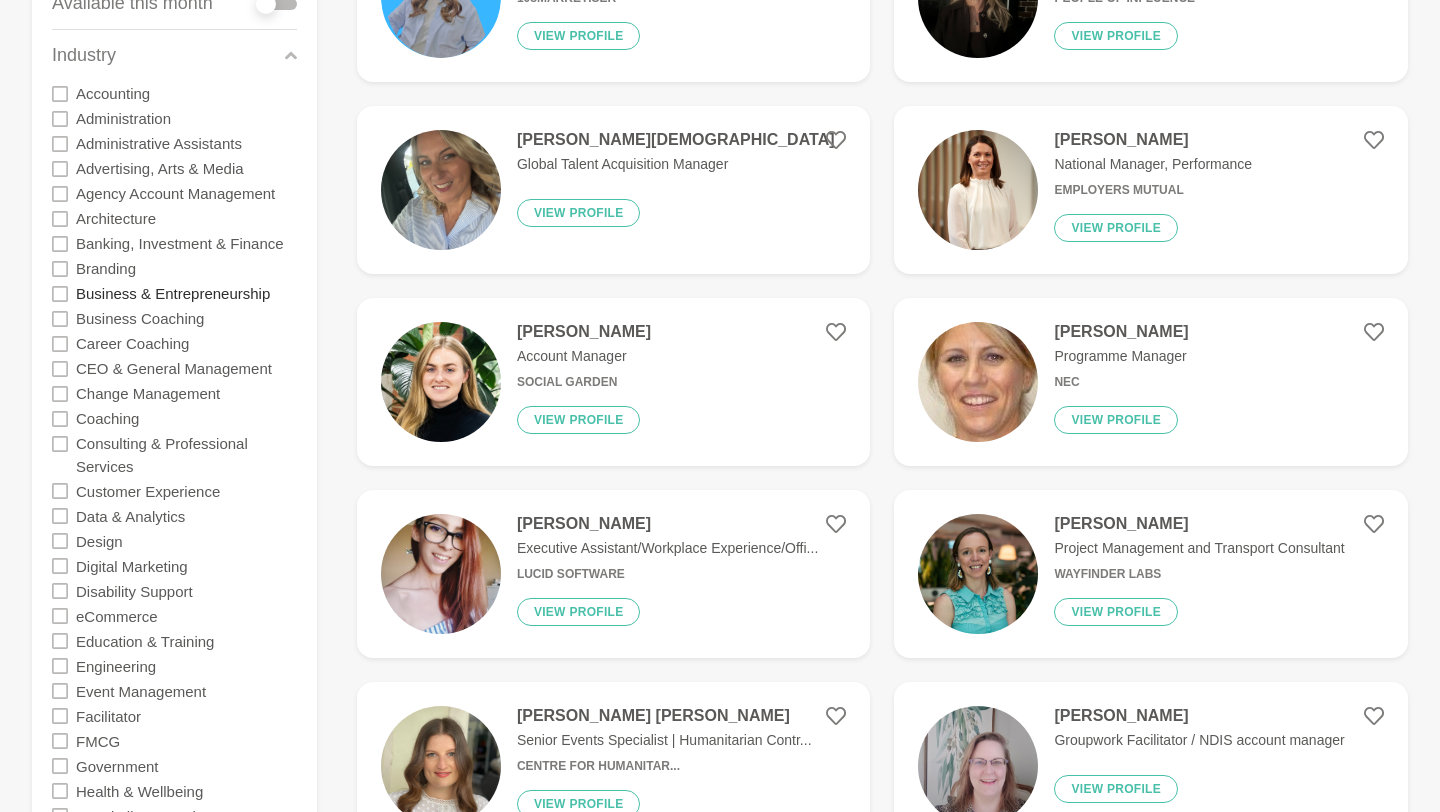 scroll, scrollTop: 333, scrollLeft: 0, axis: vertical 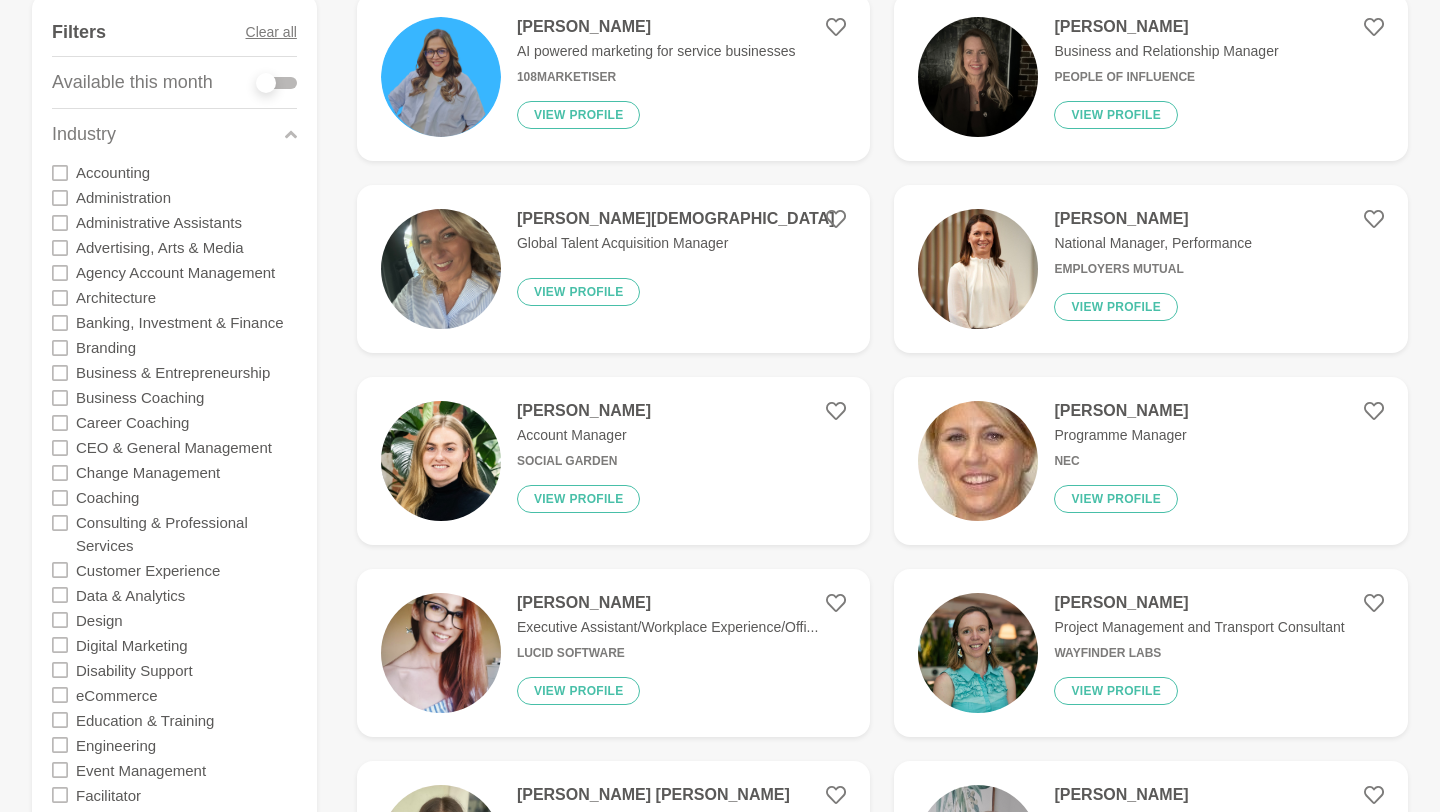 click 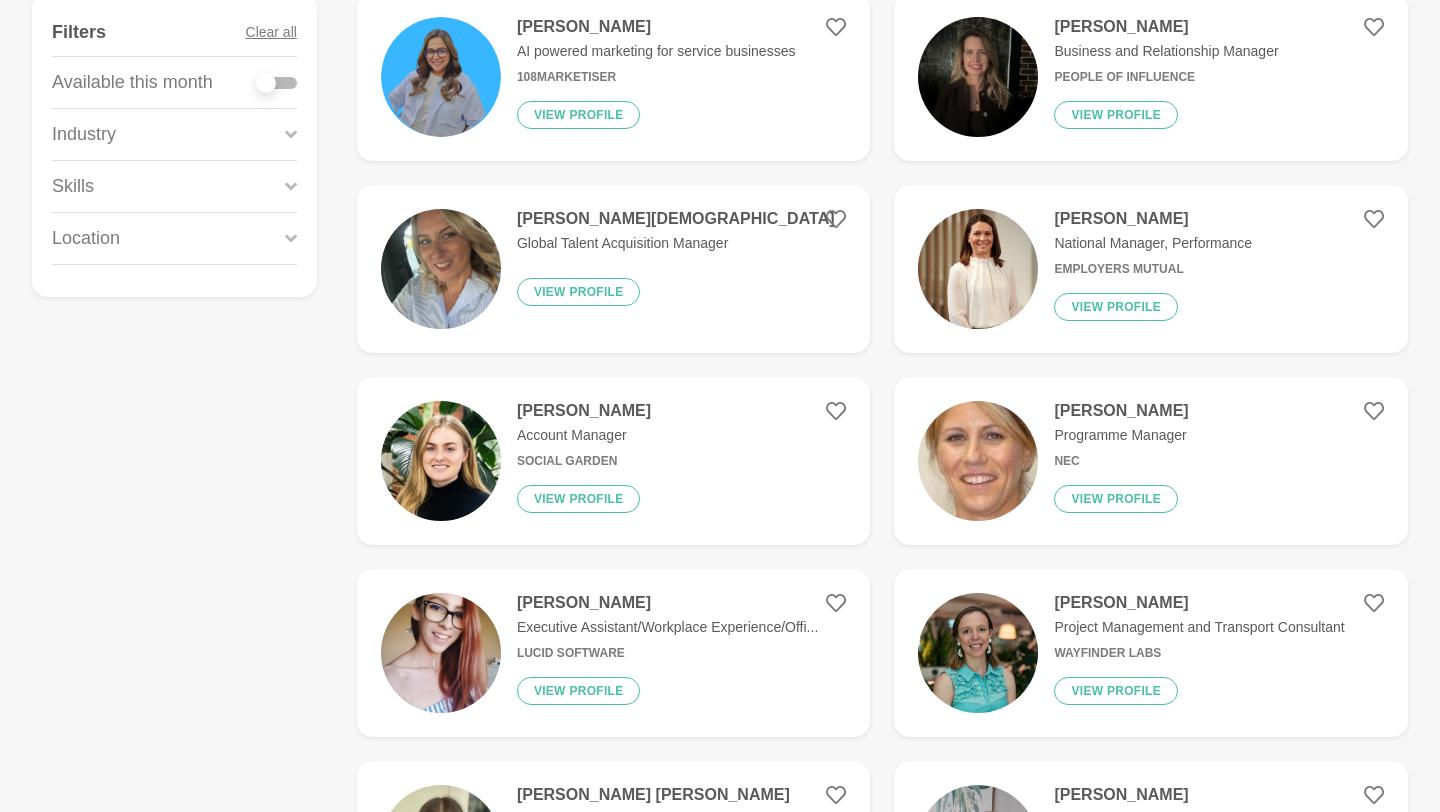 click 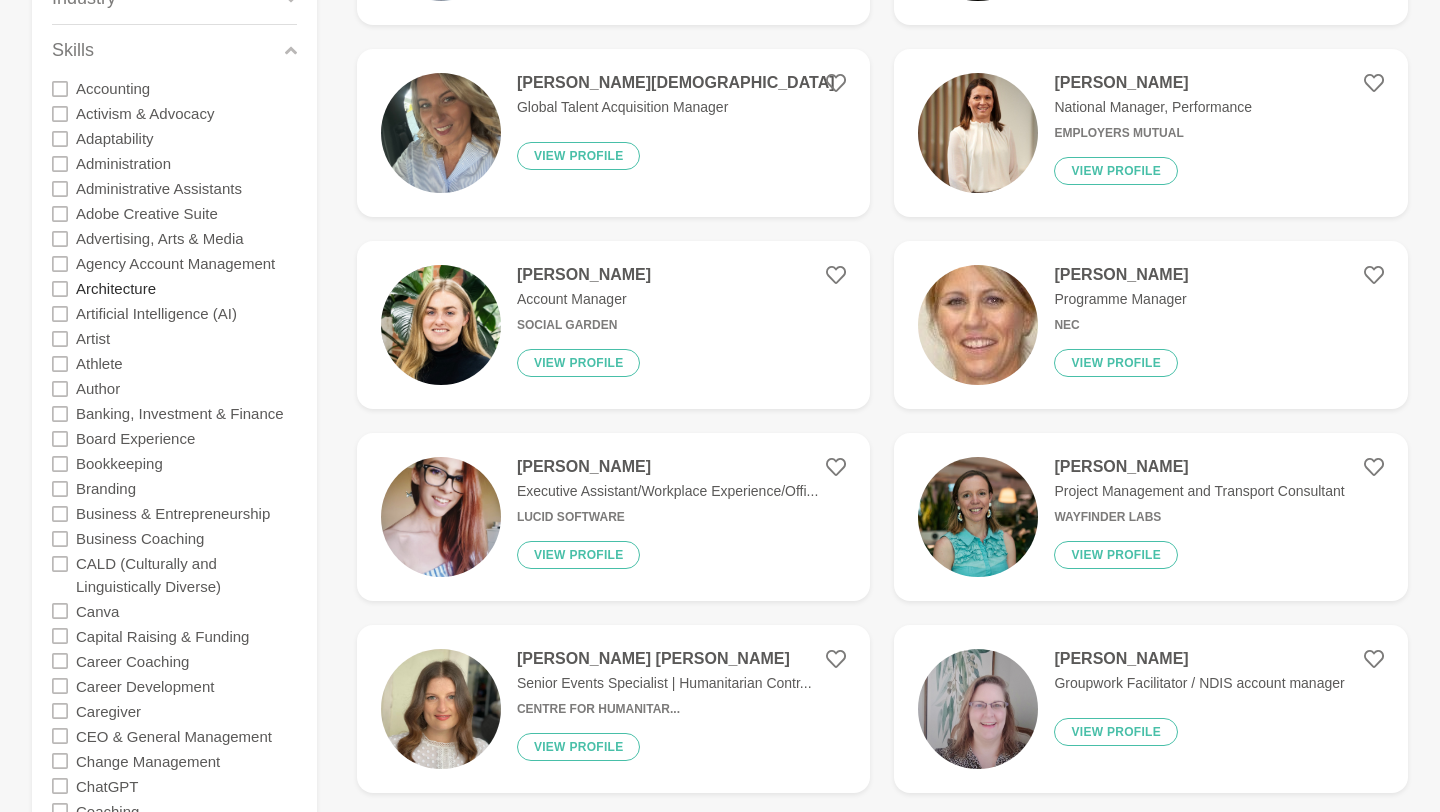 scroll, scrollTop: 515, scrollLeft: 0, axis: vertical 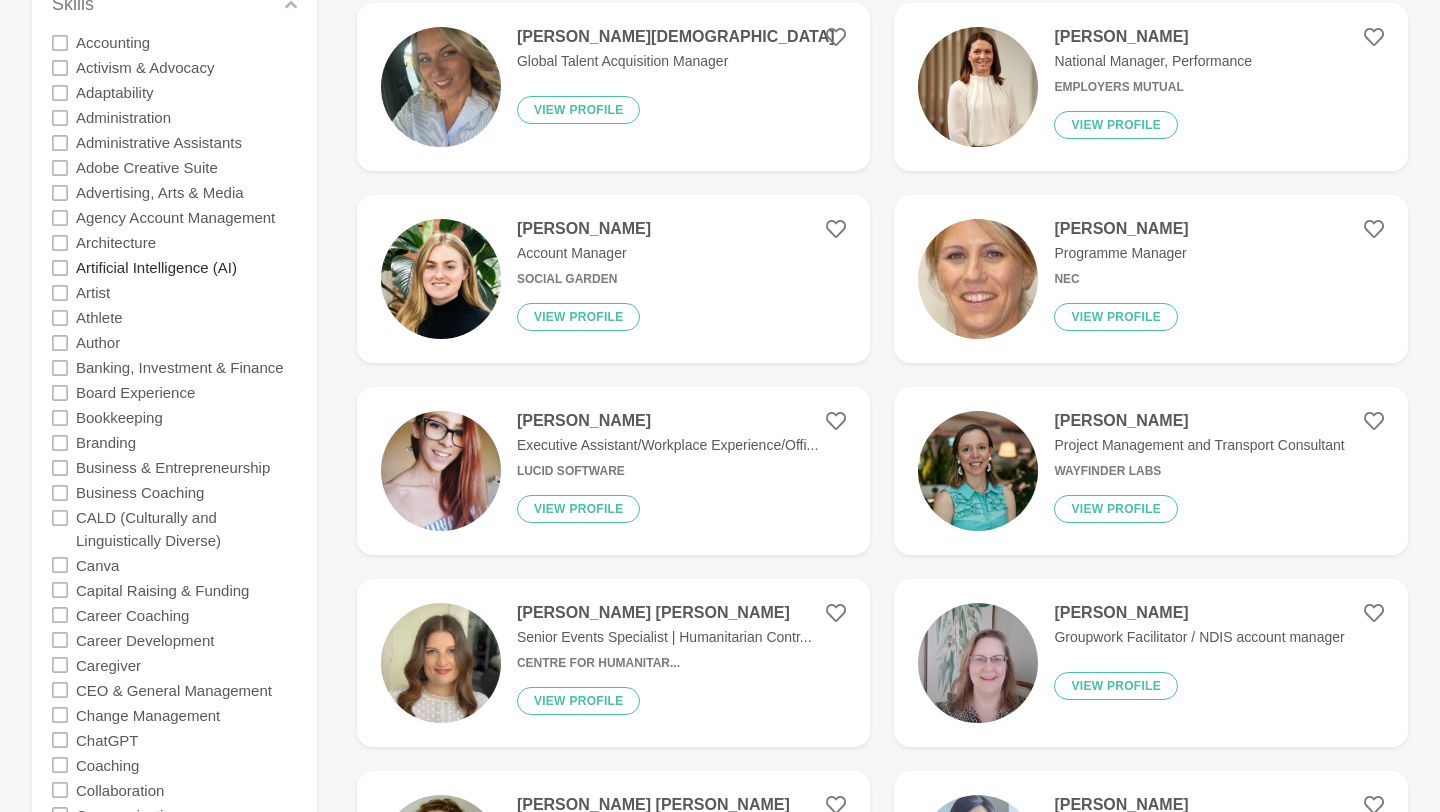 click on "Artificial Intelligence (AI)" at bounding box center [156, 267] 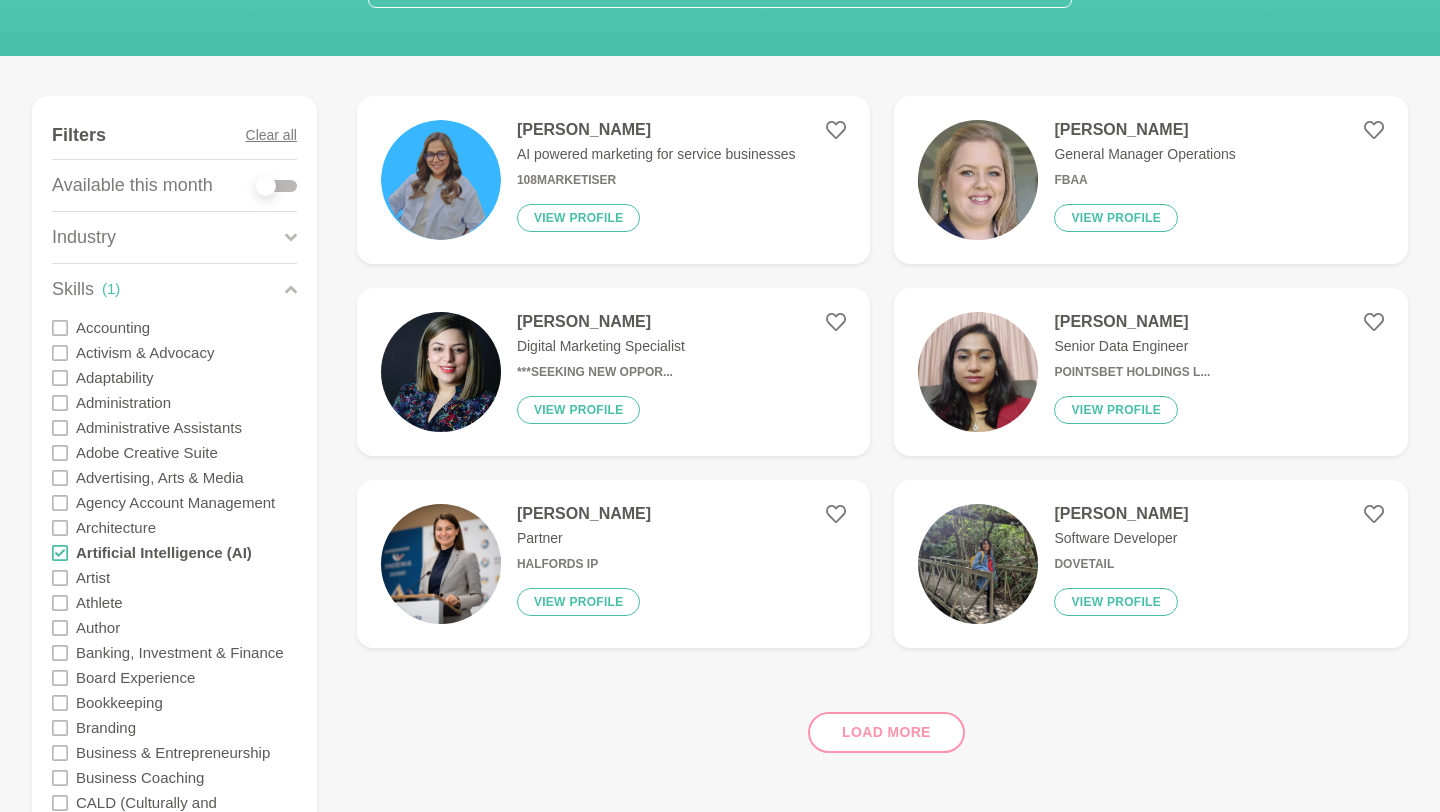 scroll, scrollTop: 227, scrollLeft: 0, axis: vertical 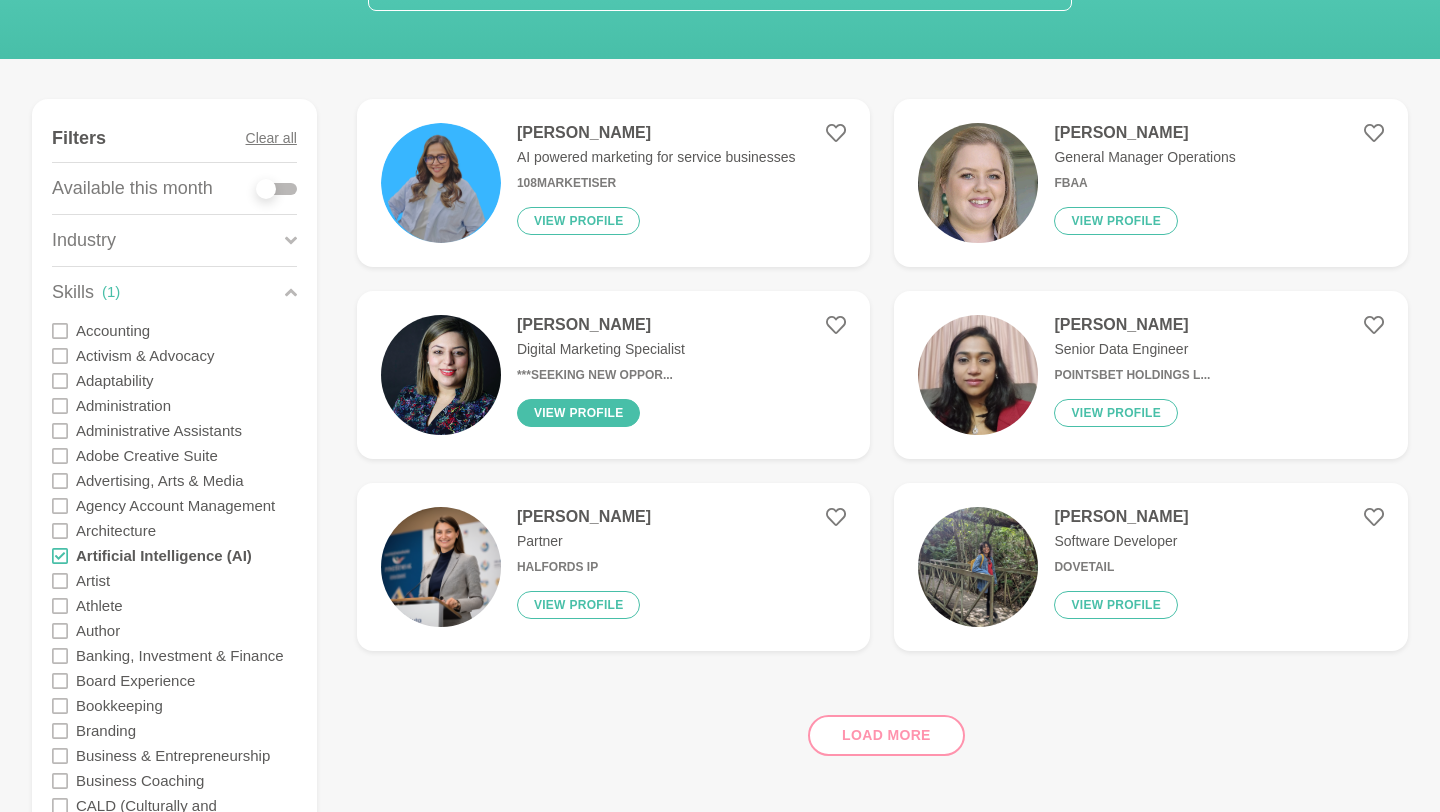 click on "View profile" at bounding box center (579, 413) 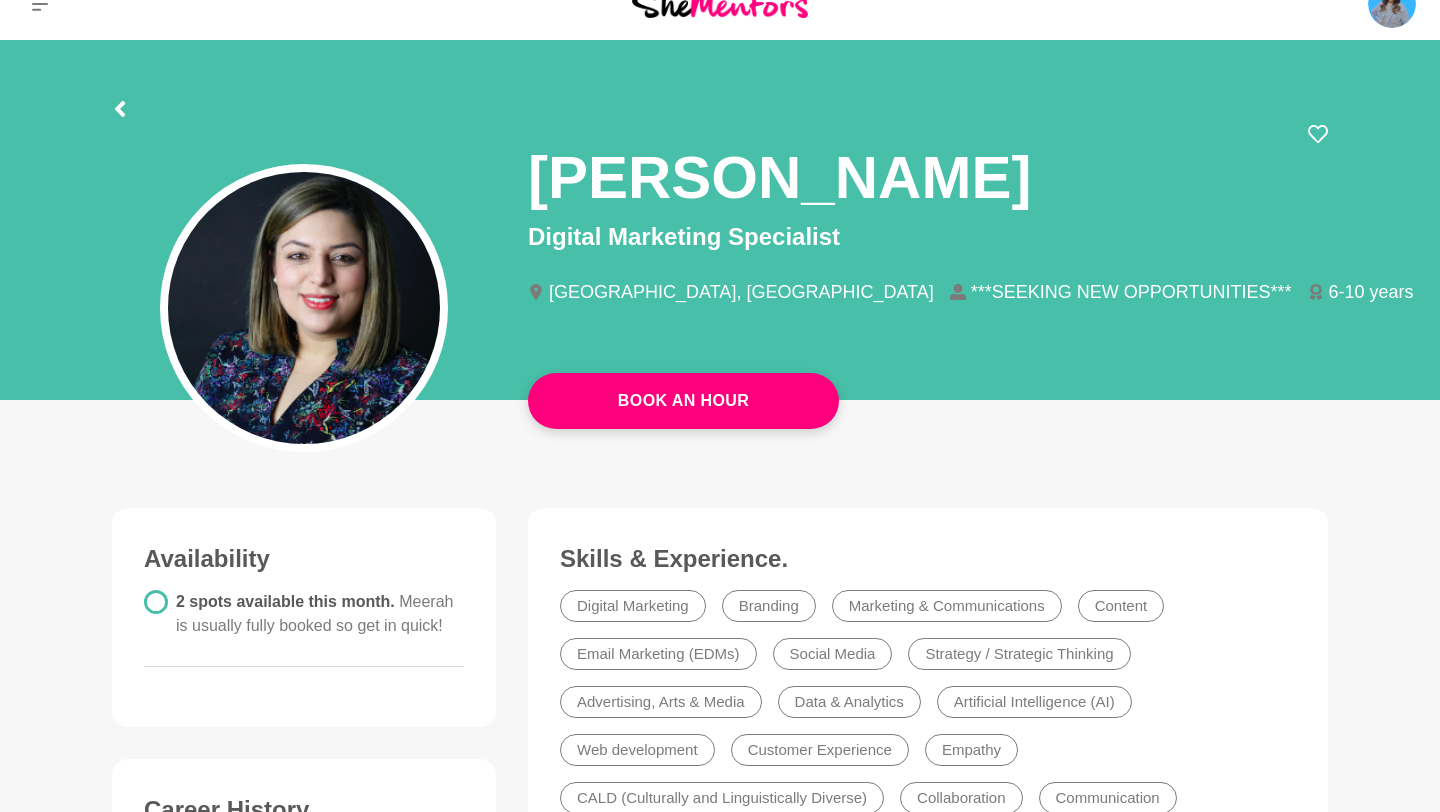 scroll, scrollTop: 0, scrollLeft: 0, axis: both 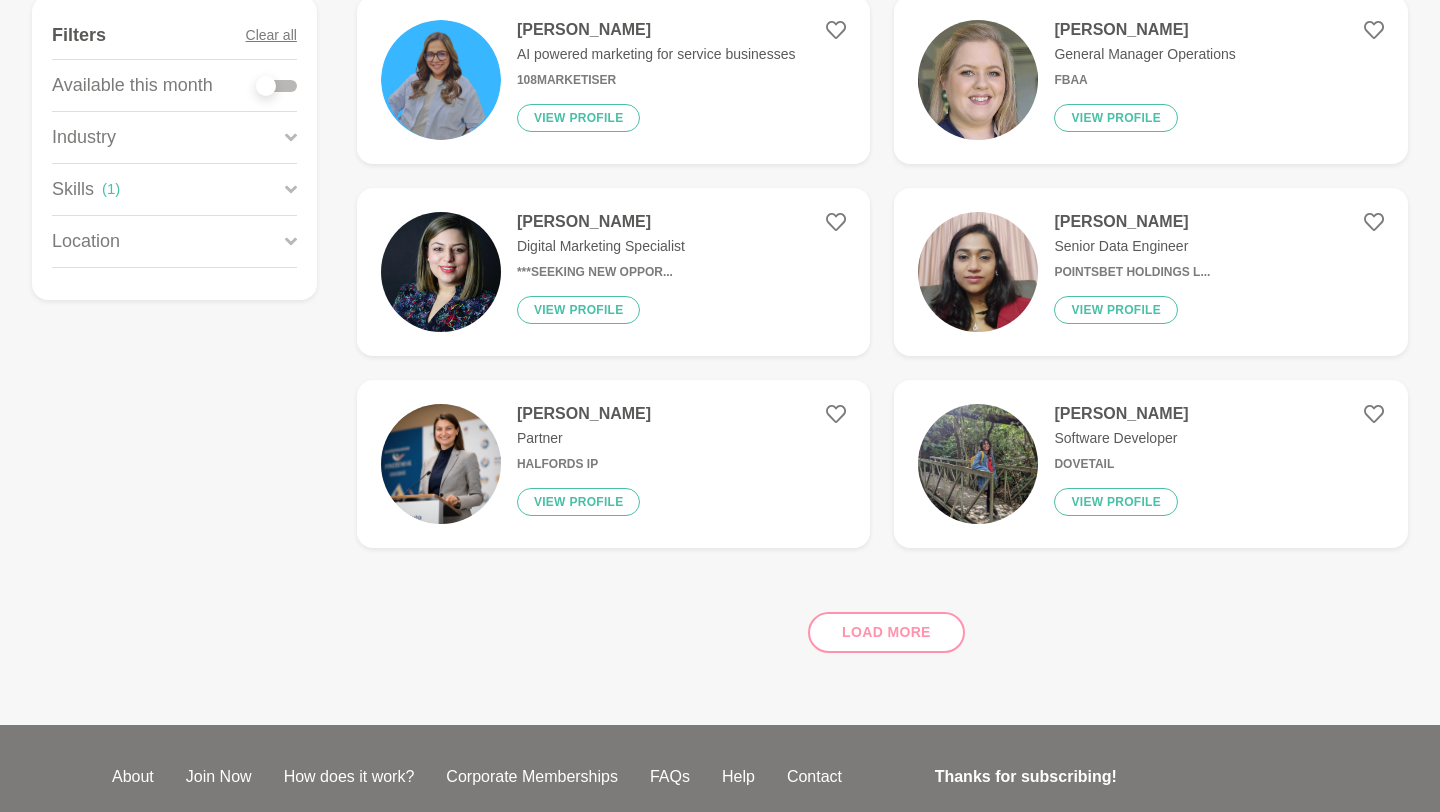 click on "Load more" at bounding box center [882, 624] 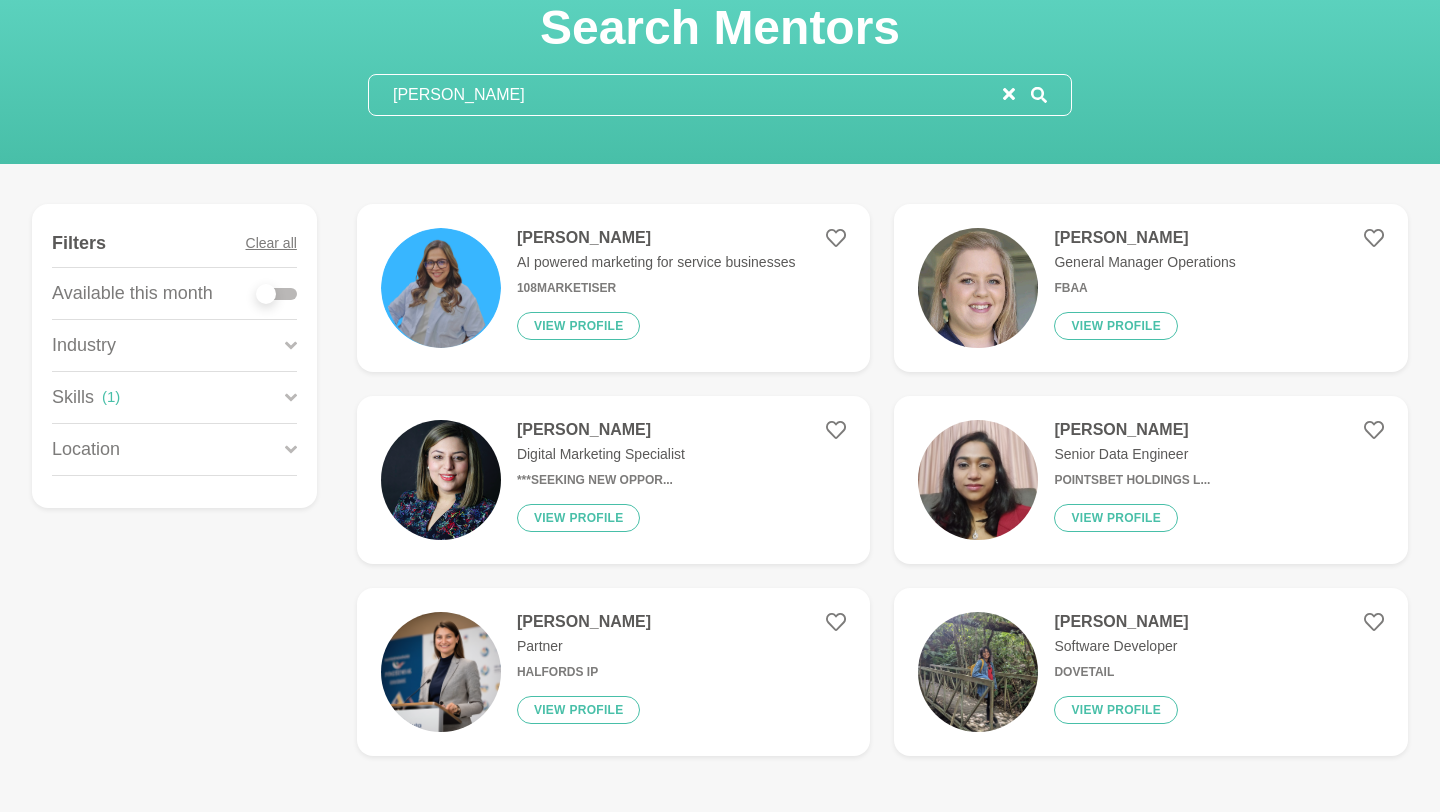 scroll, scrollTop: 0, scrollLeft: 0, axis: both 